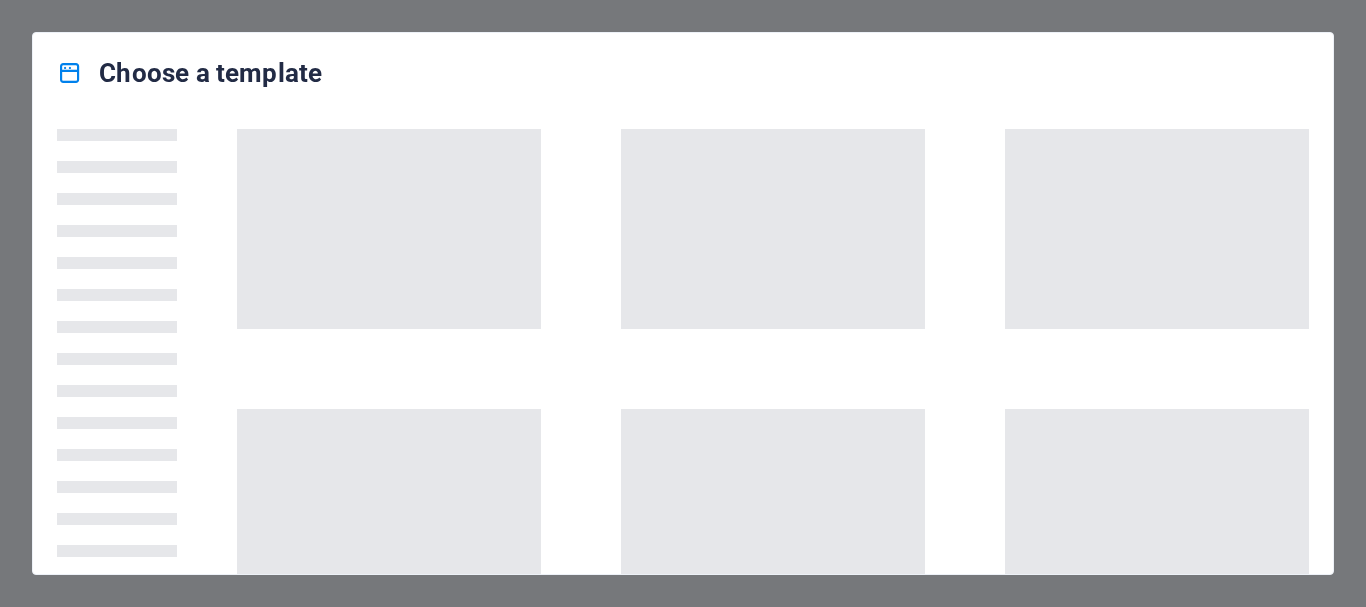 scroll, scrollTop: 0, scrollLeft: 0, axis: both 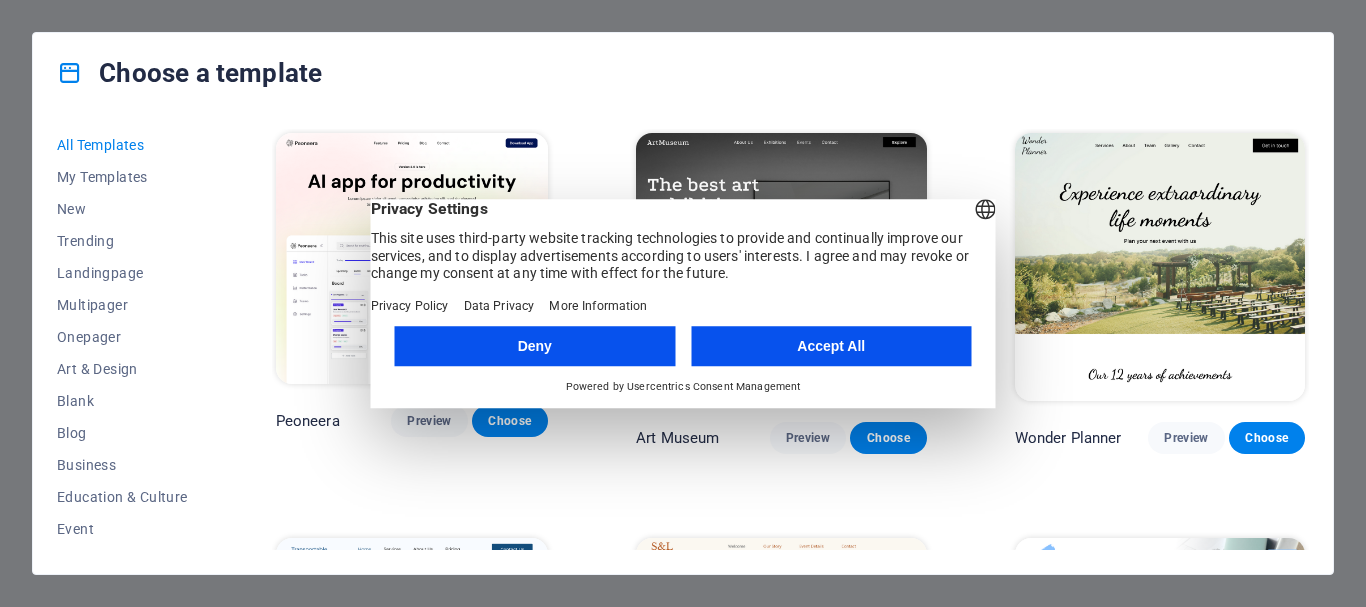 click on "Accept All" at bounding box center [831, 346] 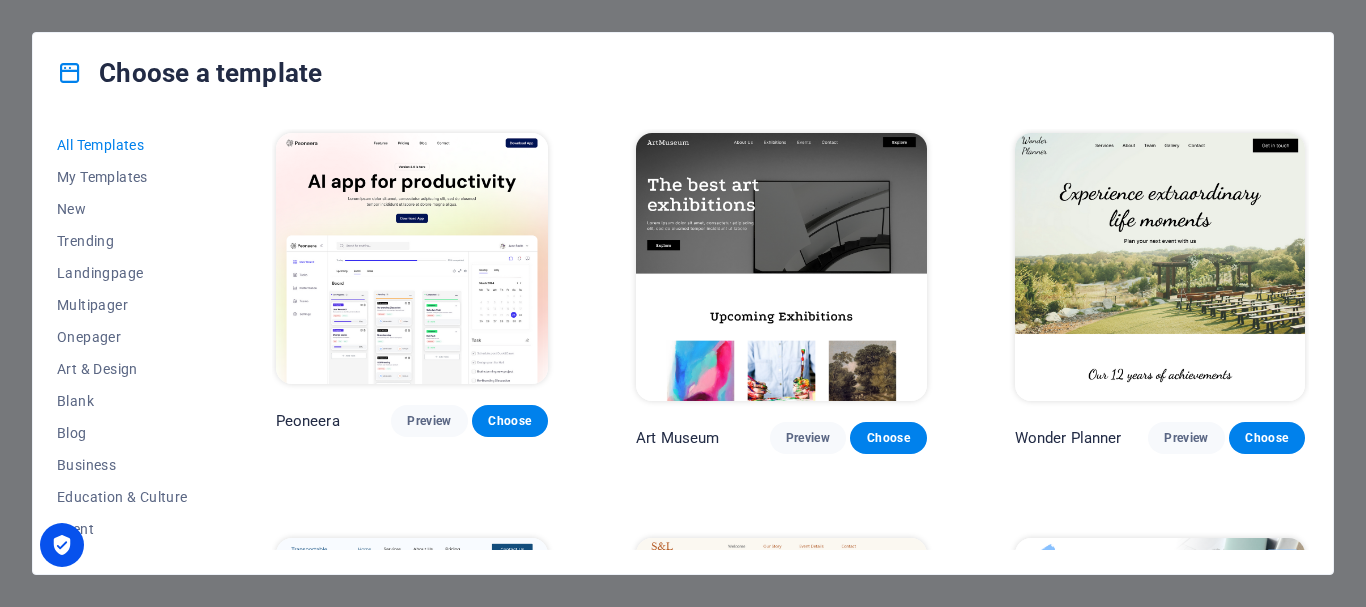 click at bounding box center [781, 267] 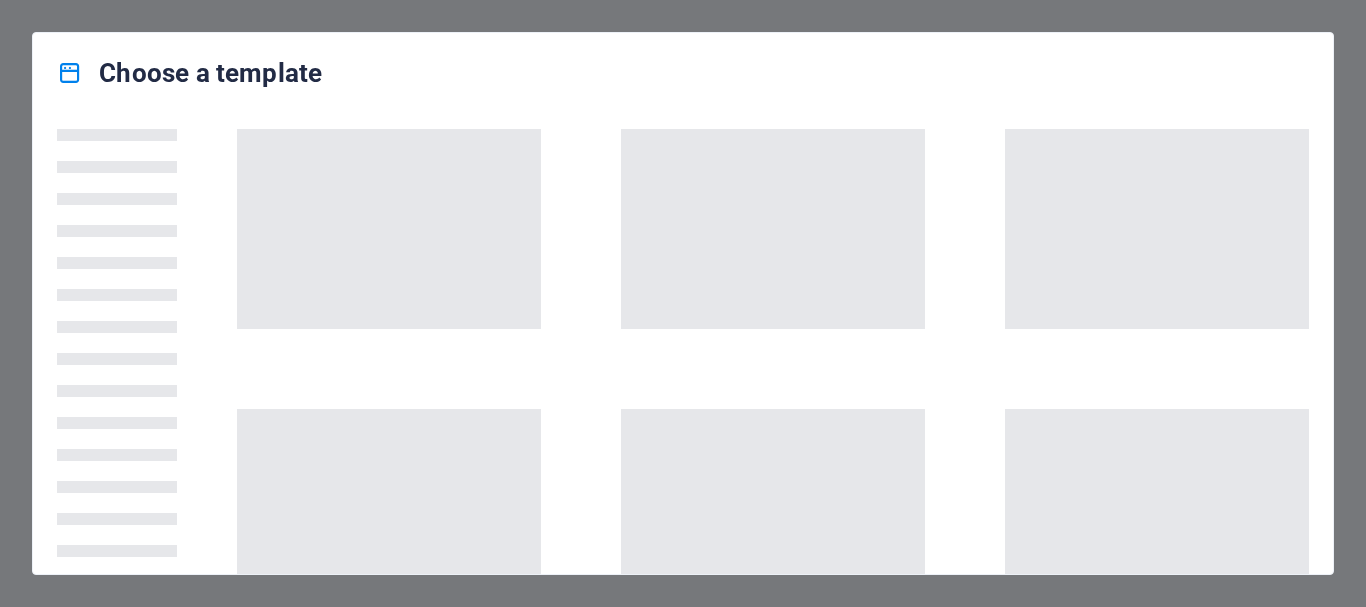 scroll, scrollTop: 0, scrollLeft: 0, axis: both 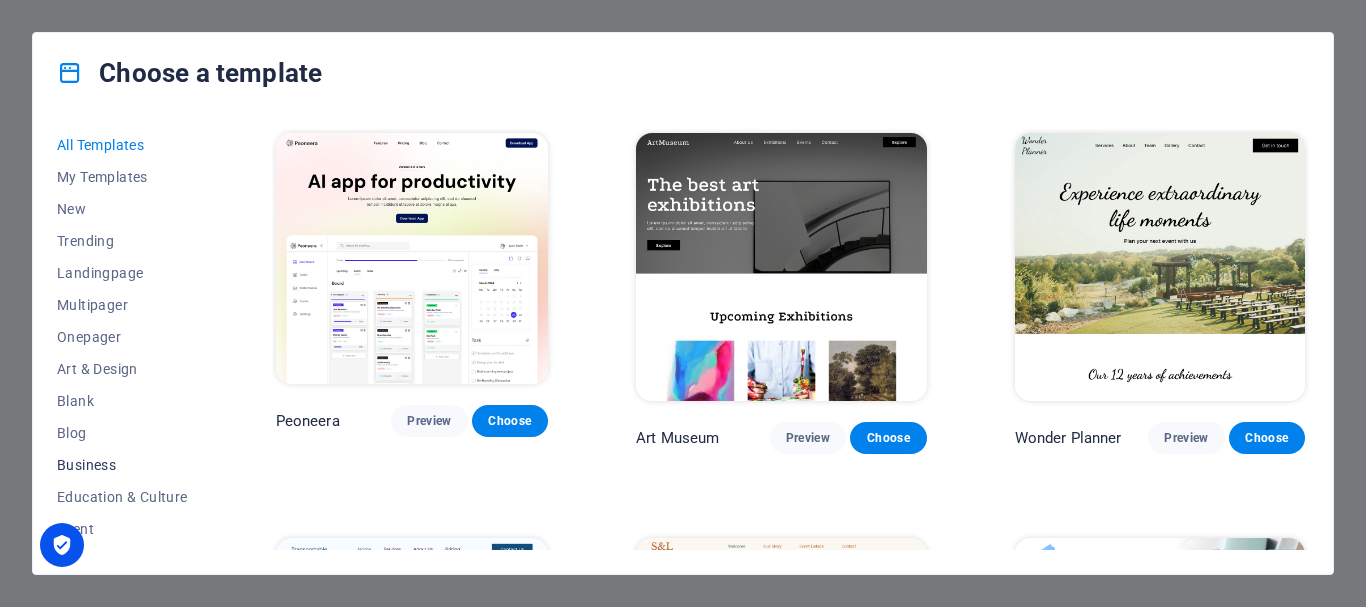 click on "Business" at bounding box center [122, 465] 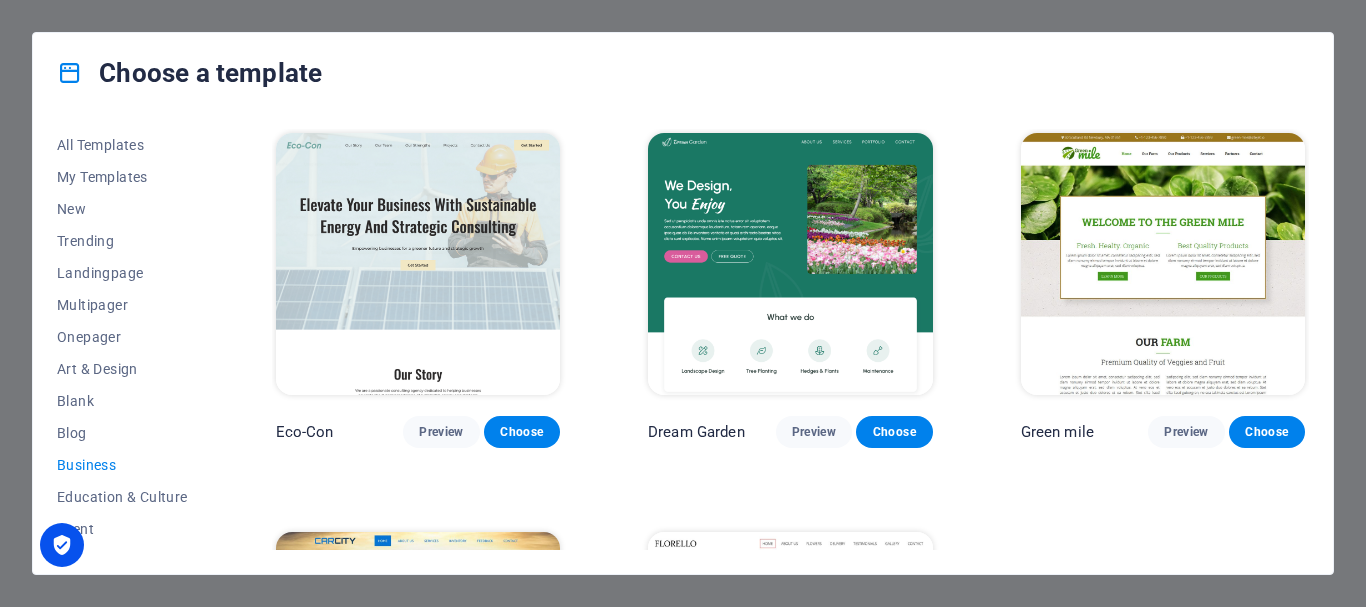 click on "Eco-Con Preview Choose Dream Garden Preview Choose Green mile Preview Choose CarCity Preview Choose Florello Preview Choose" at bounding box center (790, 488) 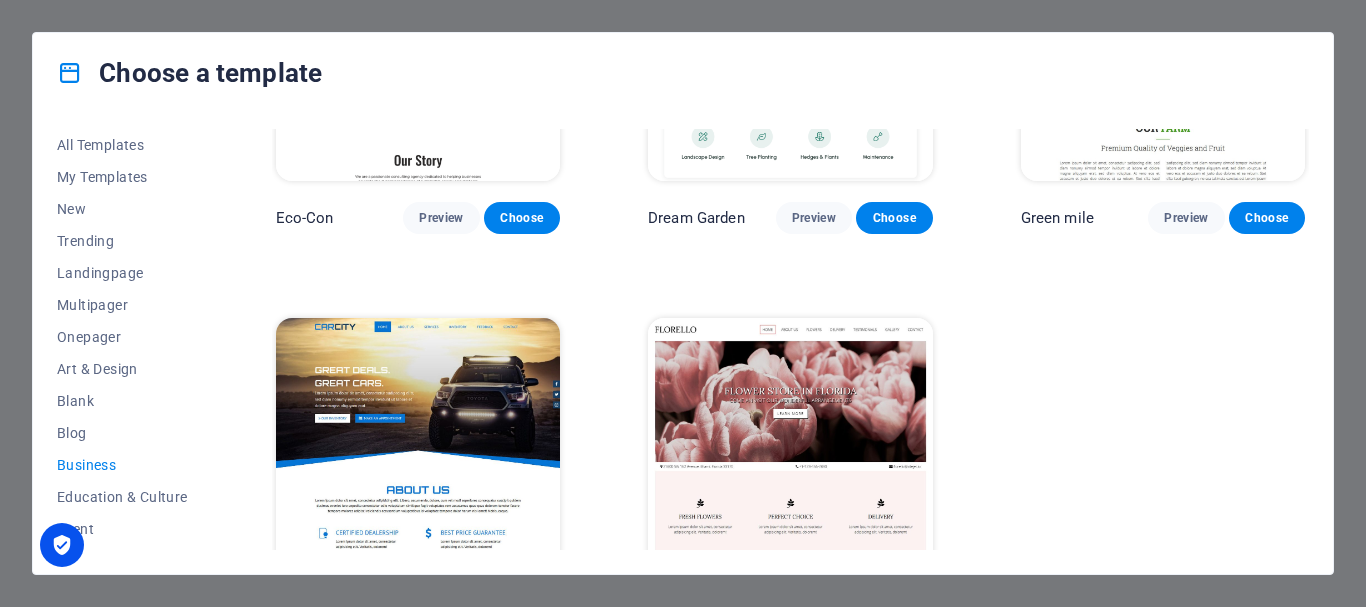 scroll, scrollTop: 0, scrollLeft: 0, axis: both 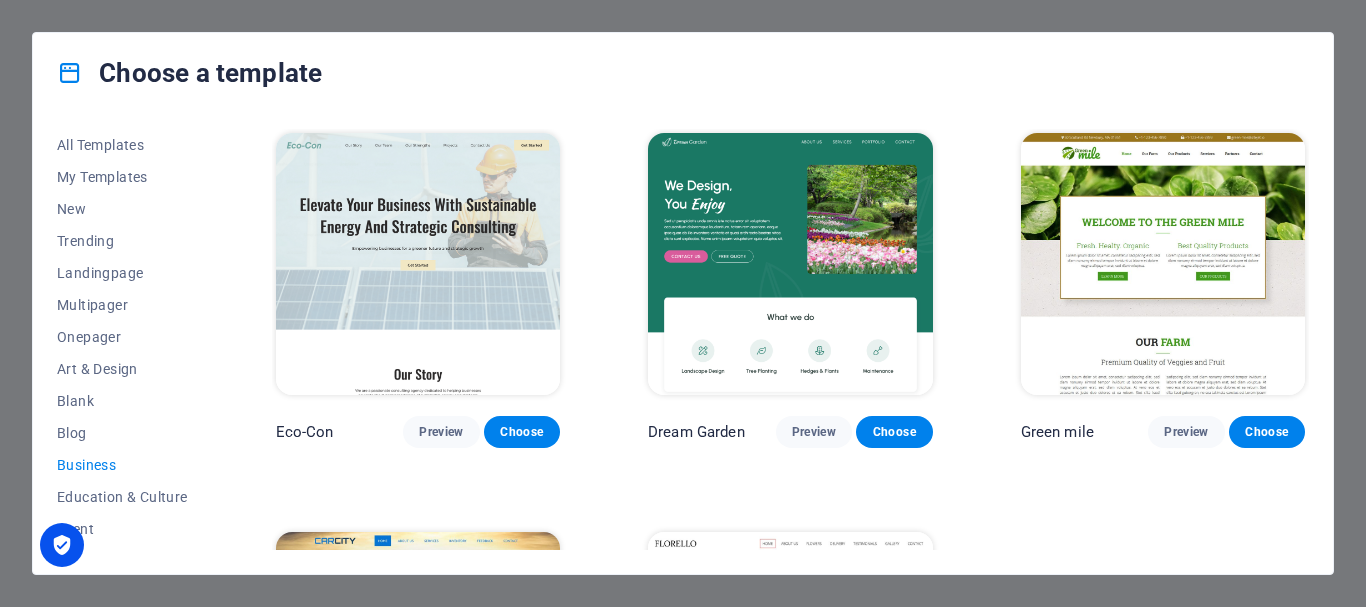 click on "Choose a template" at bounding box center (683, 73) 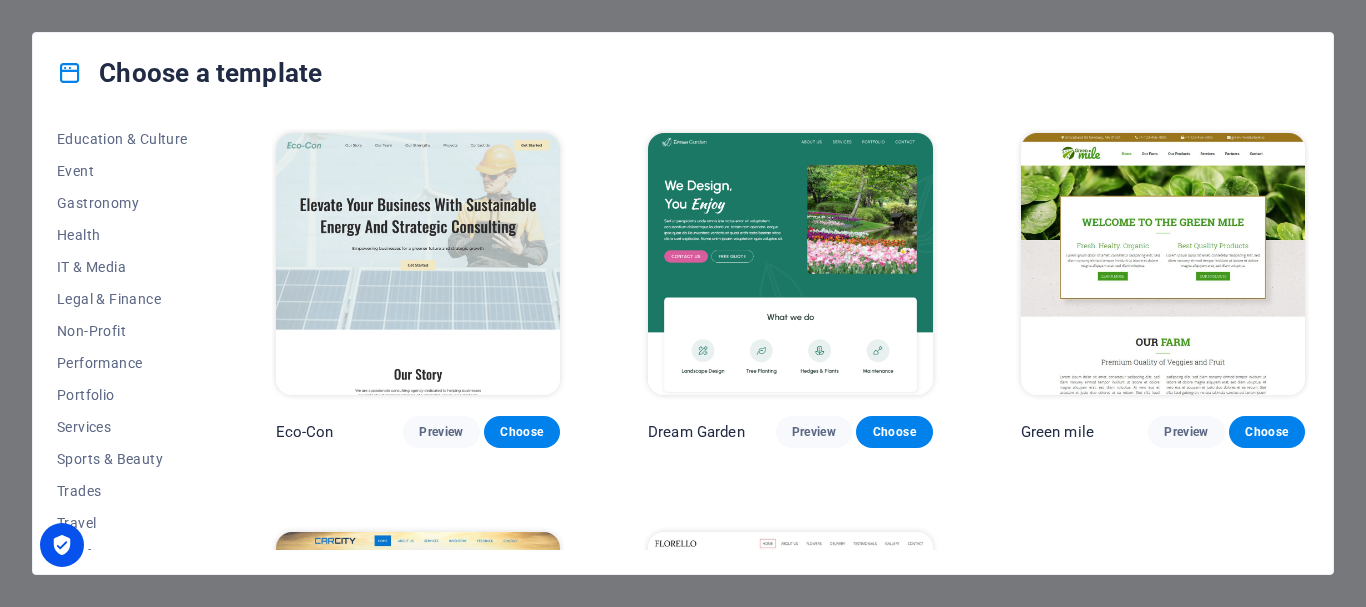 scroll, scrollTop: 379, scrollLeft: 0, axis: vertical 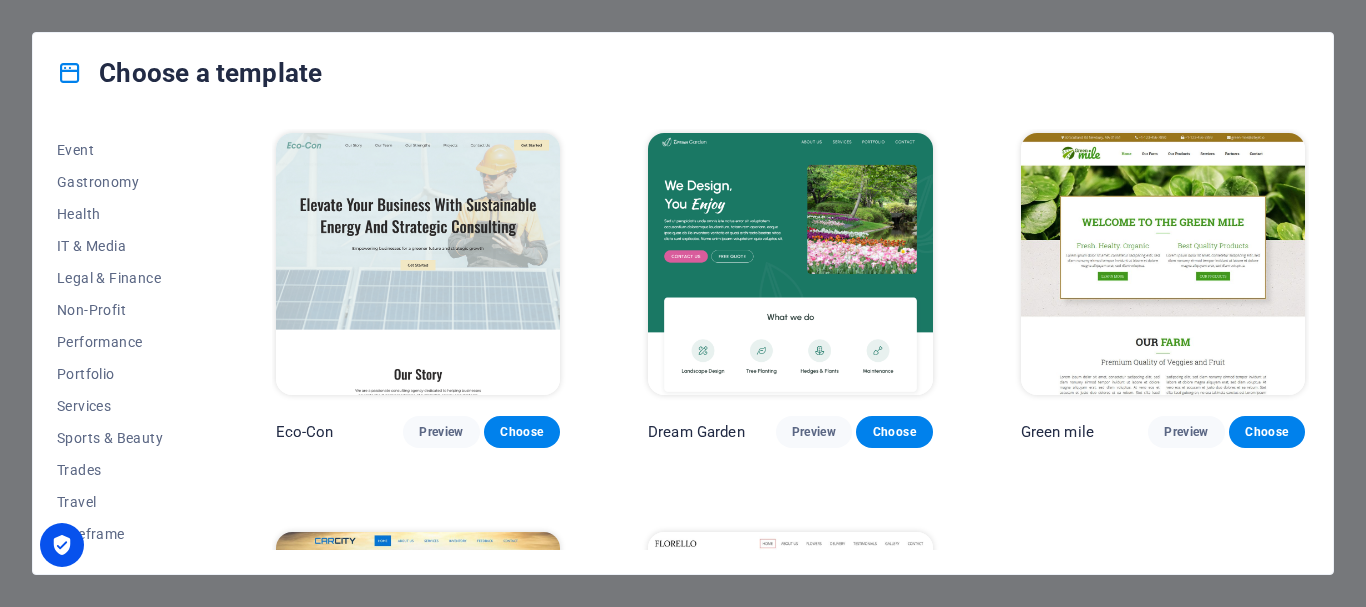 drag, startPoint x: 211, startPoint y: 224, endPoint x: 266, endPoint y: 516, distance: 297.13464 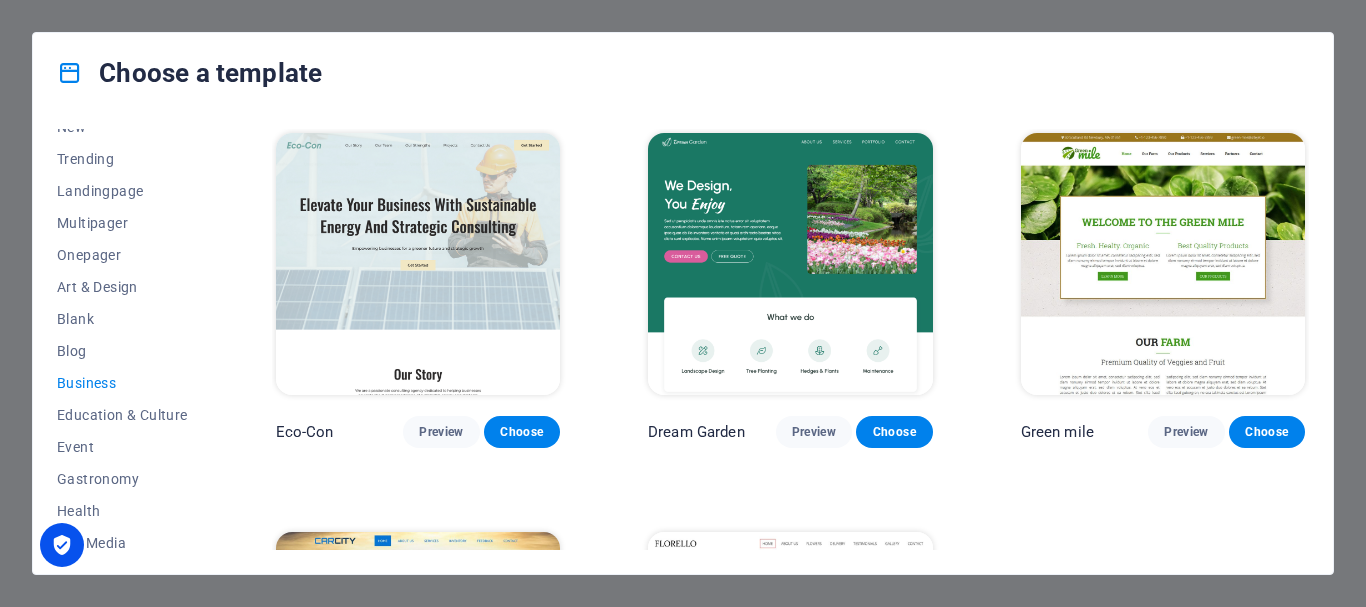 scroll, scrollTop: 0, scrollLeft: 0, axis: both 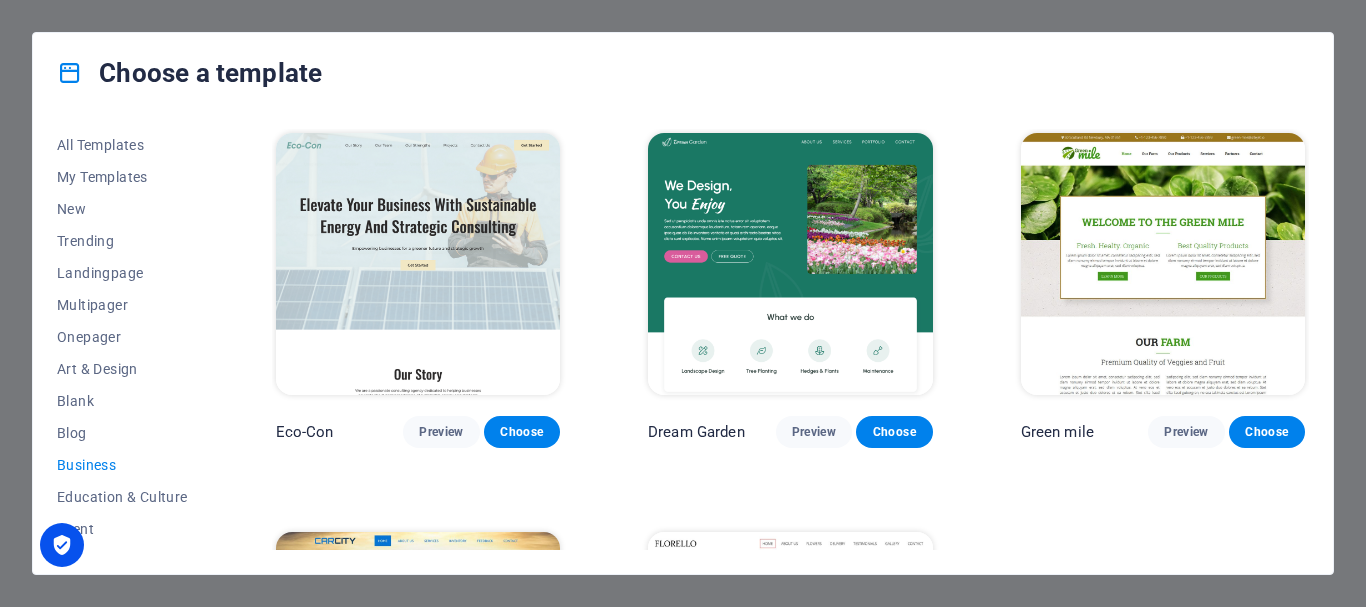 drag, startPoint x: 214, startPoint y: 342, endPoint x: 231, endPoint y: 54, distance: 288.5013 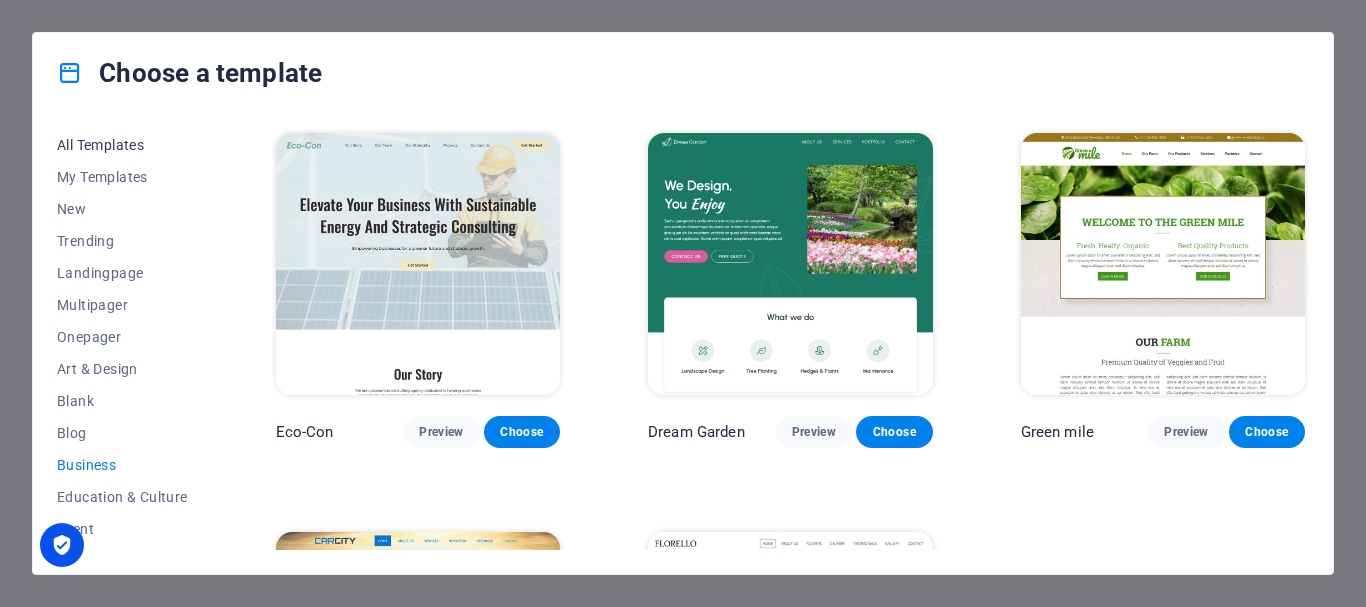 click on "All Templates" at bounding box center [122, 145] 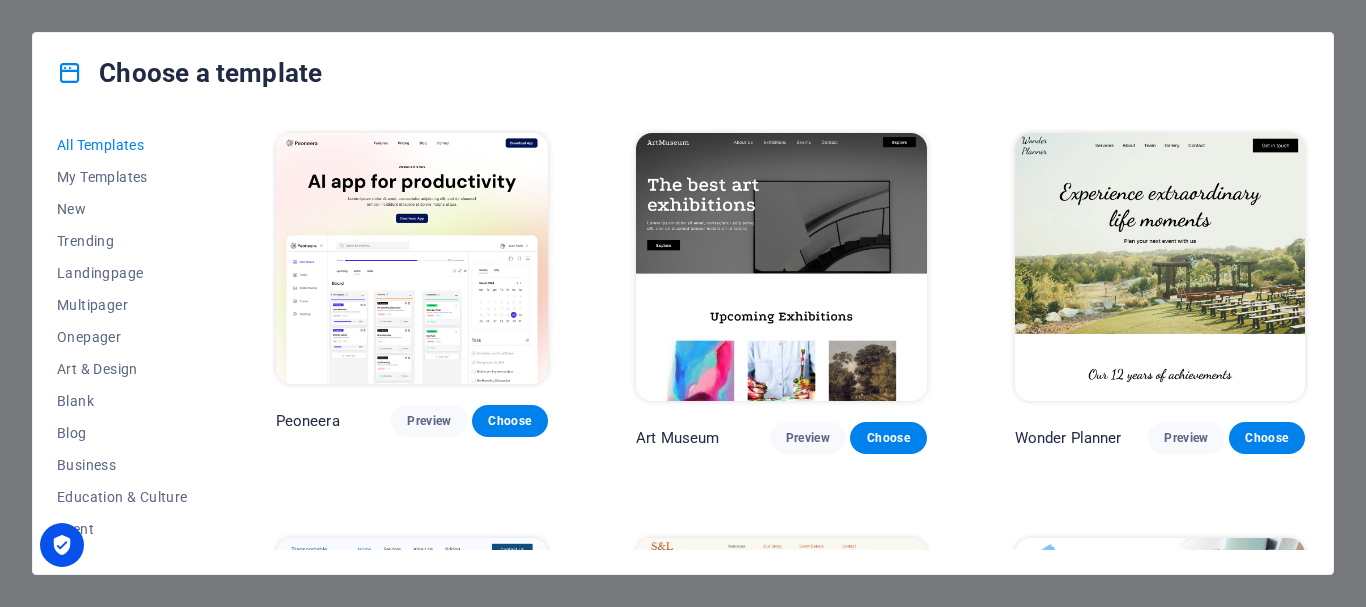 click on "All Templates" at bounding box center [122, 145] 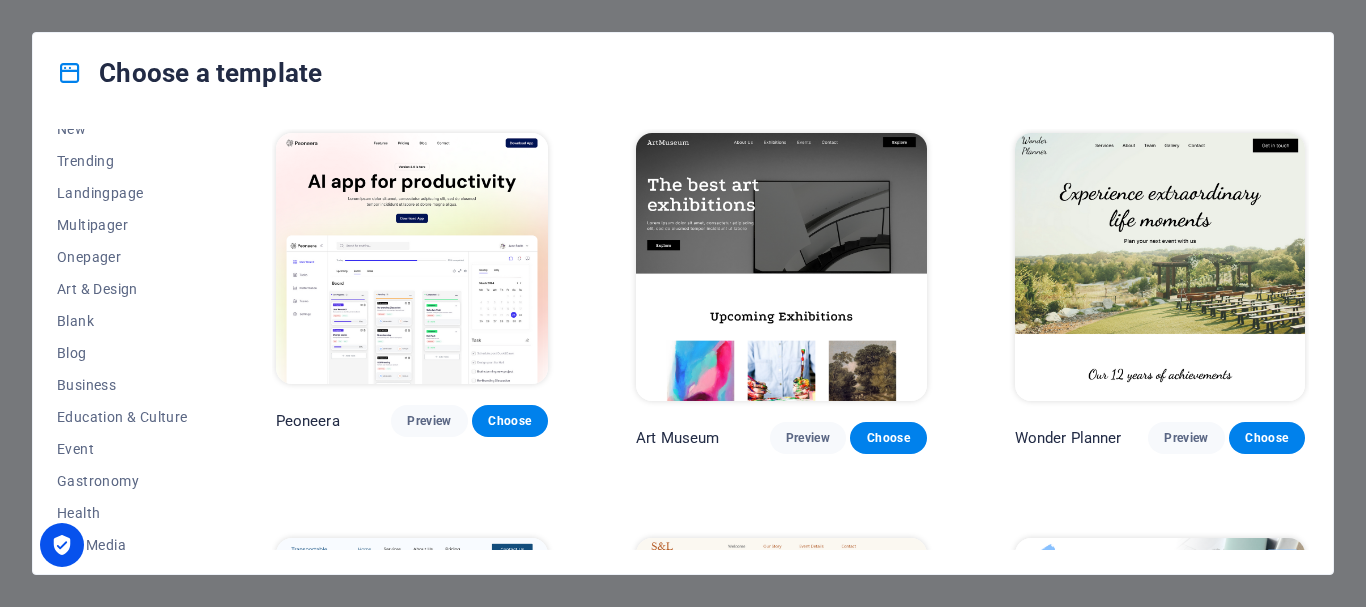 scroll, scrollTop: 120, scrollLeft: 0, axis: vertical 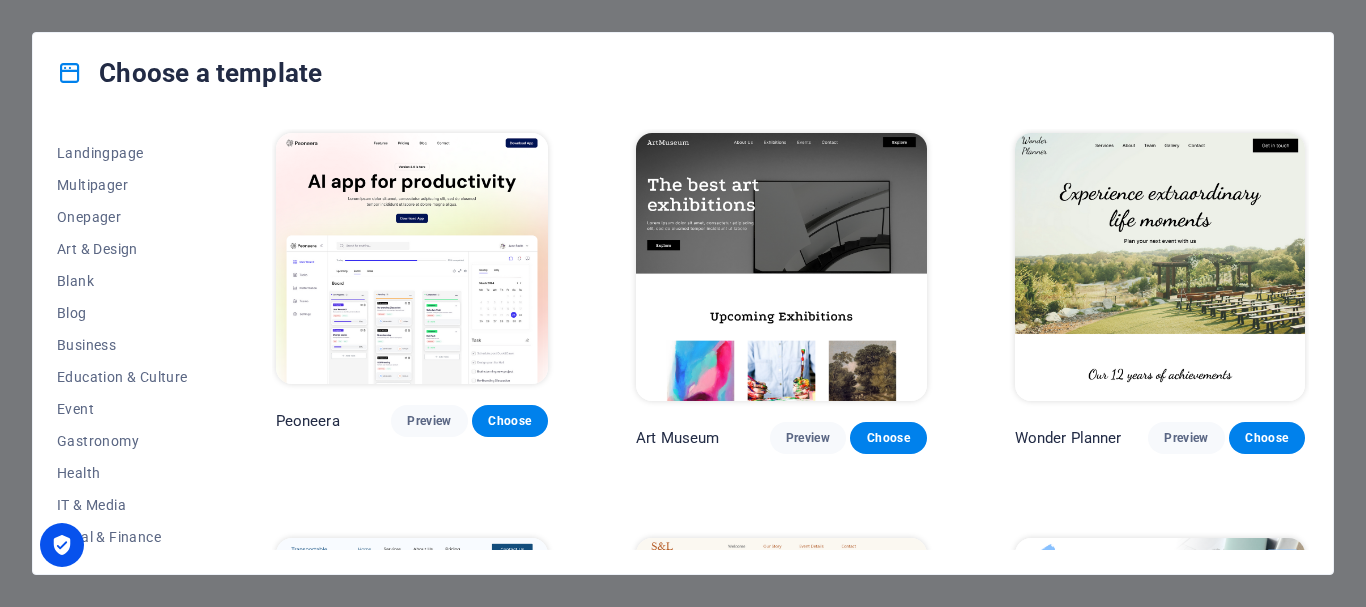 click on "Peoneera Preview Choose Art Museum Preview Choose Wonder Planner Preview Choose Transportable Preview Choose S&L Preview Choose WePaint Preview Choose Eco-Con Preview Choose MeetUp Preview Choose Help & Care Preview Choose Podcaster Preview Choose Academix Preview Choose BIG [PERSON_NAME] Shop Preview Choose Health & Food Preview Choose UrbanNest Interiors Preview Choose Green Change Preview Choose The Beauty Temple Preview Choose WeTrain Preview Choose Cleaner Preview Choose [PERSON_NAME] Preview Choose Delicioso Preview Choose Dream Garden Preview Choose LumeDeAqua Preview Choose Pets Care Preview Choose SafeSpace Preview Choose Midnight Rain Bar Preview Choose Drive Preview Choose Estator Preview Choose Health Group Preview Choose MakeIt Agency Preview Choose Wanderlust Preview Choose WeSpa Preview Choose [GEOGRAPHIC_DATA] Preview Choose Gadgets Preview Choose CoffeeScience Preview Choose CoachLife Preview Choose Cafe de Oceana Preview Choose Max Hatzy Preview Choose Denteeth Preview Choose Handyman Preview Choose Blogger" at bounding box center [790, 11016] 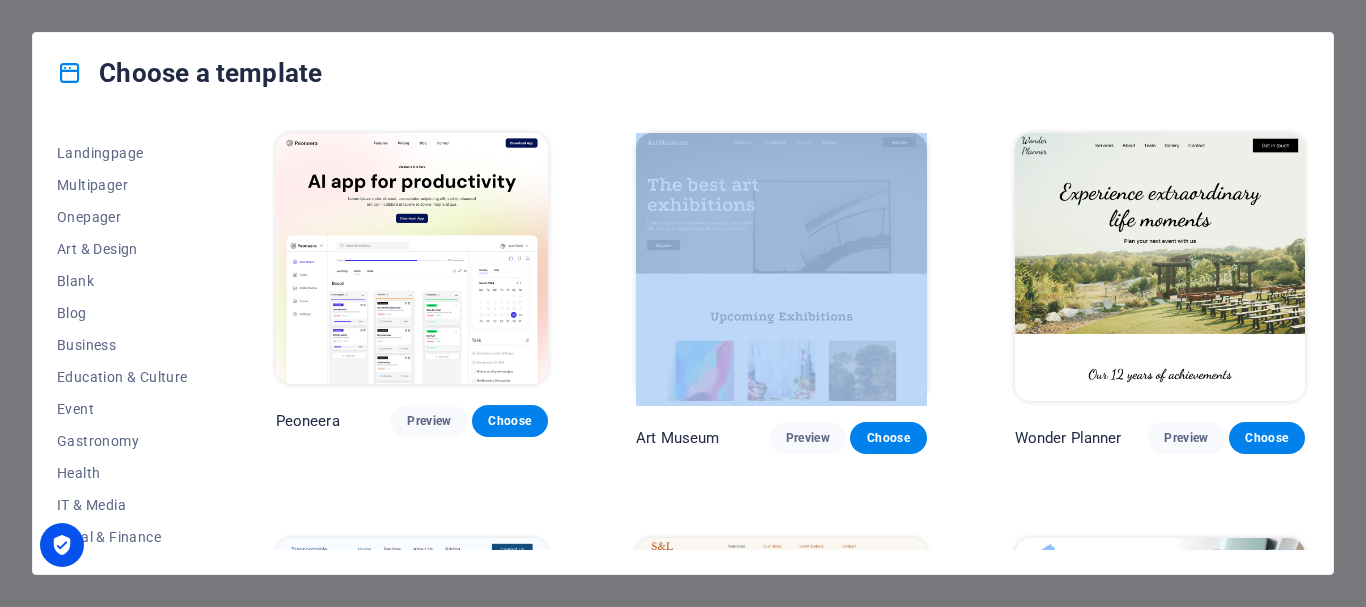 click on "Peoneera Preview Choose Art Museum Preview Choose Wonder Planner Preview Choose Transportable Preview Choose S&L Preview Choose WePaint Preview Choose Eco-Con Preview Choose MeetUp Preview Choose Help & Care Preview Choose Podcaster Preview Choose Academix Preview Choose BIG [PERSON_NAME] Shop Preview Choose Health & Food Preview Choose UrbanNest Interiors Preview Choose Green Change Preview Choose The Beauty Temple Preview Choose WeTrain Preview Choose Cleaner Preview Choose [PERSON_NAME] Preview Choose Delicioso Preview Choose Dream Garden Preview Choose LumeDeAqua Preview Choose Pets Care Preview Choose SafeSpace Preview Choose Midnight Rain Bar Preview Choose Drive Preview Choose Estator Preview Choose Health Group Preview Choose MakeIt Agency Preview Choose Wanderlust Preview Choose WeSpa Preview Choose [GEOGRAPHIC_DATA] Preview Choose Gadgets Preview Choose CoffeeScience Preview Choose CoachLife Preview Choose Cafe de Oceana Preview Choose Max Hatzy Preview Choose Denteeth Preview Choose Handyman Preview Choose Blogger" at bounding box center [790, 11016] 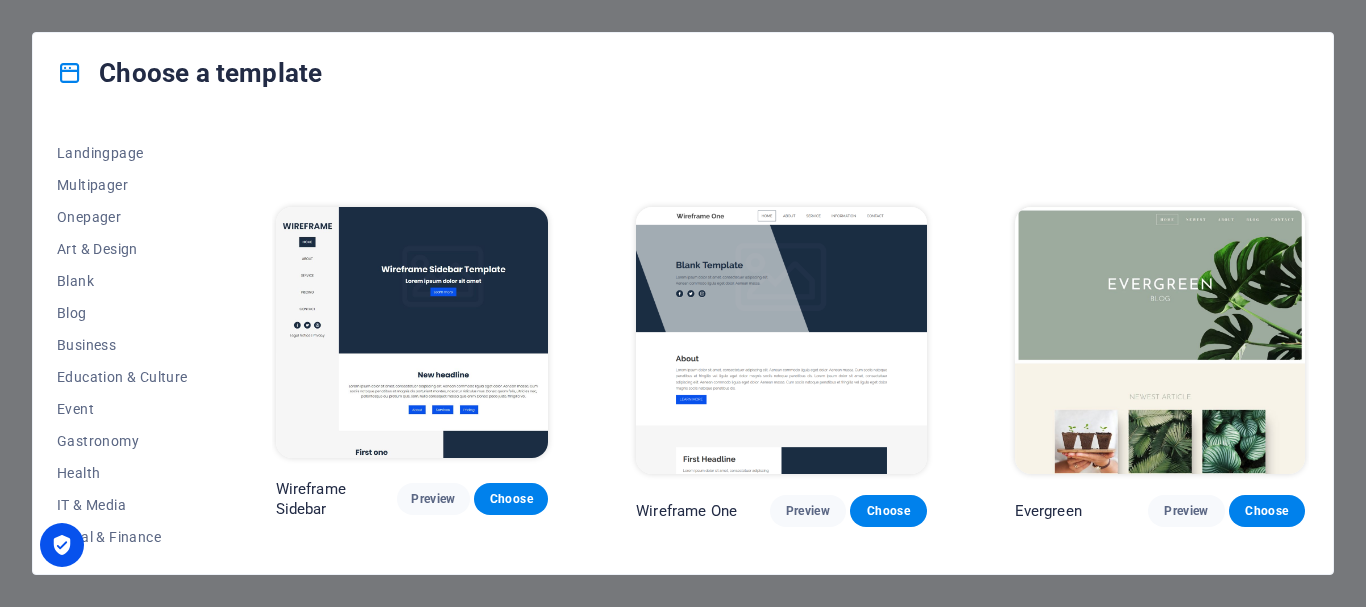 scroll, scrollTop: 6458, scrollLeft: 0, axis: vertical 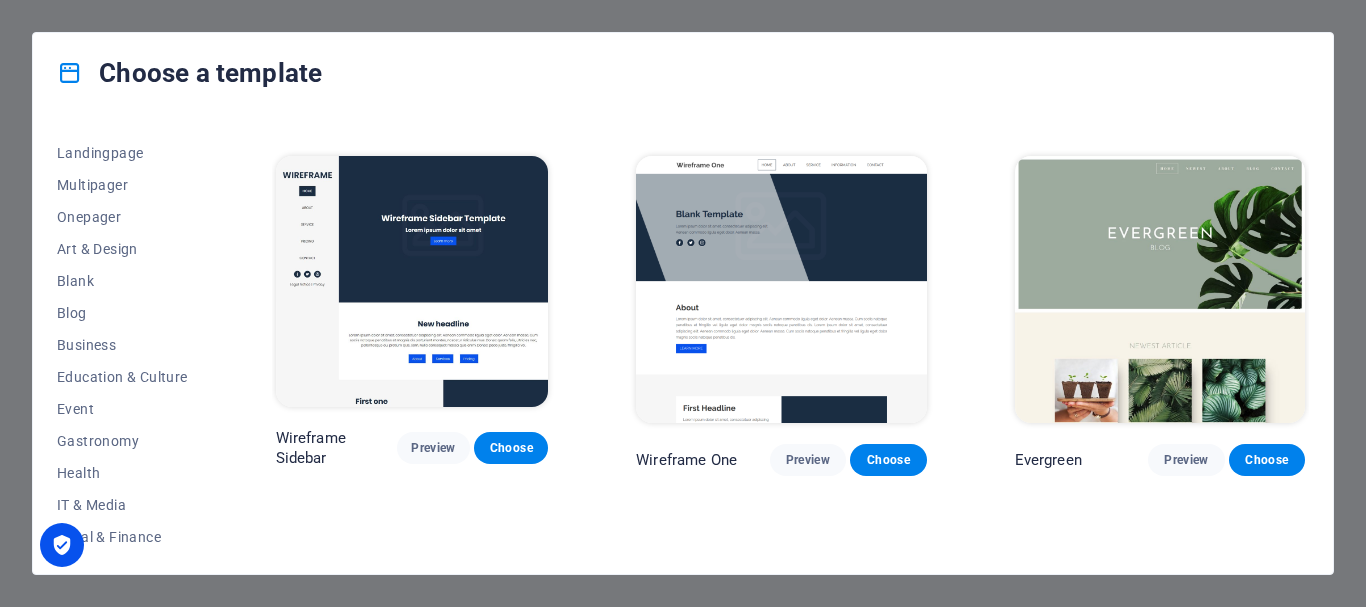 drag, startPoint x: 1306, startPoint y: 139, endPoint x: 1325, endPoint y: 264, distance: 126.43575 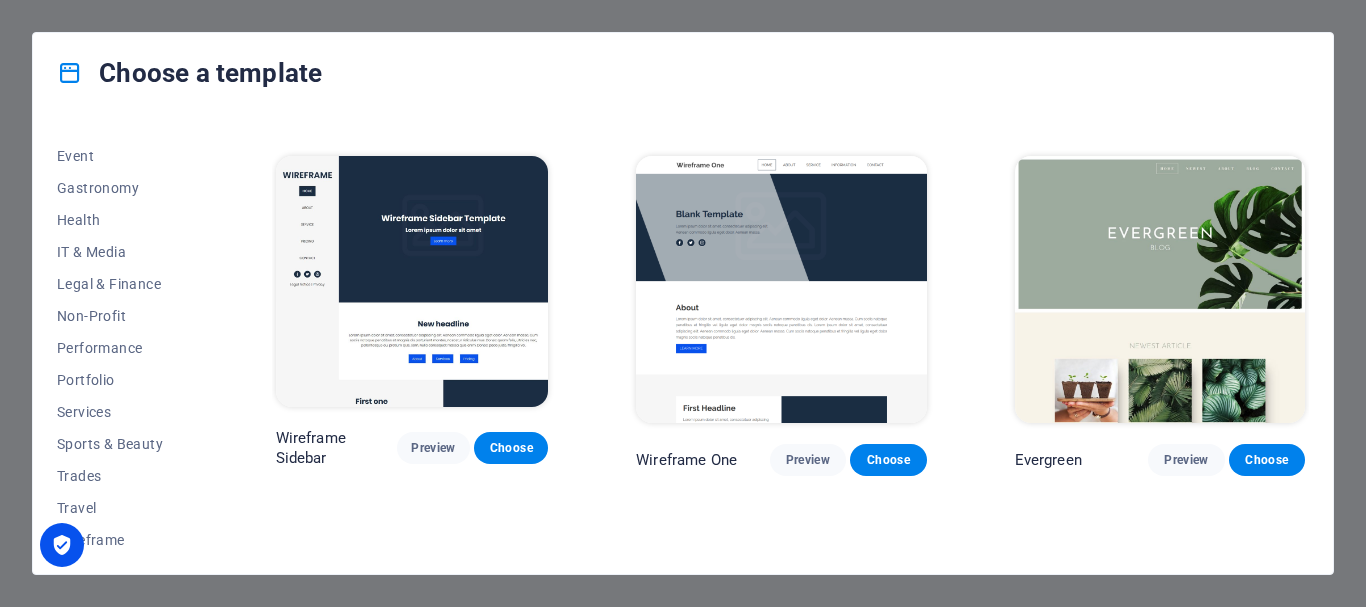 scroll, scrollTop: 379, scrollLeft: 0, axis: vertical 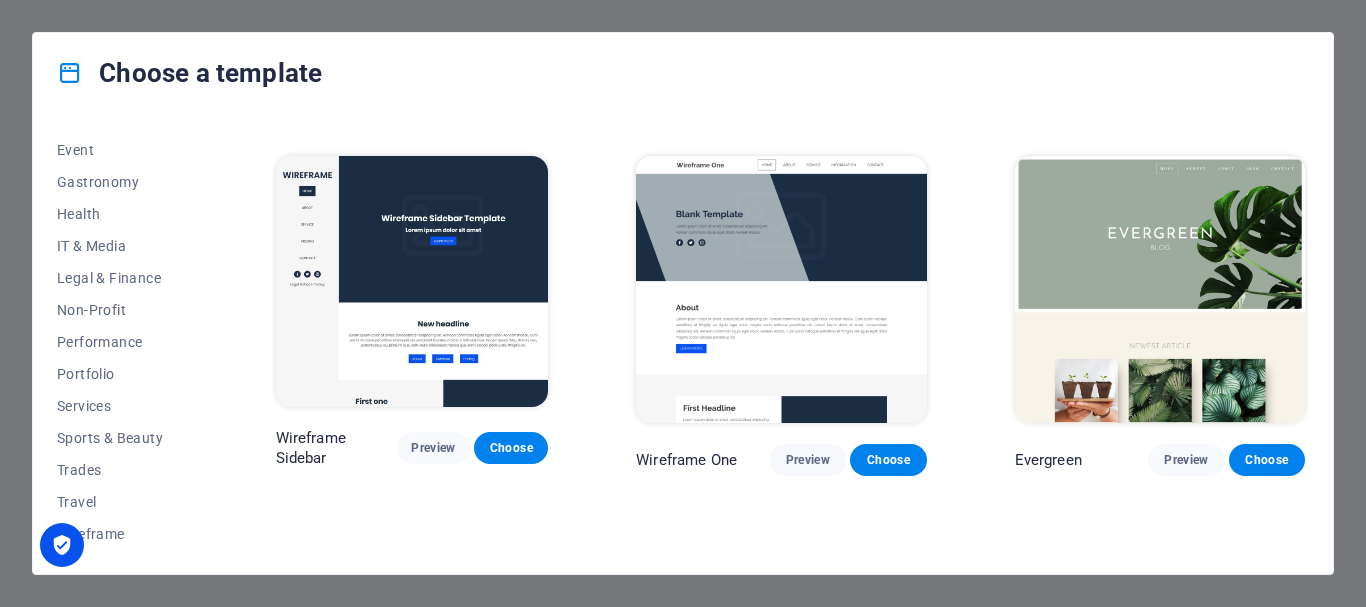 click on "All Templates My Templates New Trending Landingpage Multipager Onepager Art & Design Blank Blog Business Education & Culture Event Gastronomy Health IT & Media Legal & Finance Non-Profit Performance Portfolio Services Sports & Beauty Trades Travel Wireframe Peoneera Preview Choose Art Museum Preview Choose Wonder Planner Preview Choose Transportable Preview Choose S&L Preview Choose WePaint Preview Choose Eco-Con Preview Choose MeetUp Preview Choose Help & Care Preview Choose Podcaster Preview Choose Academix Preview Choose BIG Barber Shop Preview Choose Health & Food Preview Choose UrbanNest Interiors Preview Choose Green Change Preview Choose The Beauty Temple Preview Choose WeTrain Preview Choose Cleaner Preview Choose Johanna James Preview Choose Delicioso Preview Choose Dream Garden Preview Choose LumeDeAqua Preview Choose Pets Care Preview Choose SafeSpace Preview Choose Midnight Rain Bar Preview Choose Drive Preview Choose Estator Preview Choose Health Group Preview Choose MakeIt Agency Preview Choose" at bounding box center (683, 343) 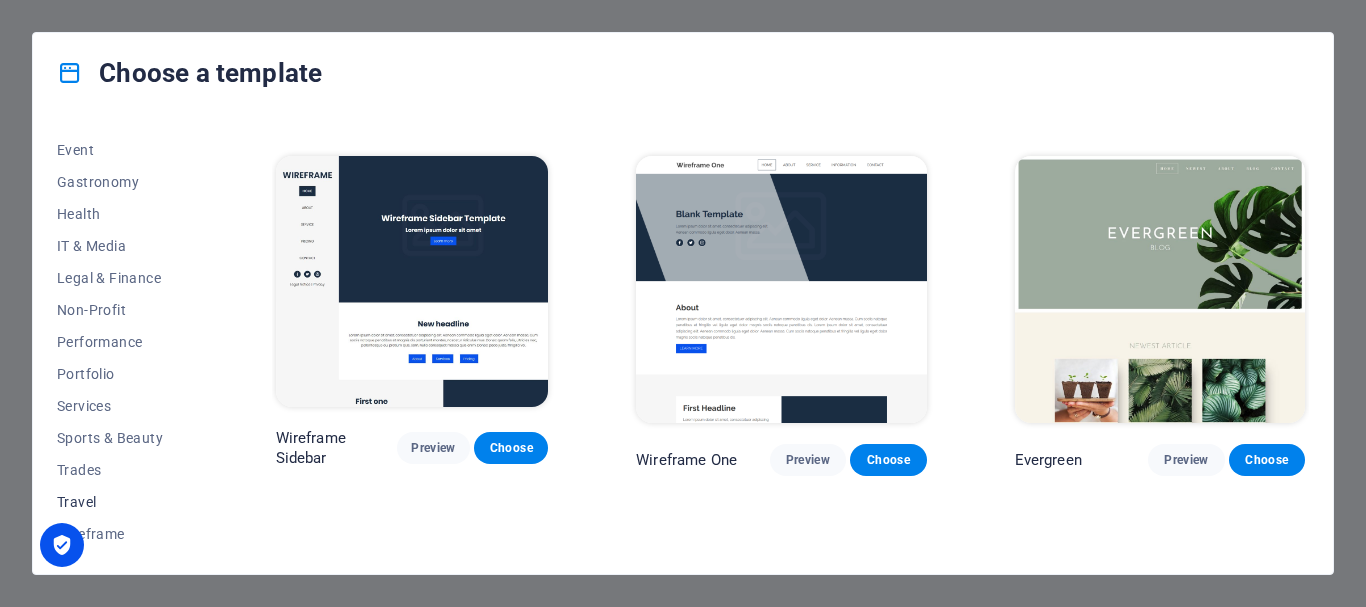 click on "Travel" at bounding box center [122, 502] 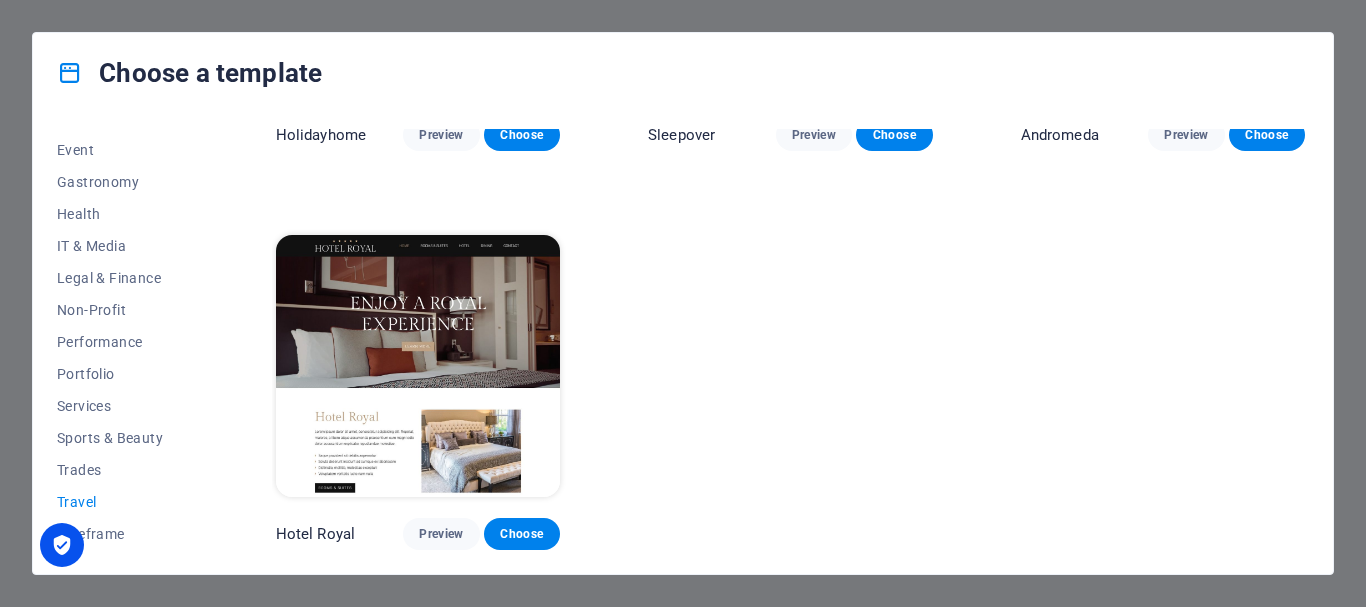 scroll, scrollTop: 689, scrollLeft: 0, axis: vertical 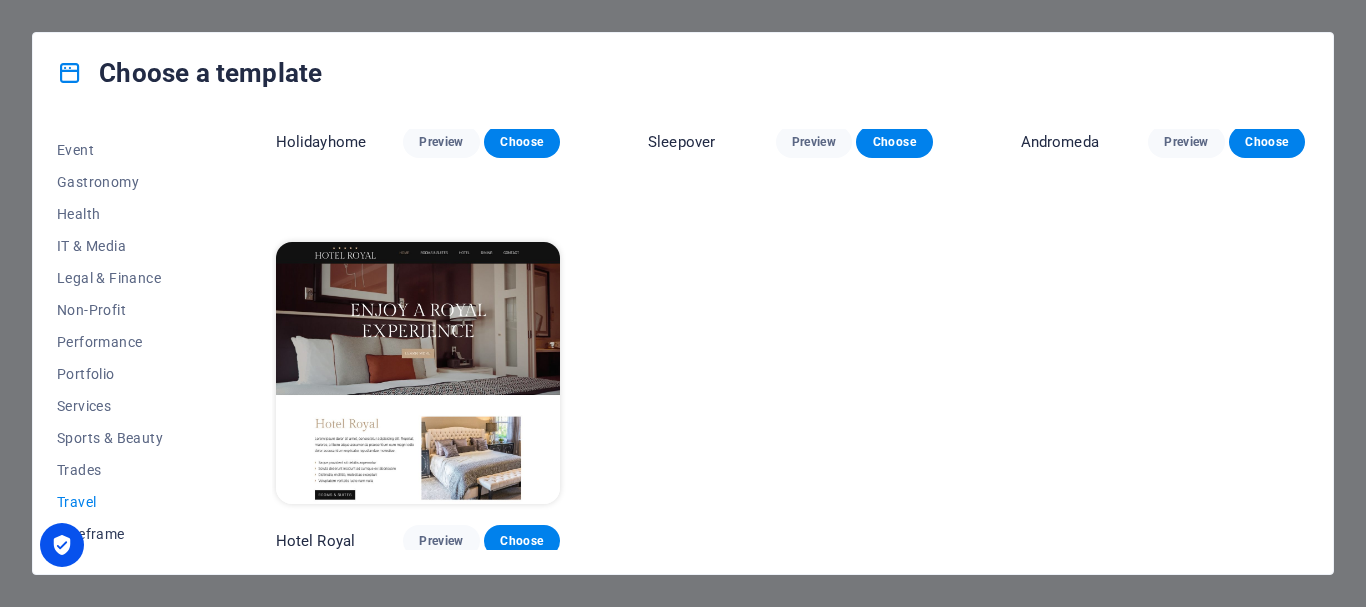 click on "Wireframe" at bounding box center (122, 534) 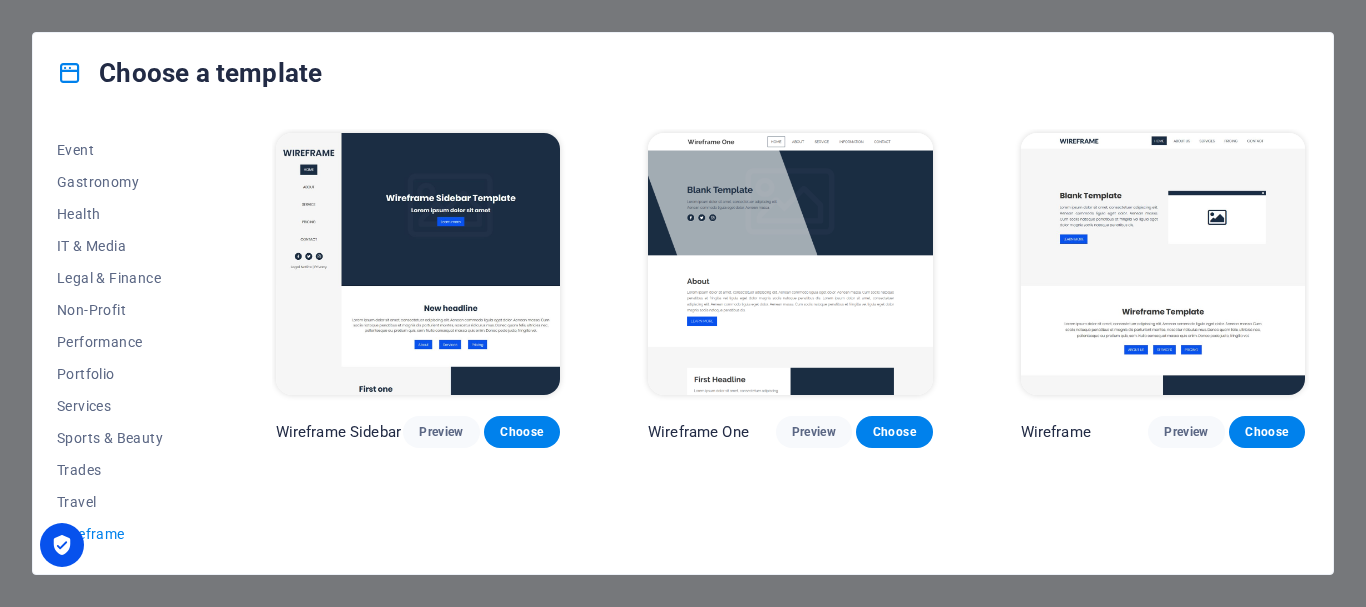 scroll, scrollTop: 0, scrollLeft: 0, axis: both 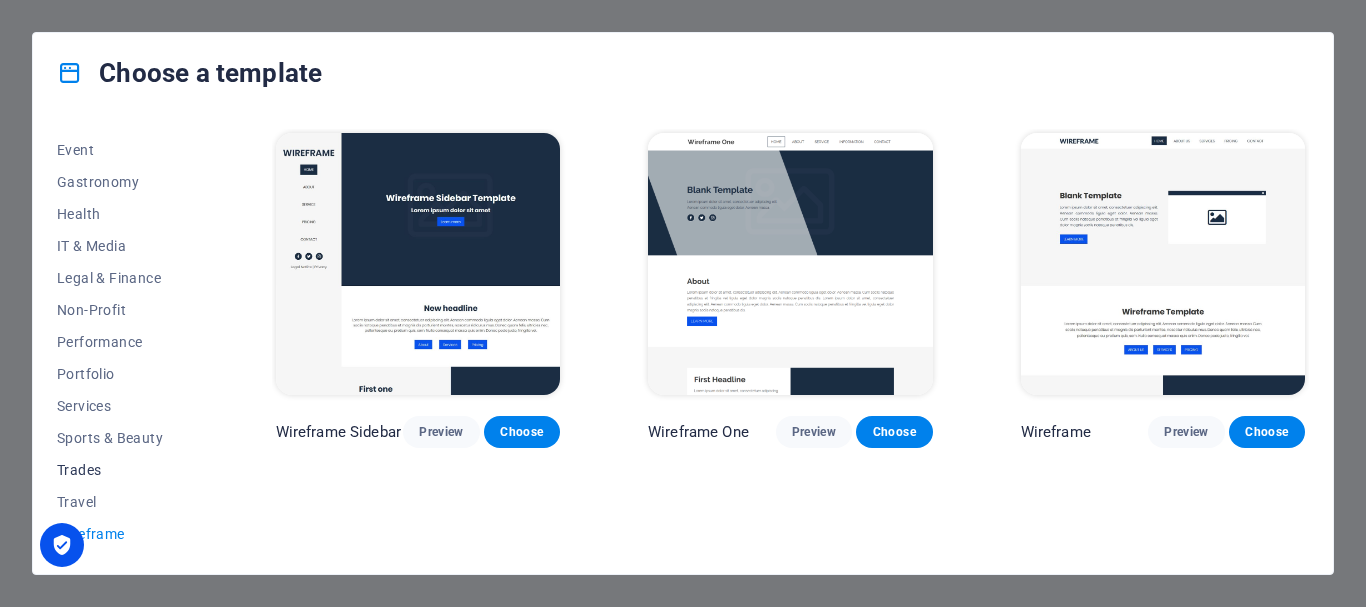 click on "Trades" at bounding box center (122, 470) 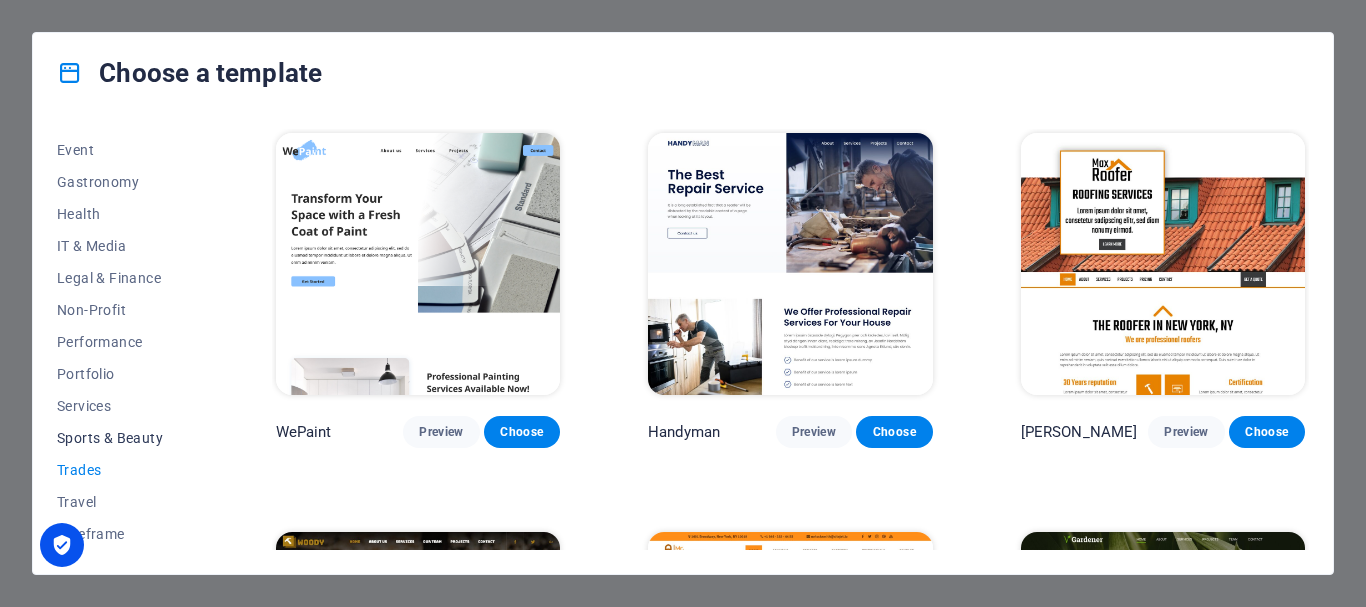 click on "Sports & Beauty" at bounding box center (122, 438) 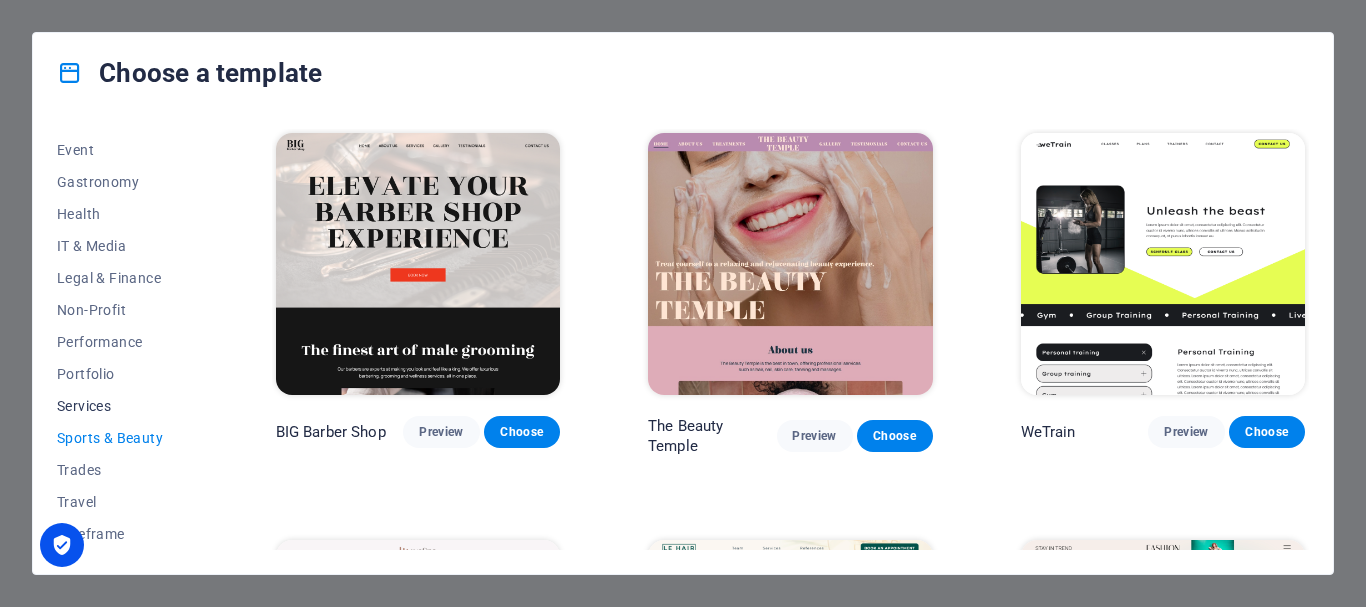 click on "Services" at bounding box center [122, 406] 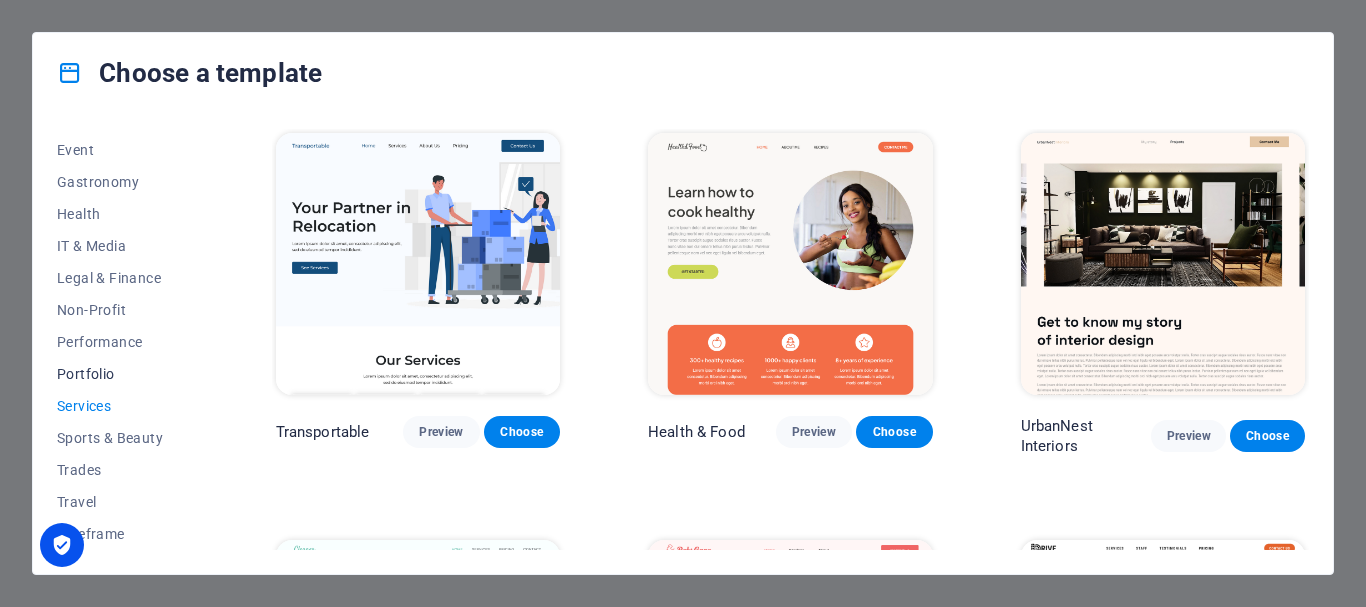 click on "Portfolio" at bounding box center [122, 374] 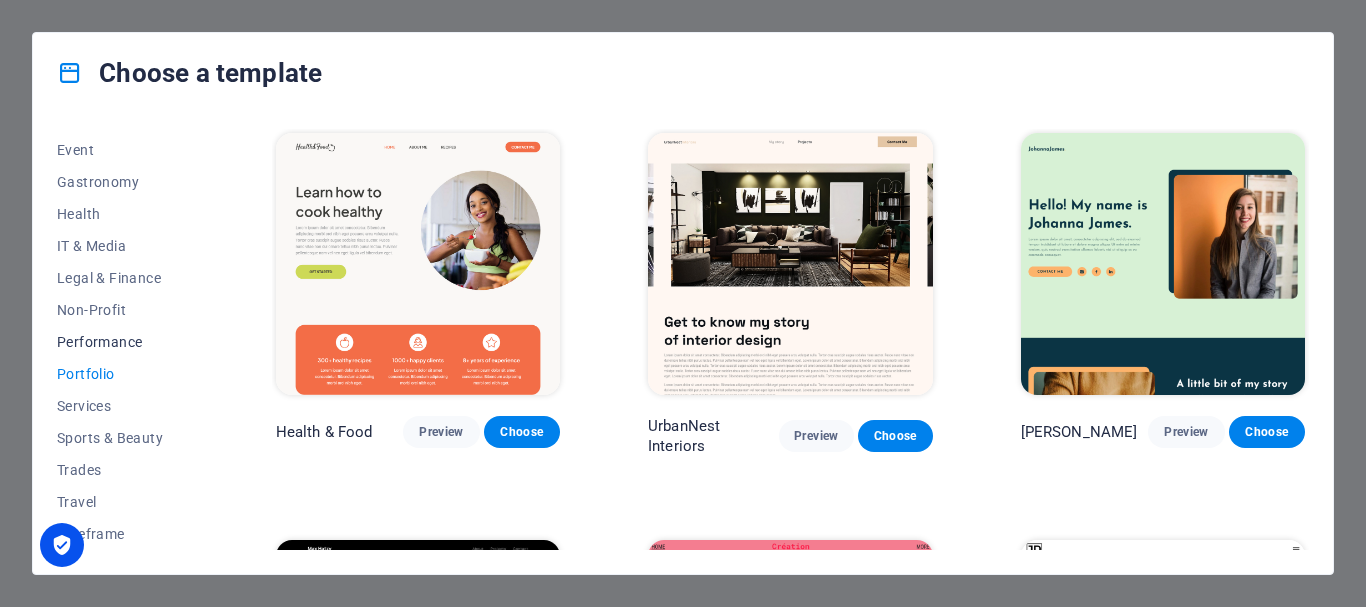 click on "Performance" at bounding box center [122, 342] 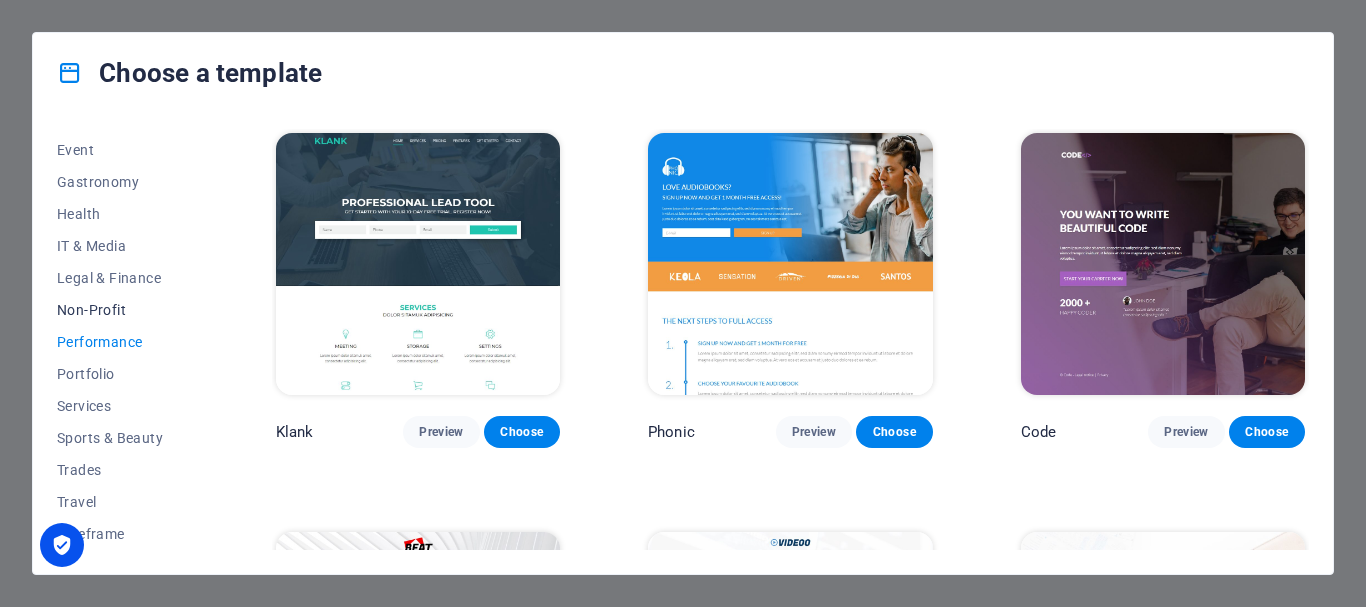 click on "Non-Profit" at bounding box center [122, 310] 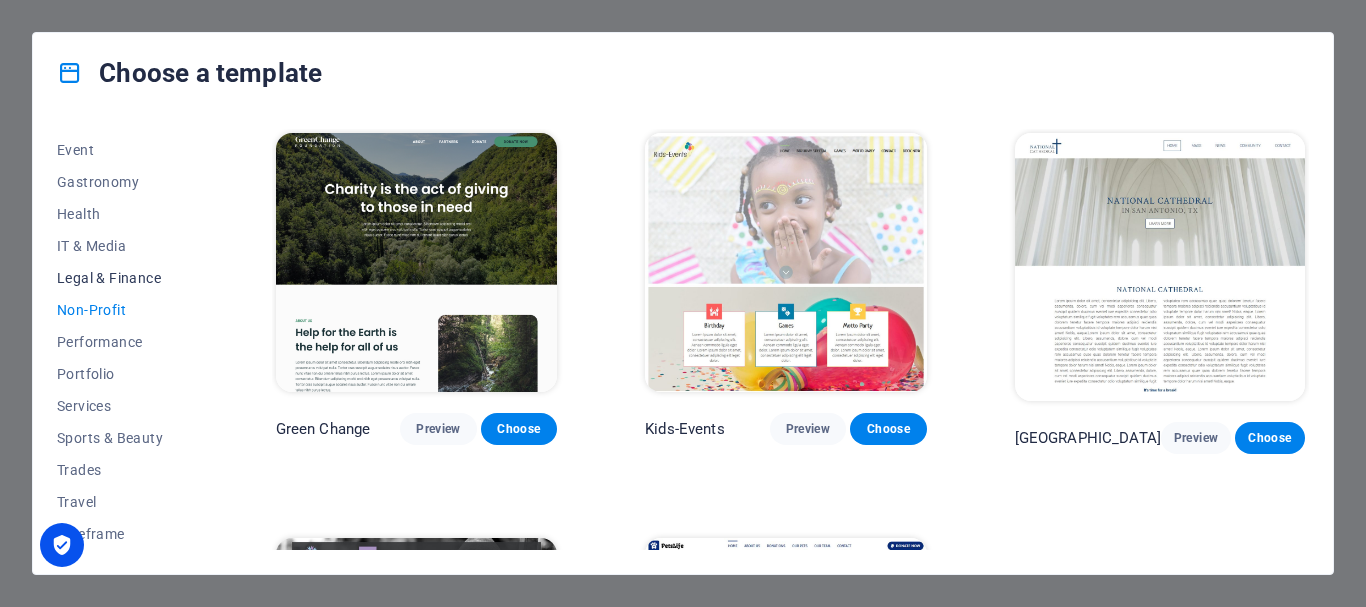 click on "Legal & Finance" at bounding box center [122, 278] 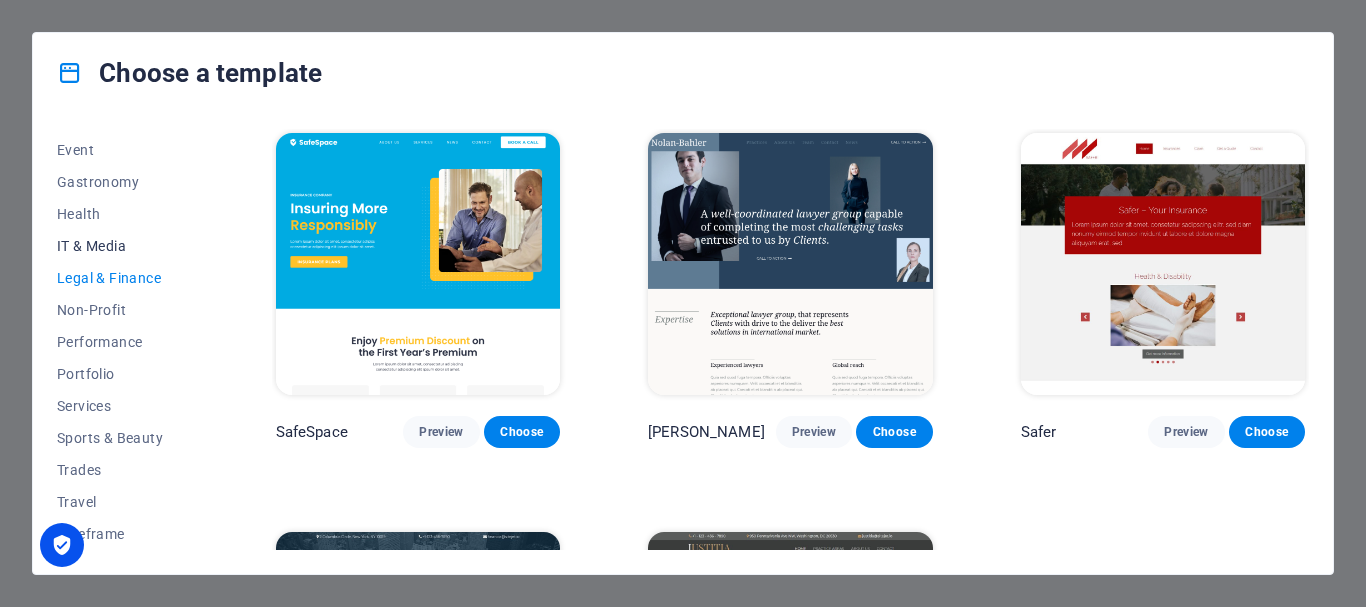 click on "IT & Media" at bounding box center (122, 246) 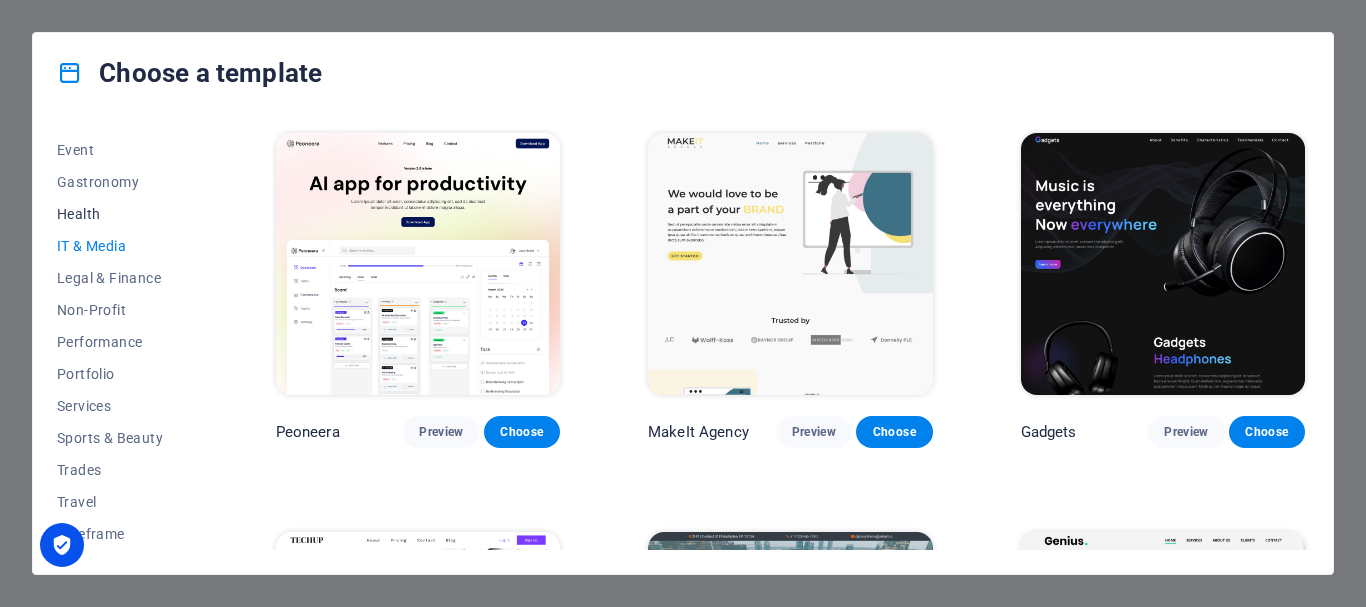 click on "Health" at bounding box center (122, 214) 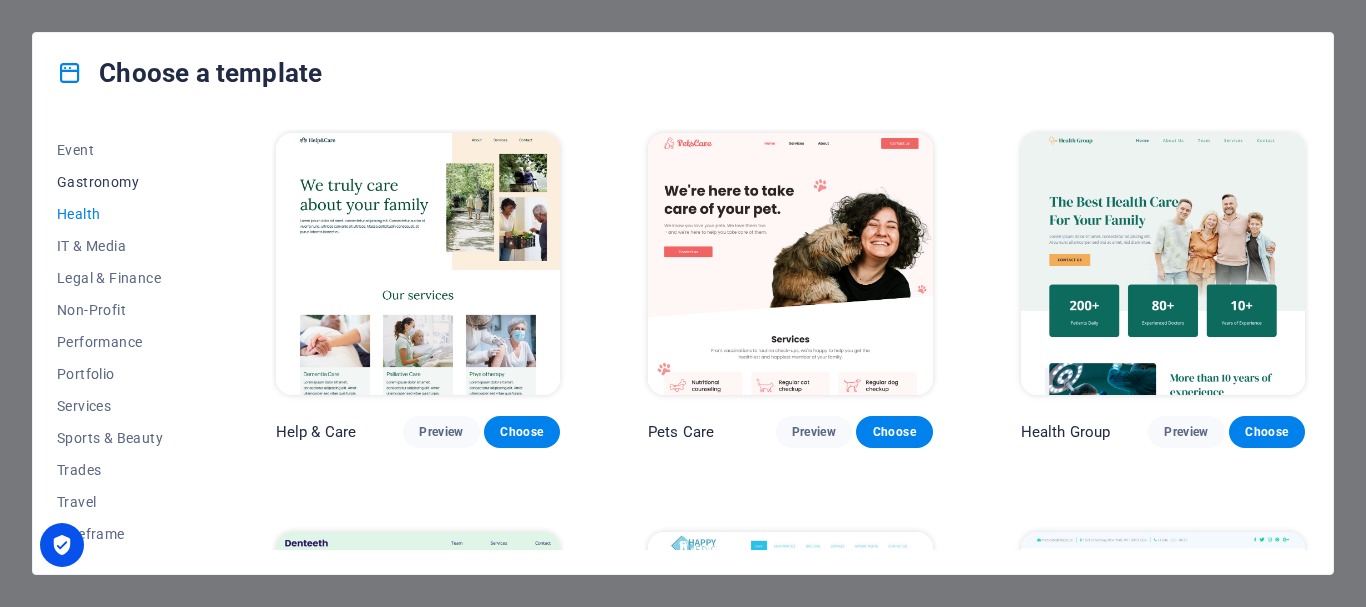 click on "Gastronomy" at bounding box center [122, 182] 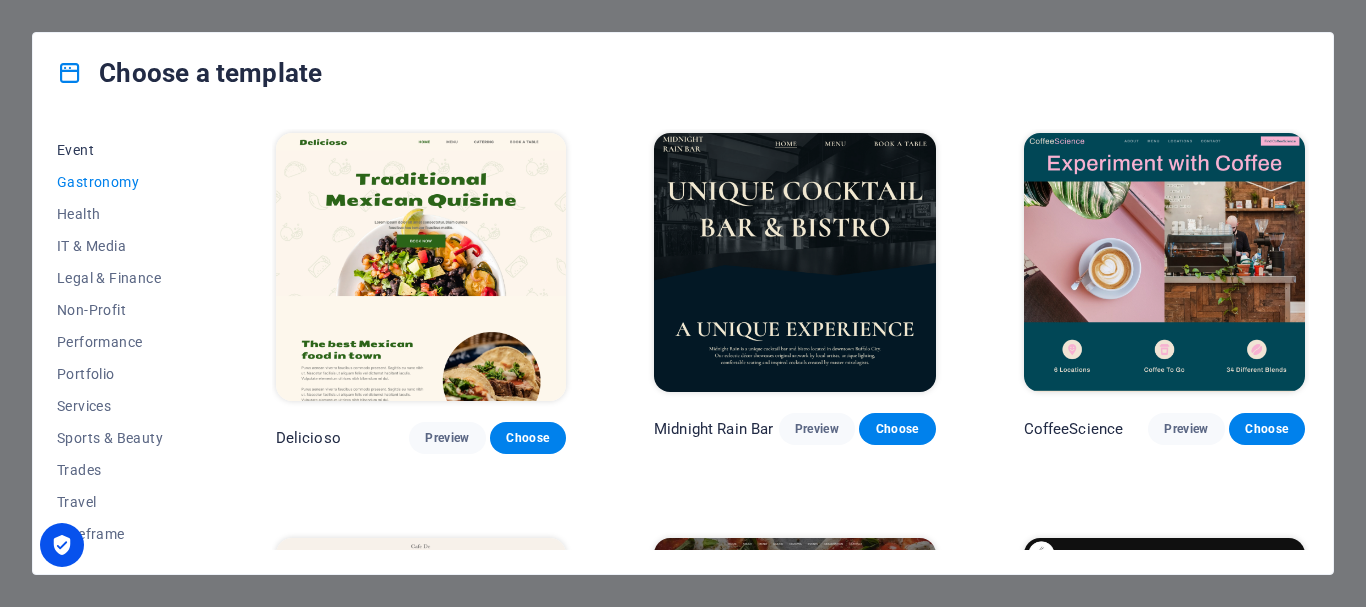click on "Event" at bounding box center (122, 150) 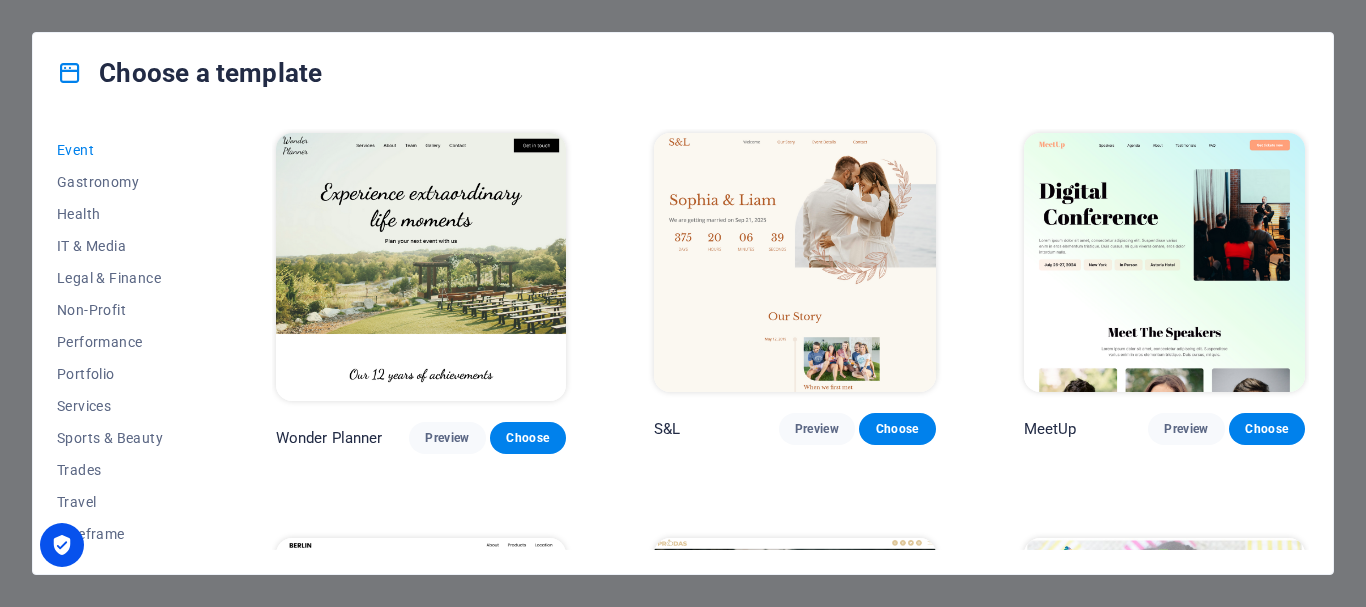 click on "Event" at bounding box center [122, 150] 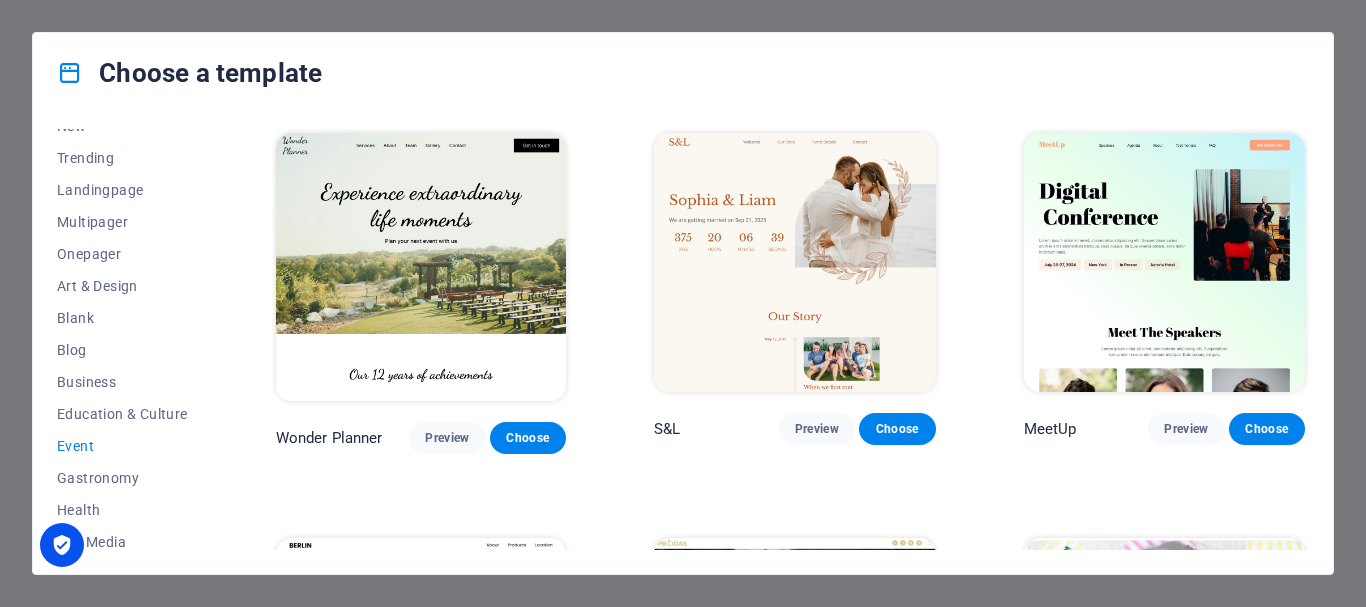 scroll, scrollTop: 78, scrollLeft: 0, axis: vertical 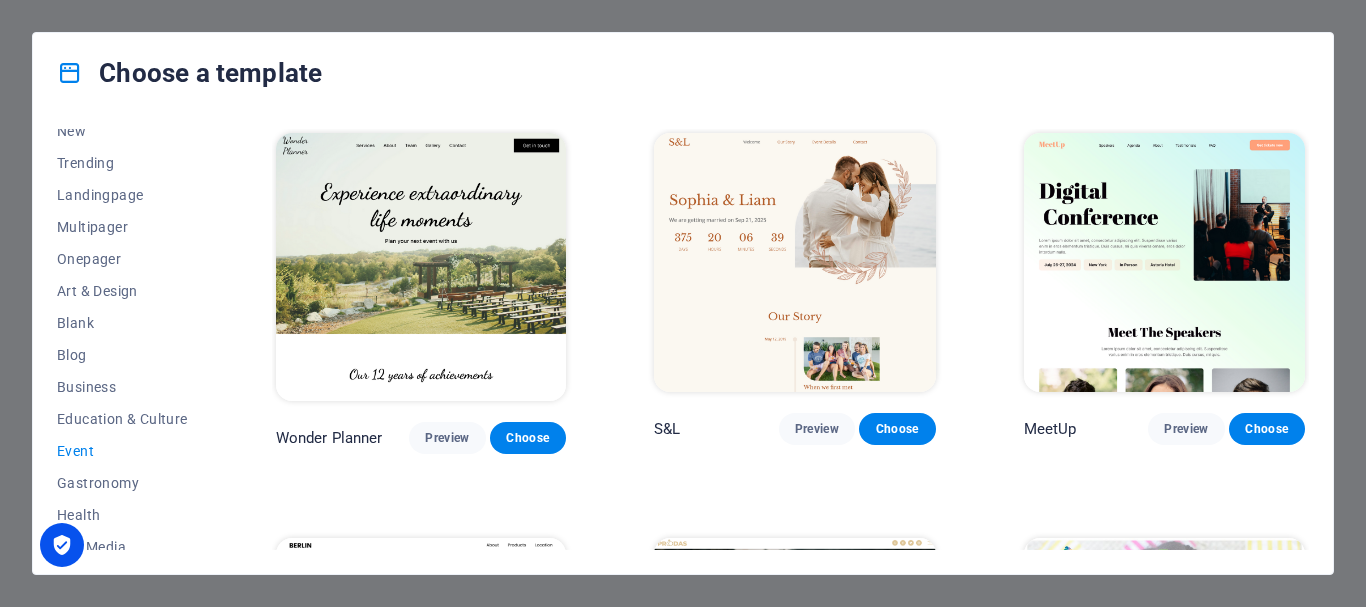 drag, startPoint x: 214, startPoint y: 341, endPoint x: 222, endPoint y: 183, distance: 158.20241 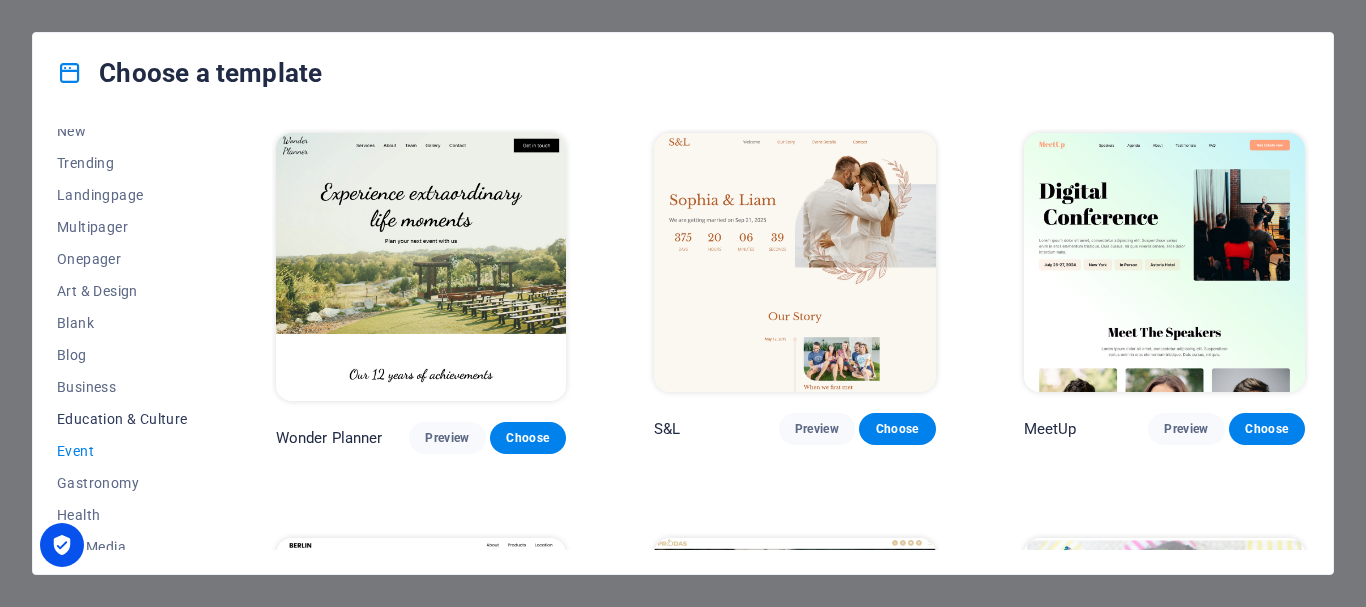 click on "Education & Culture" at bounding box center [122, 419] 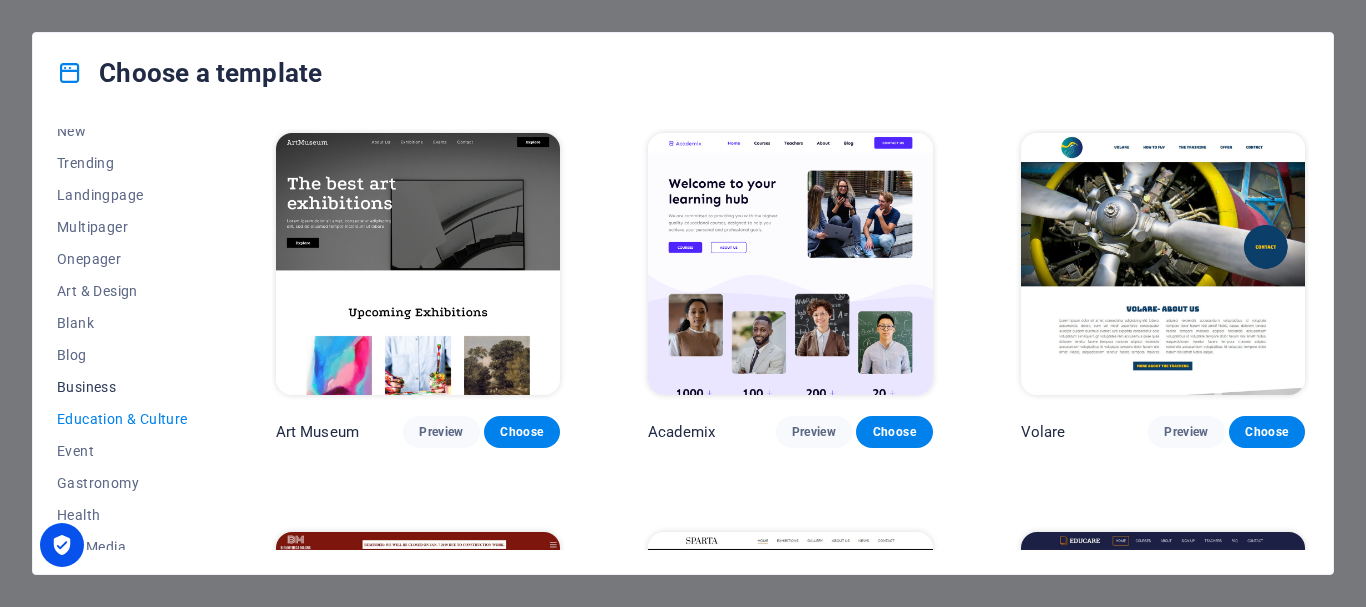 click on "Business" at bounding box center [122, 387] 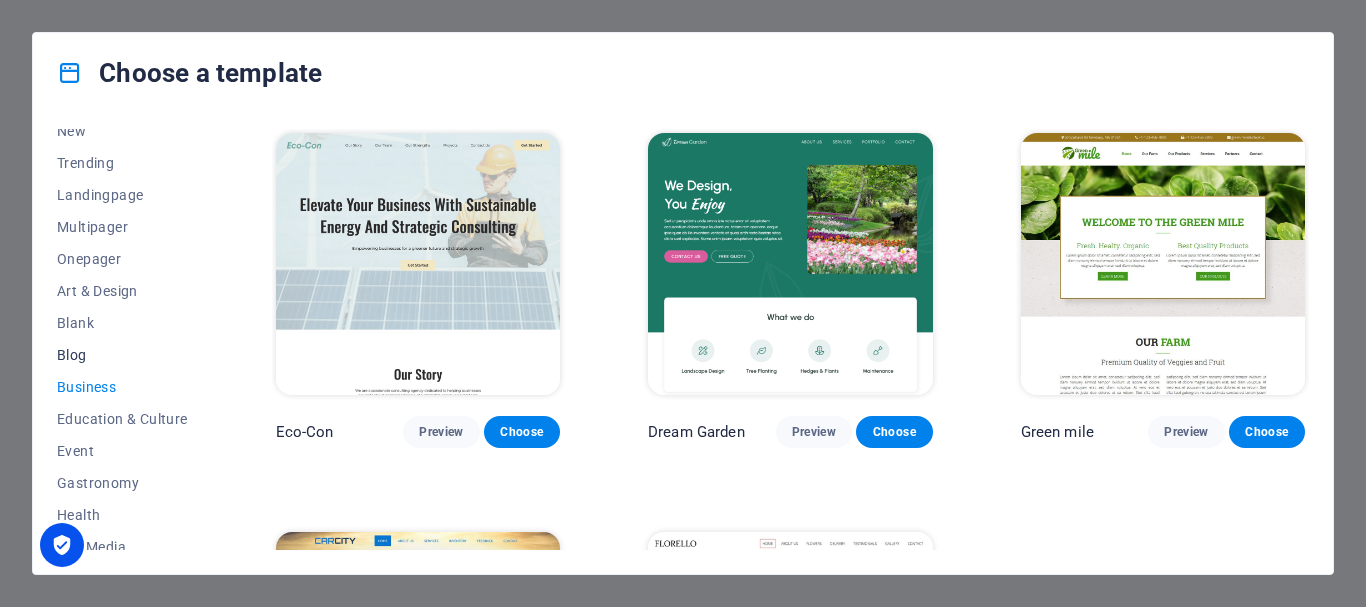 click on "Blog" at bounding box center (122, 355) 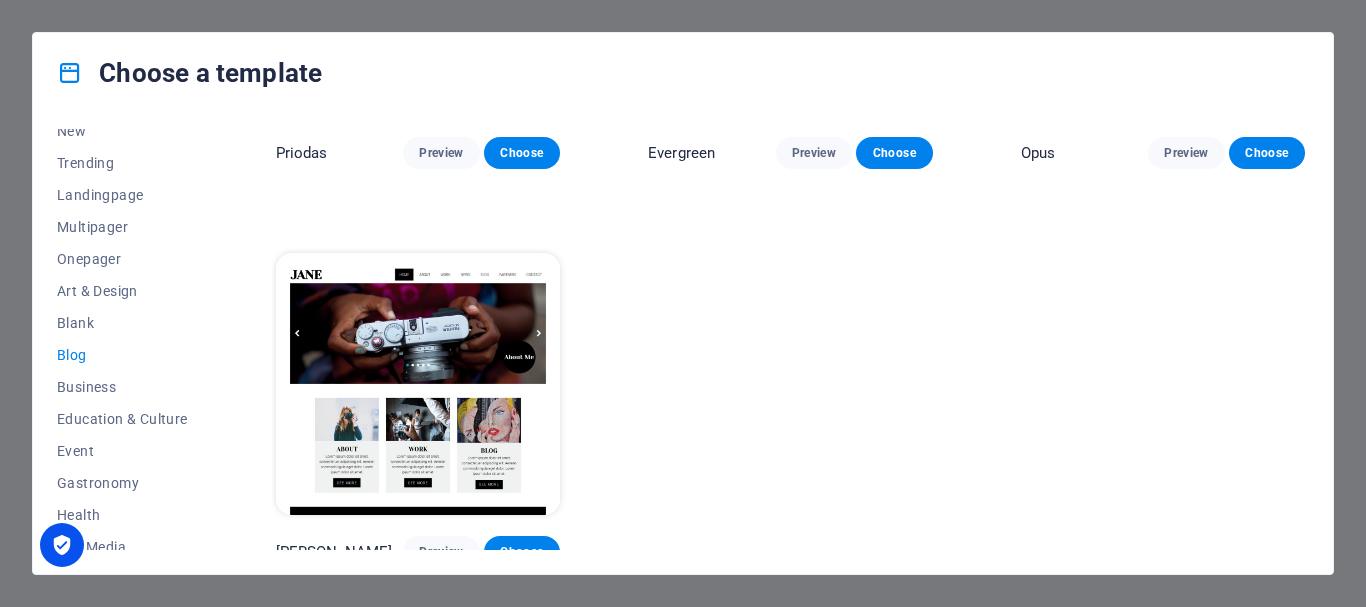 scroll, scrollTop: 0, scrollLeft: 0, axis: both 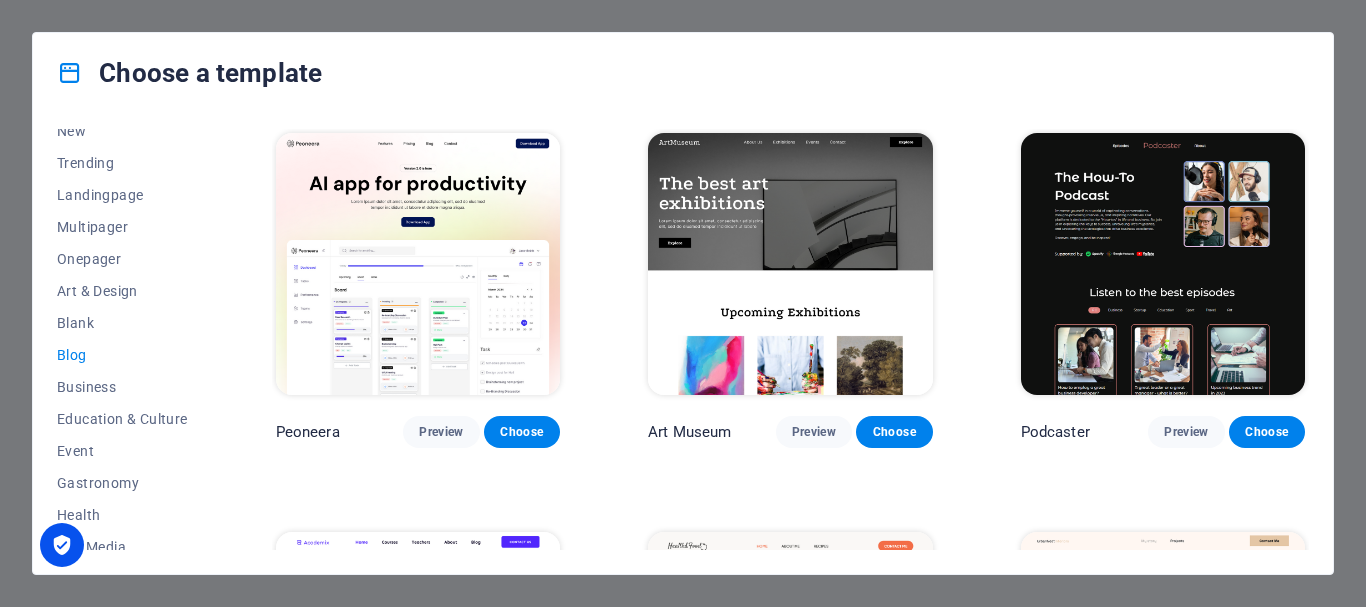 click on "Choose a template" at bounding box center [683, 73] 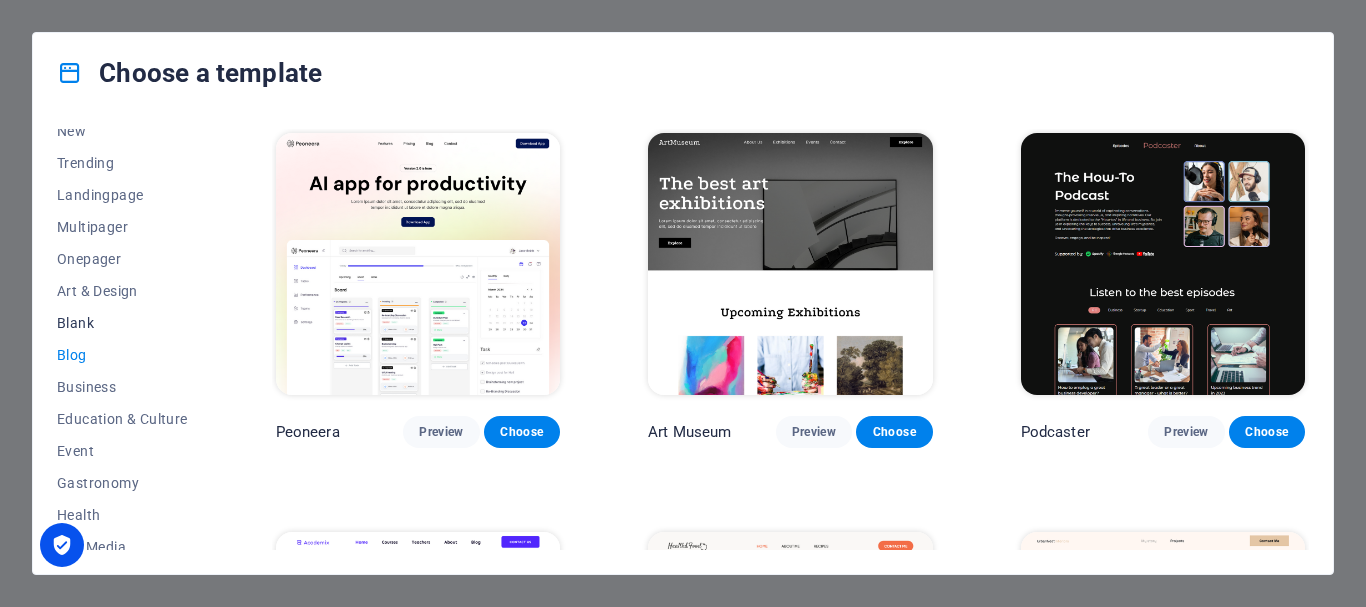 click on "Blank" at bounding box center [122, 323] 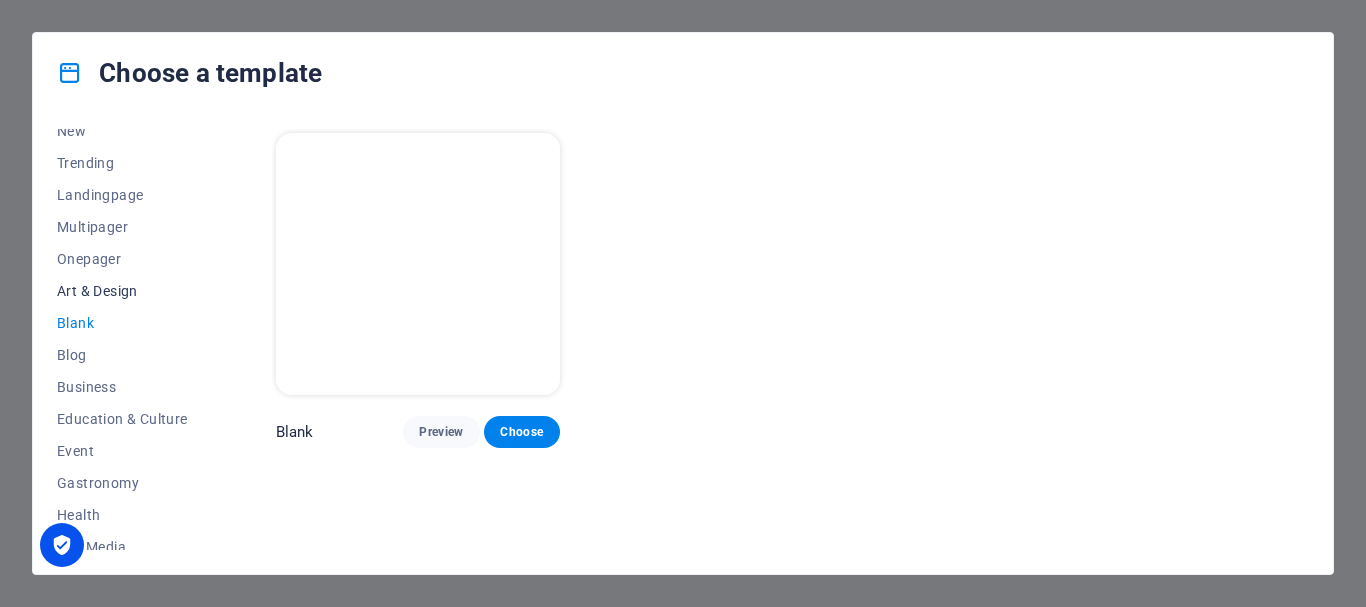 click on "Art & Design" at bounding box center (122, 291) 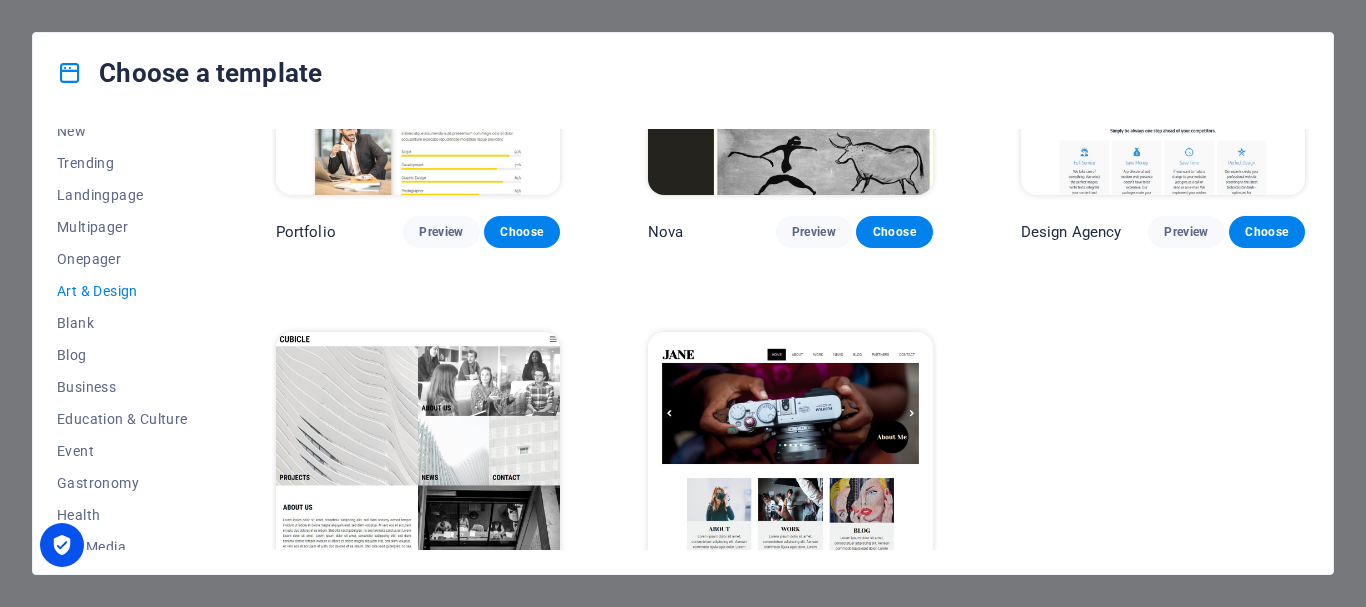scroll, scrollTop: 1483, scrollLeft: 0, axis: vertical 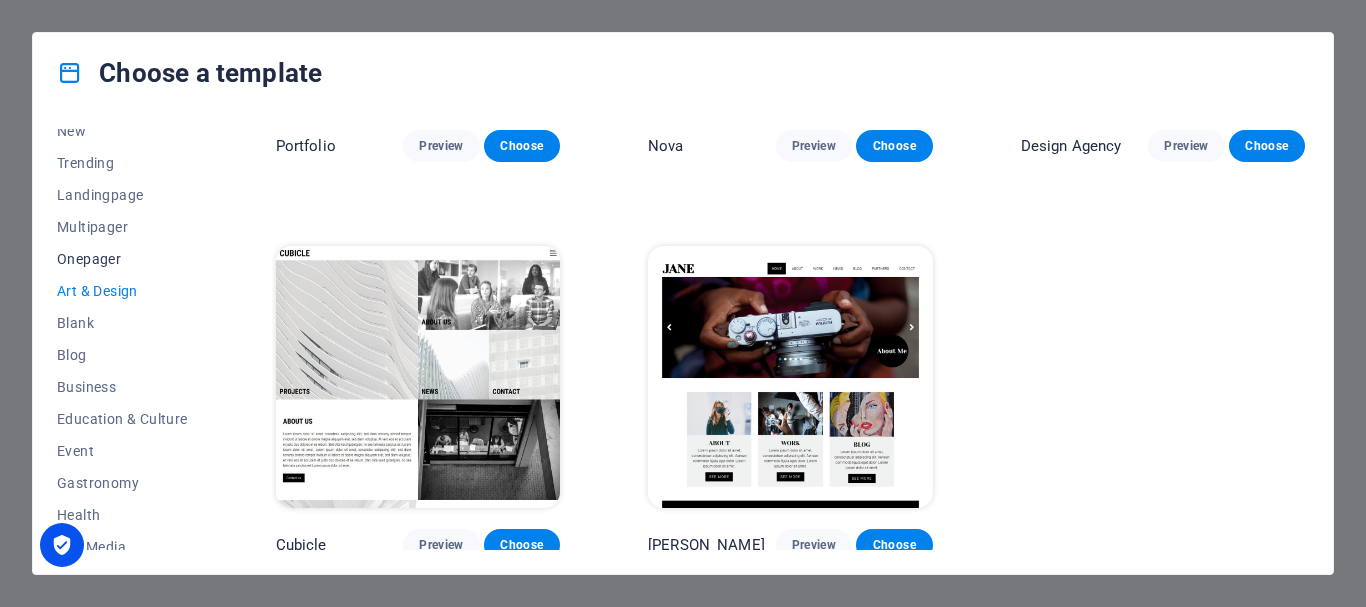 click on "Onepager" at bounding box center (122, 259) 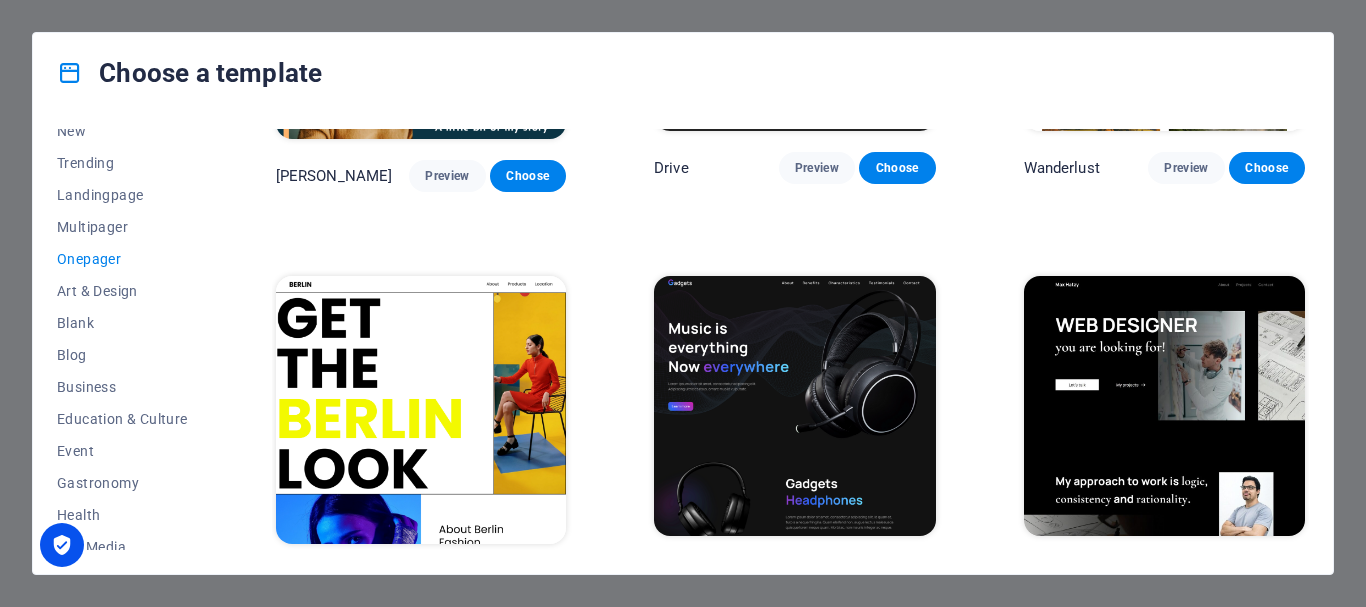 scroll, scrollTop: 7444, scrollLeft: 0, axis: vertical 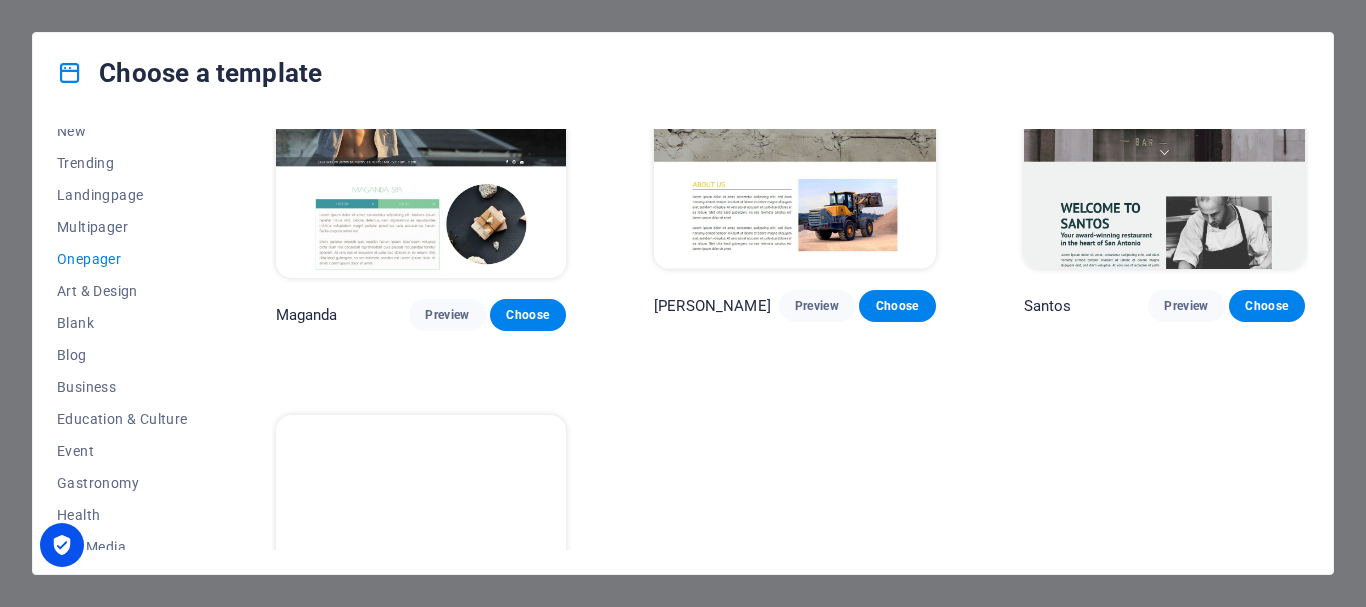 drag, startPoint x: 1306, startPoint y: 471, endPoint x: 1349, endPoint y: 554, distance: 93.47727 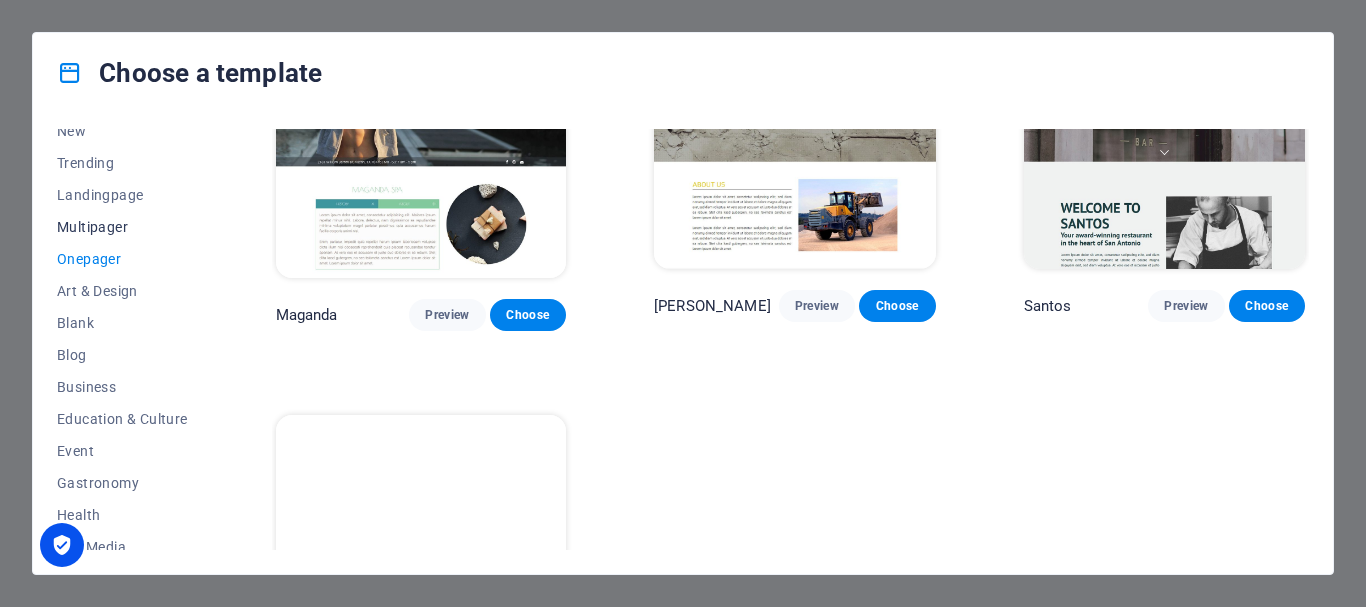 click on "Multipager" at bounding box center (122, 227) 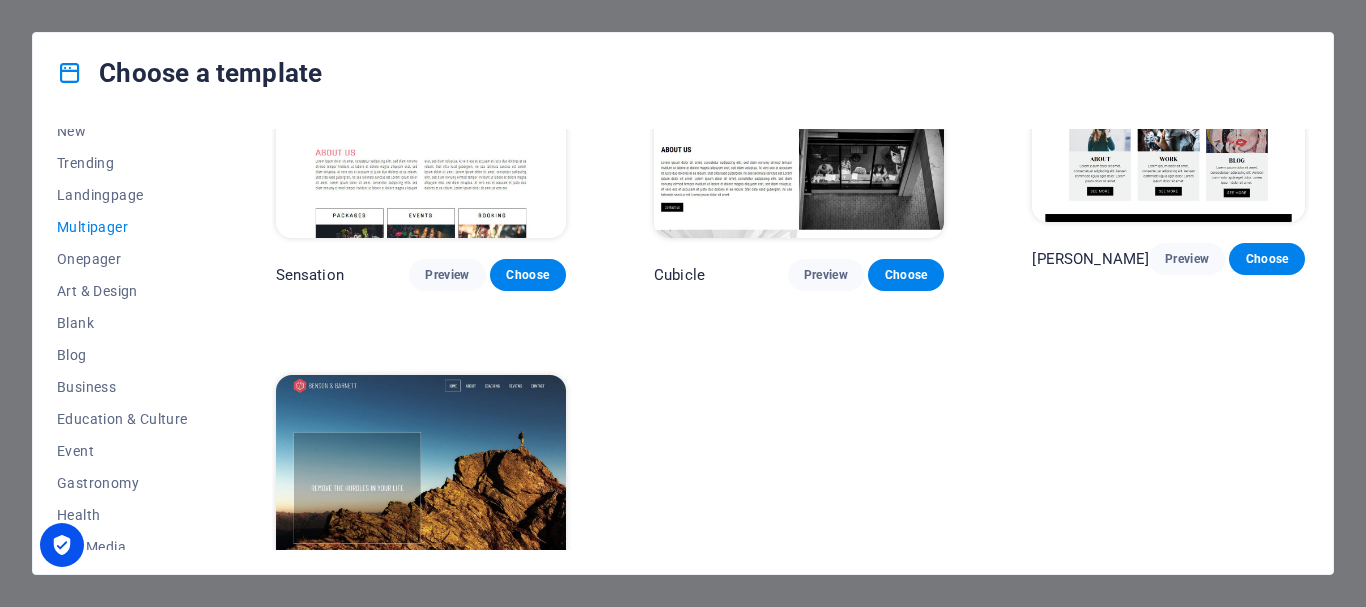 scroll, scrollTop: 8261, scrollLeft: 0, axis: vertical 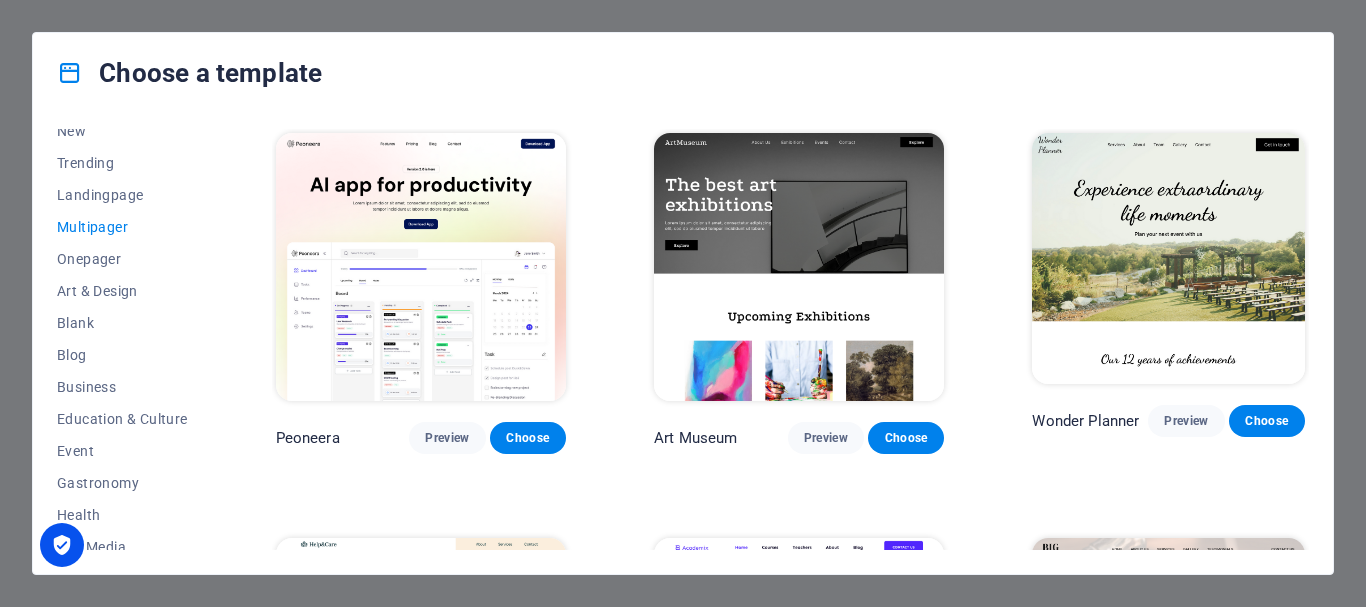 click on "Choose a template" at bounding box center [683, 73] 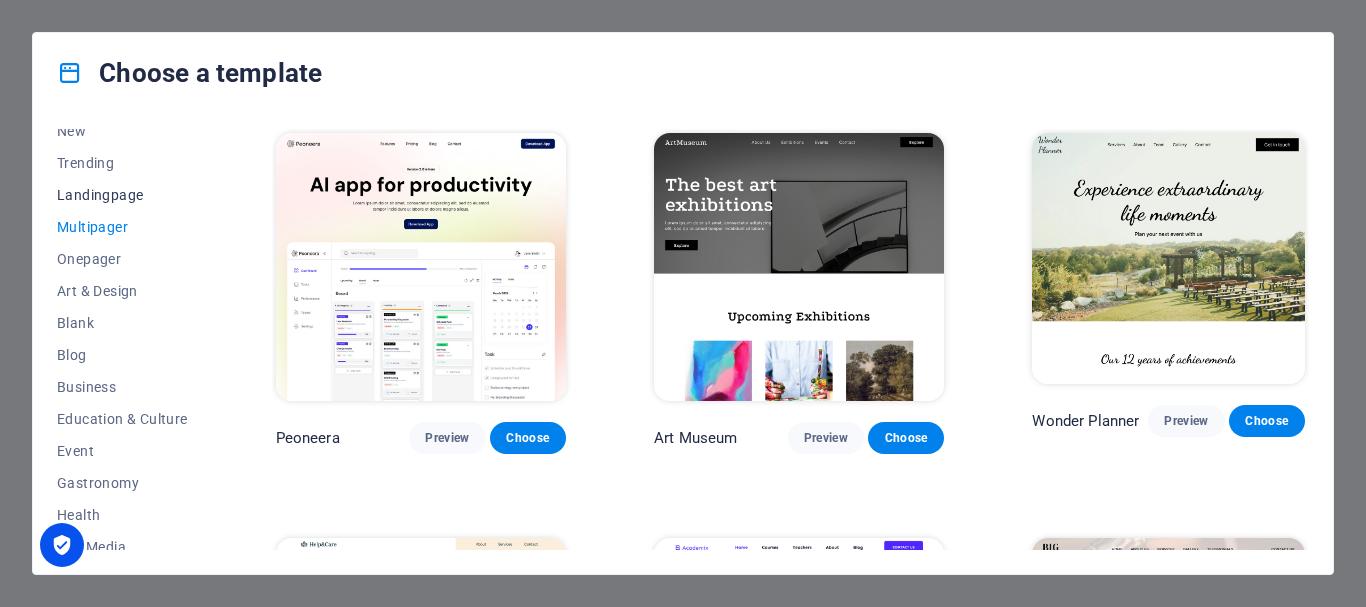 click on "Landingpage" at bounding box center (122, 195) 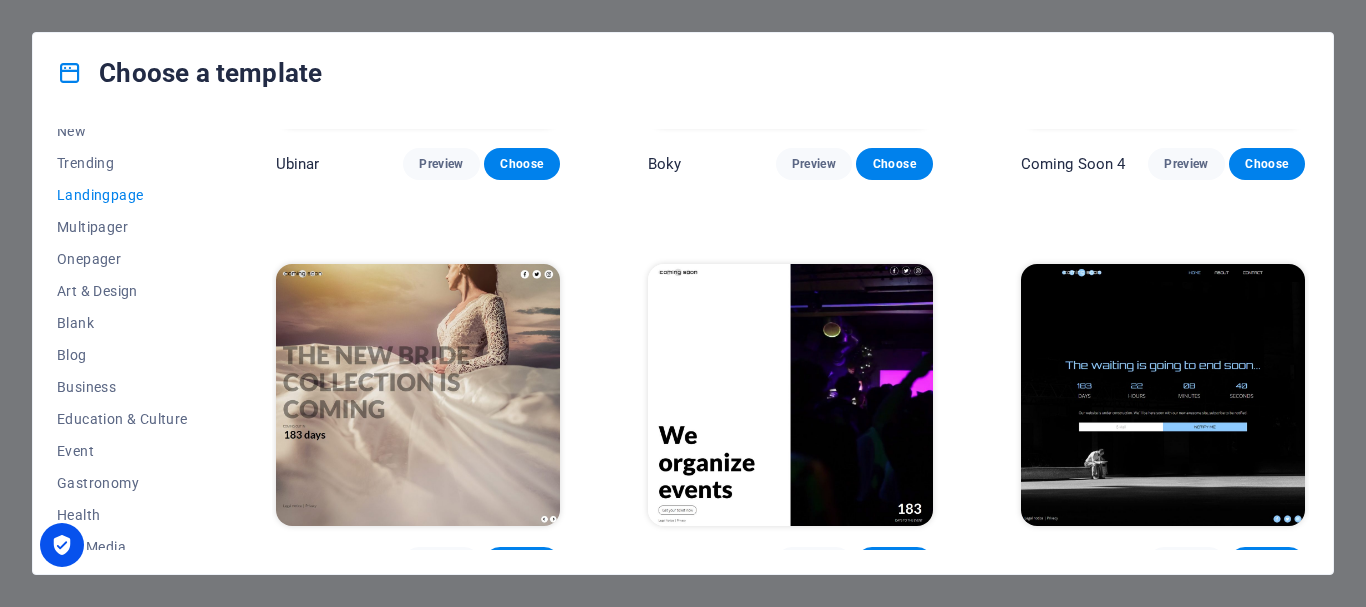 scroll, scrollTop: 3070, scrollLeft: 0, axis: vertical 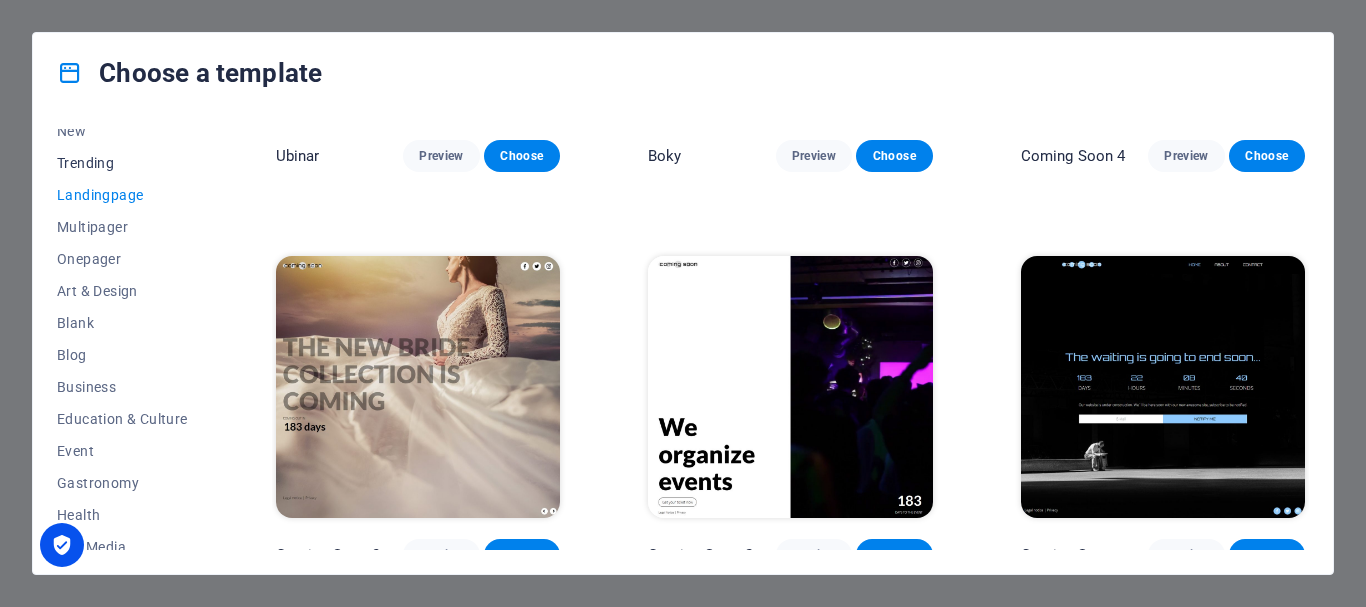 click on "Trending" at bounding box center (122, 163) 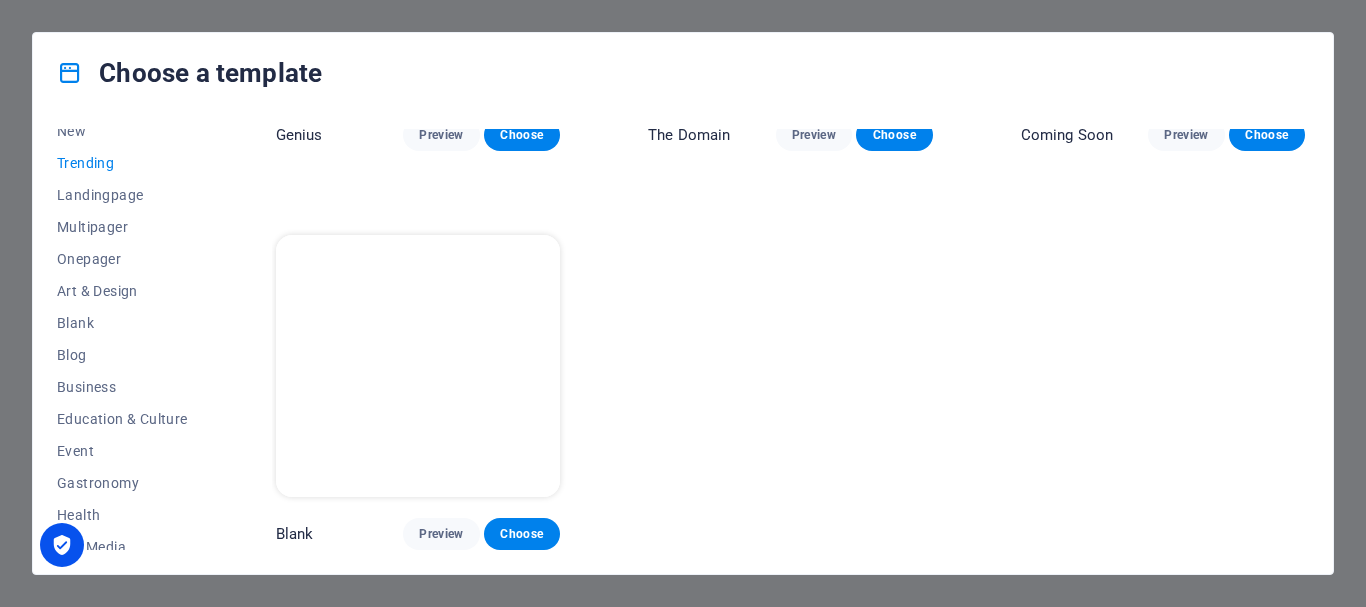 scroll, scrollTop: 1482, scrollLeft: 0, axis: vertical 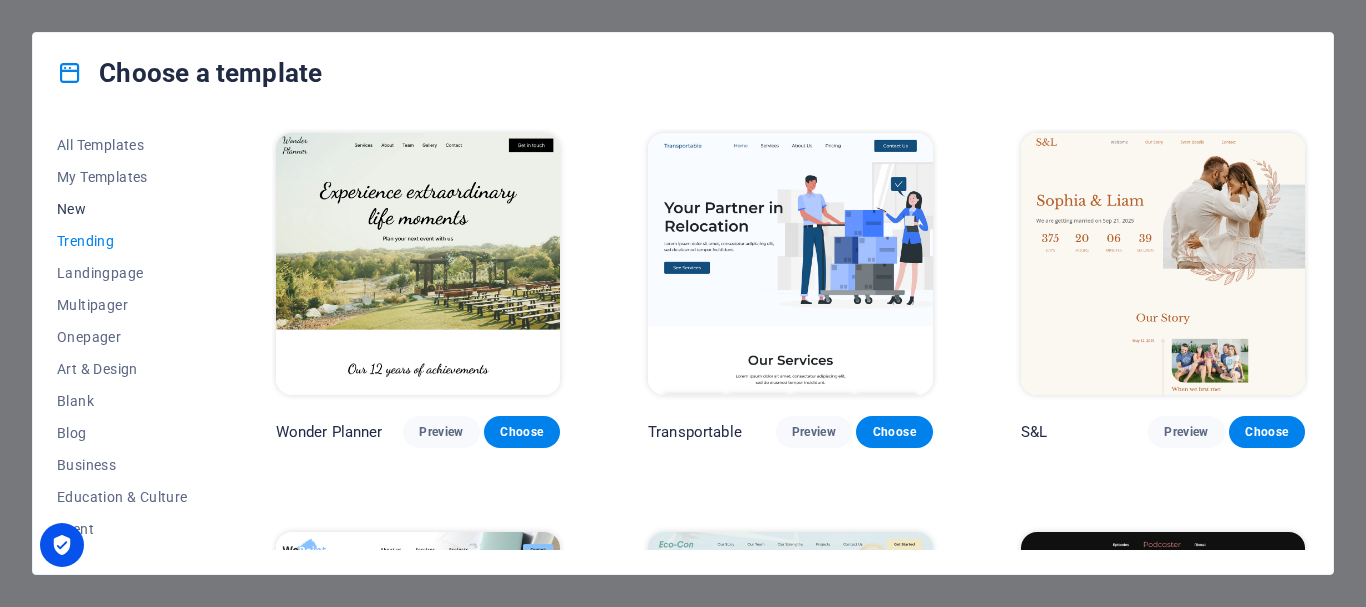 click on "New" at bounding box center (122, 209) 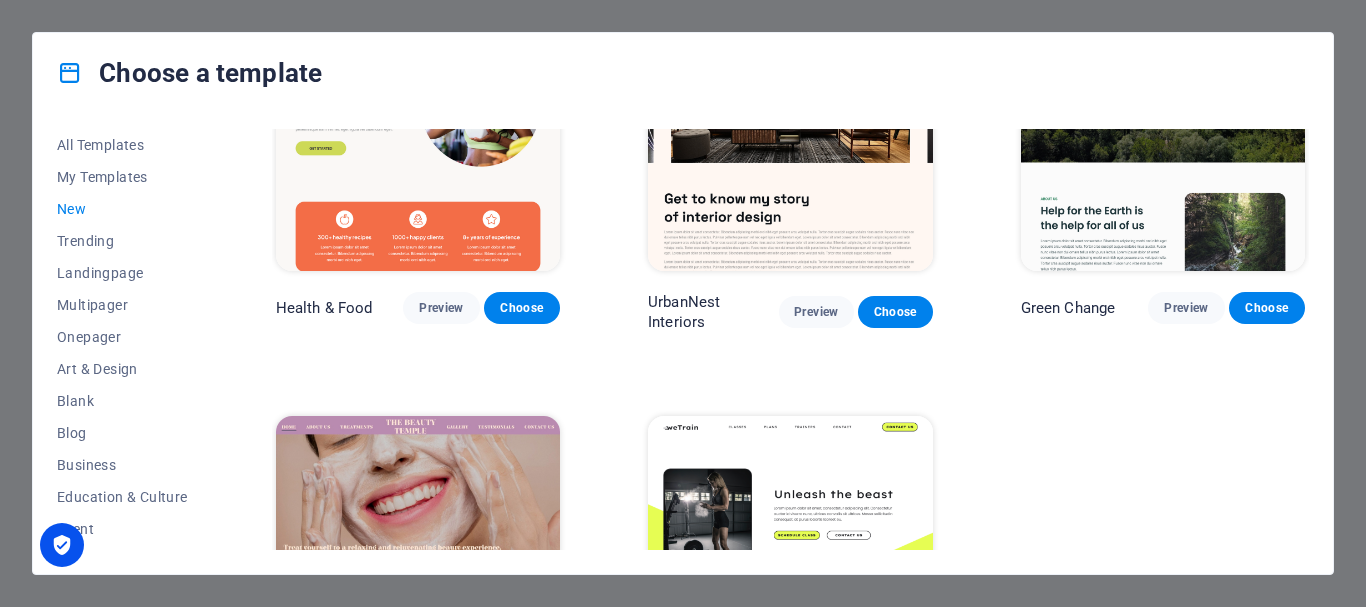 scroll, scrollTop: 1726, scrollLeft: 0, axis: vertical 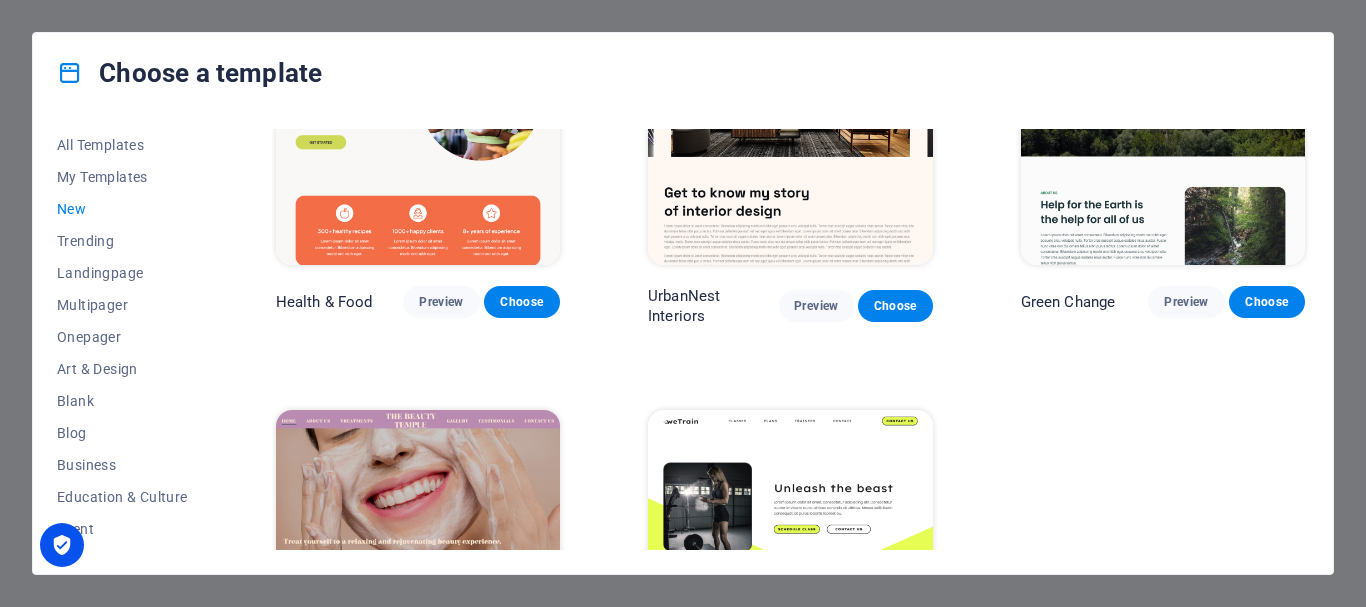 drag, startPoint x: 1307, startPoint y: 167, endPoint x: 1347, endPoint y: 482, distance: 317.52954 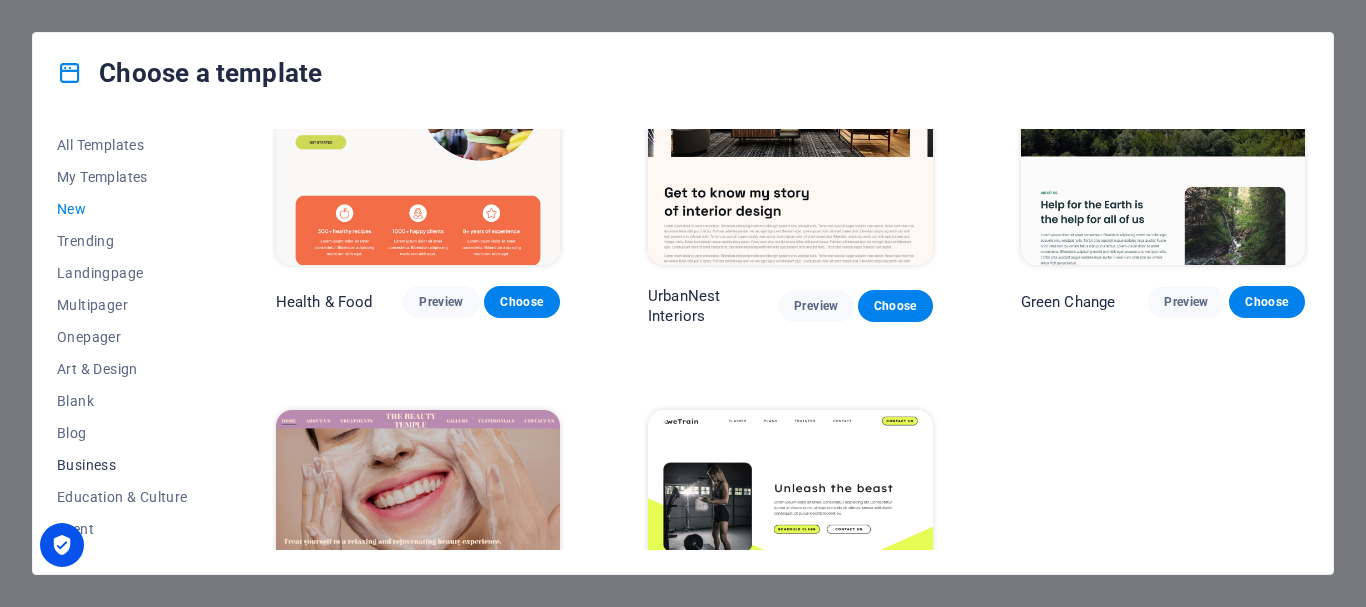click on "Business" at bounding box center (122, 465) 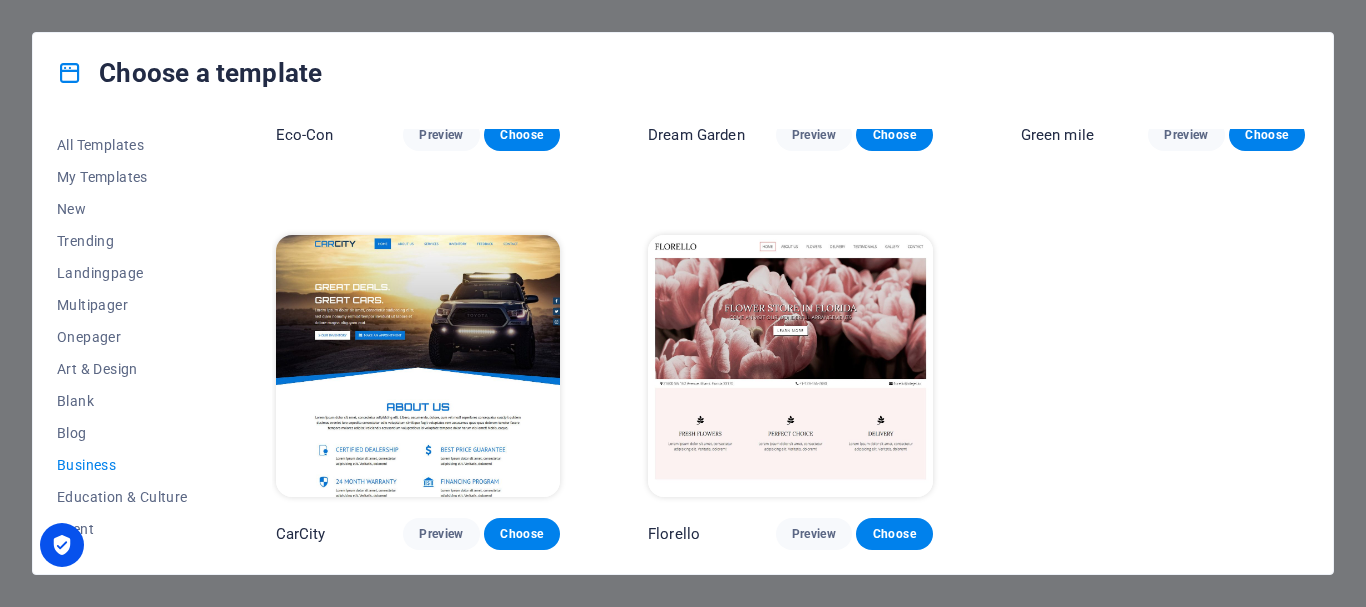 scroll, scrollTop: 293, scrollLeft: 0, axis: vertical 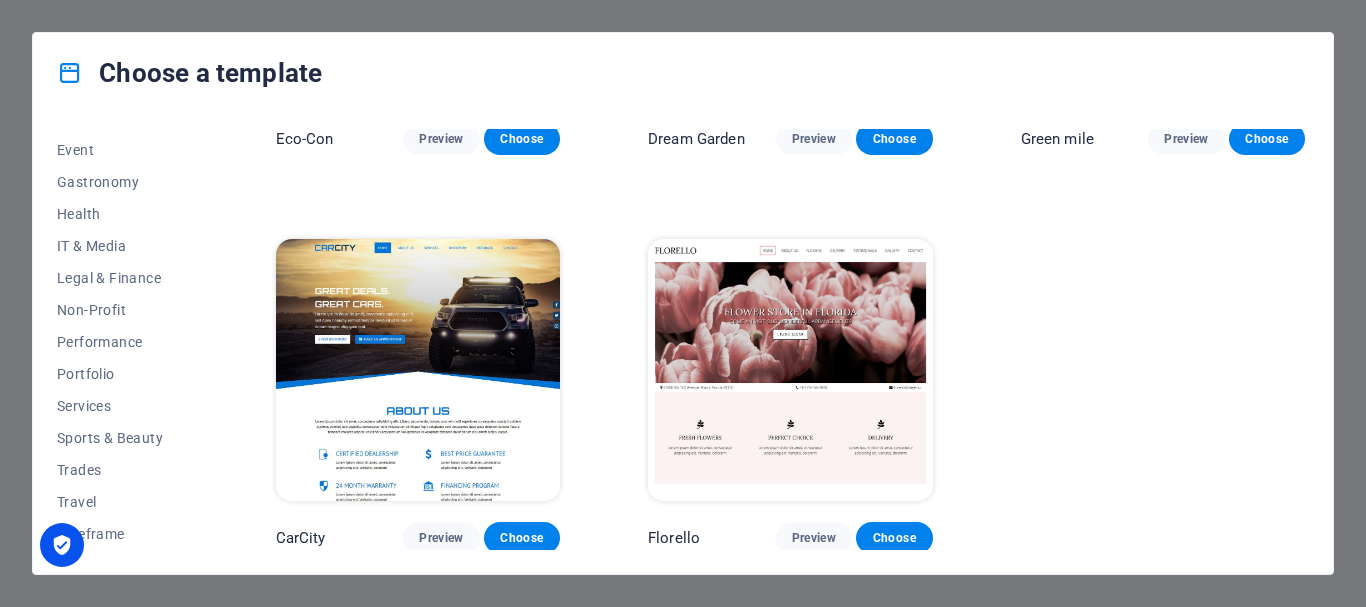 drag, startPoint x: 213, startPoint y: 216, endPoint x: 234, endPoint y: 423, distance: 208.06248 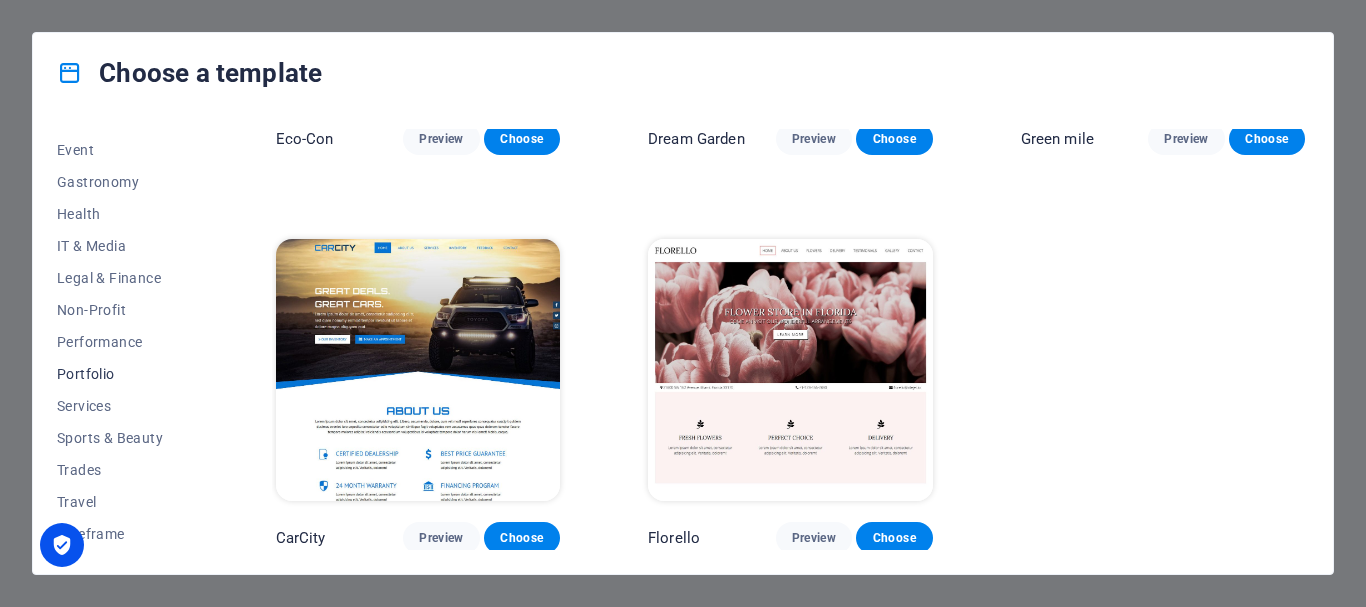 click on "Portfolio" at bounding box center (122, 374) 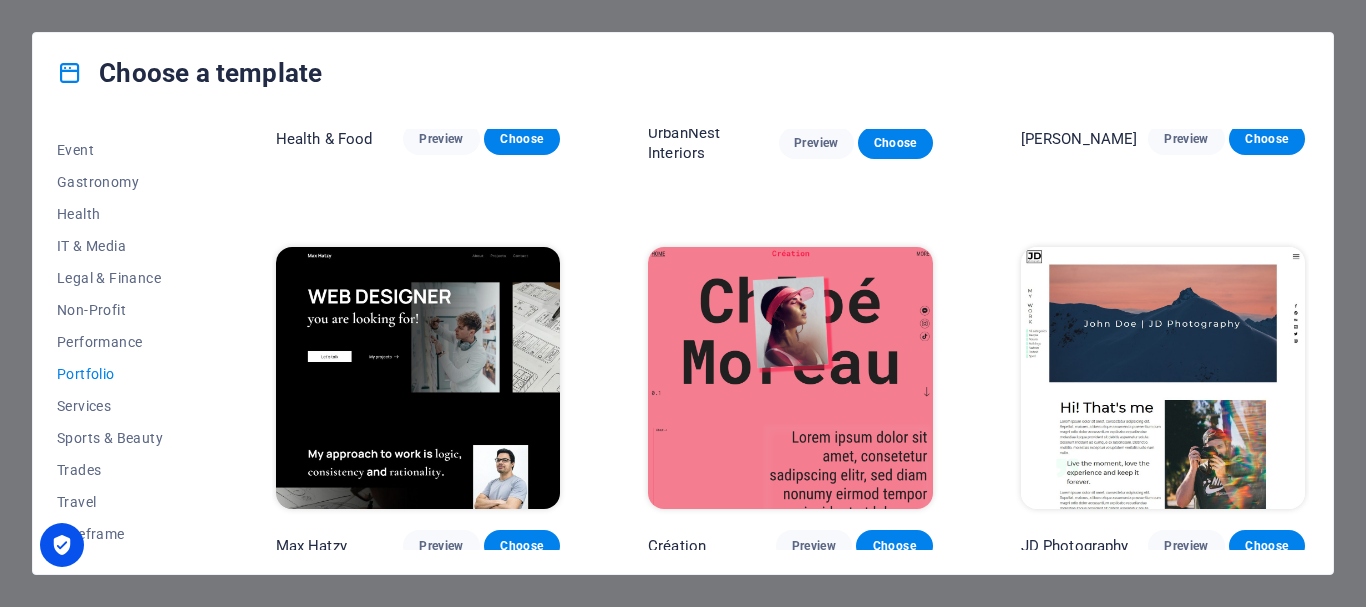 scroll, scrollTop: 697, scrollLeft: 0, axis: vertical 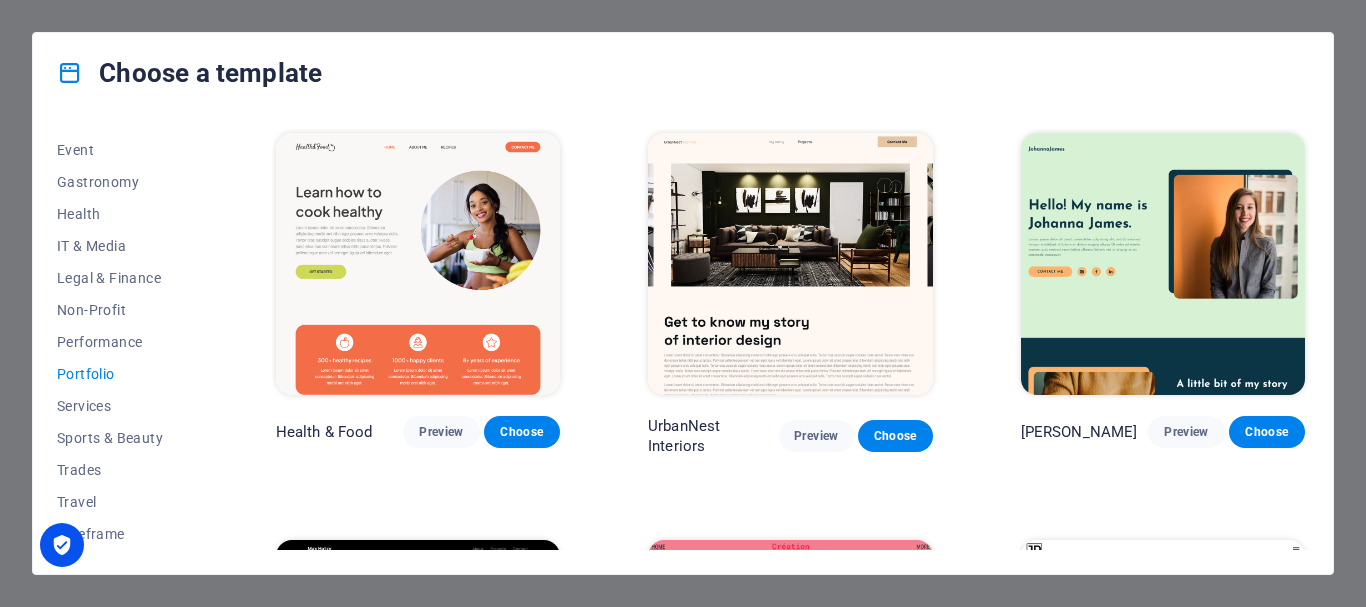 click at bounding box center (418, 264) 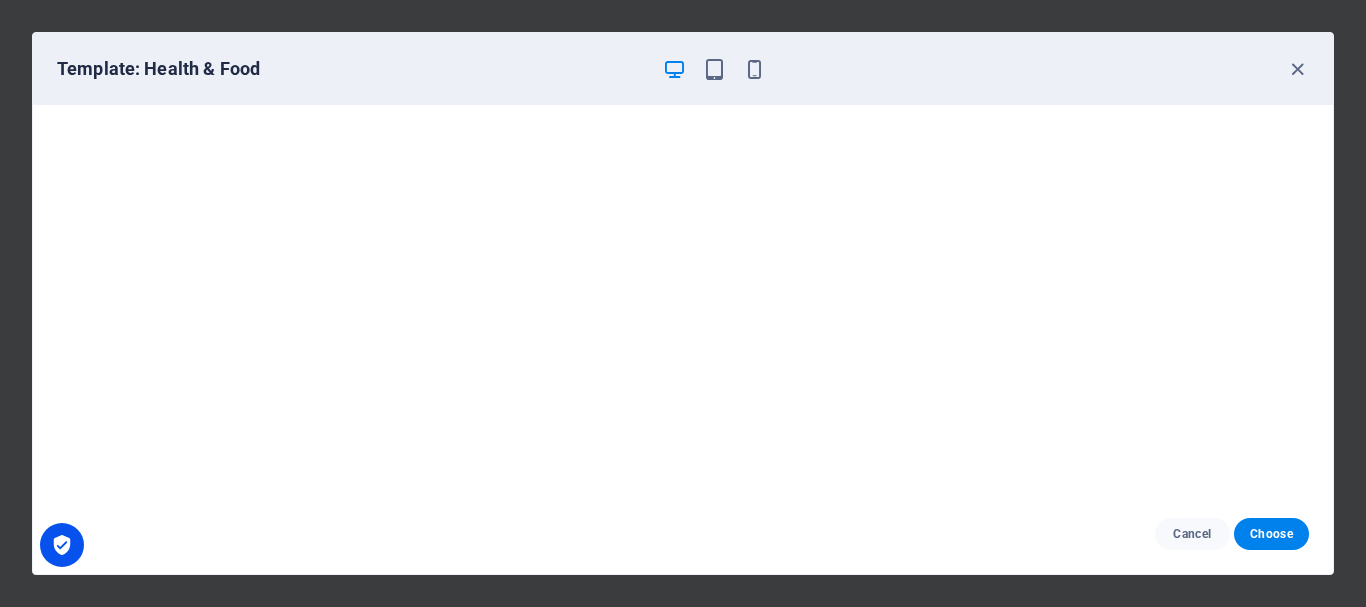 click on "Template: Health & Food" at bounding box center (351, 69) 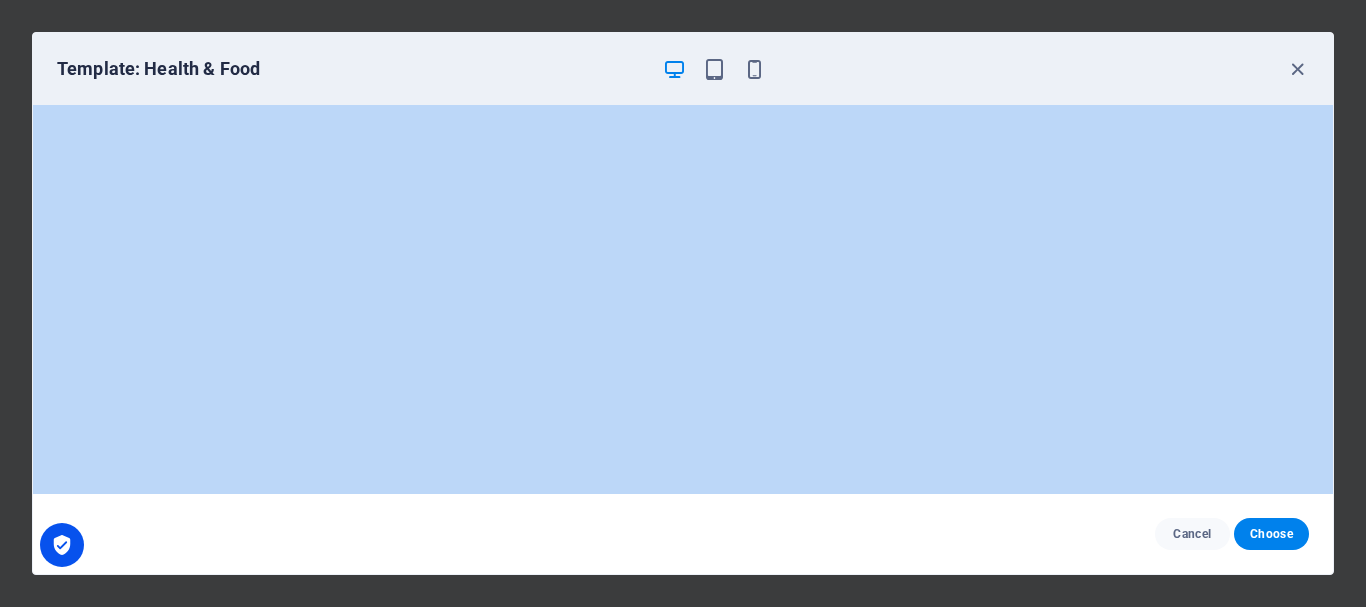 click on "Template: Health & Food" at bounding box center (351, 69) 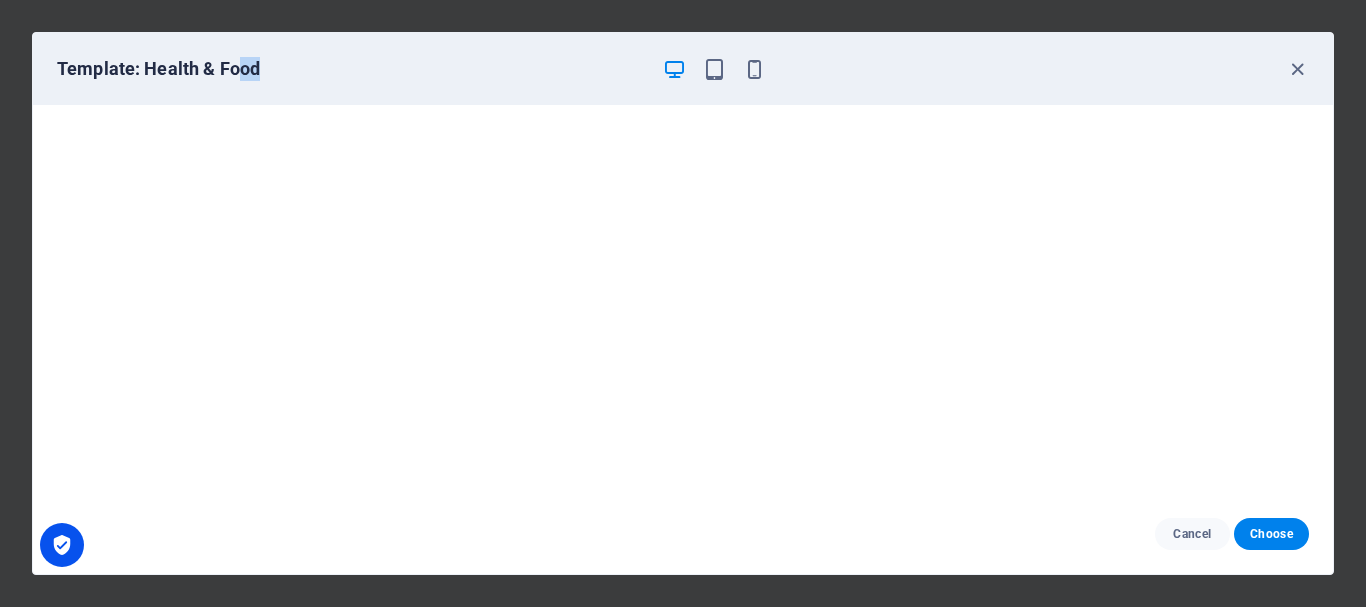 drag, startPoint x: 240, startPoint y: 66, endPoint x: 264, endPoint y: 64, distance: 24.083189 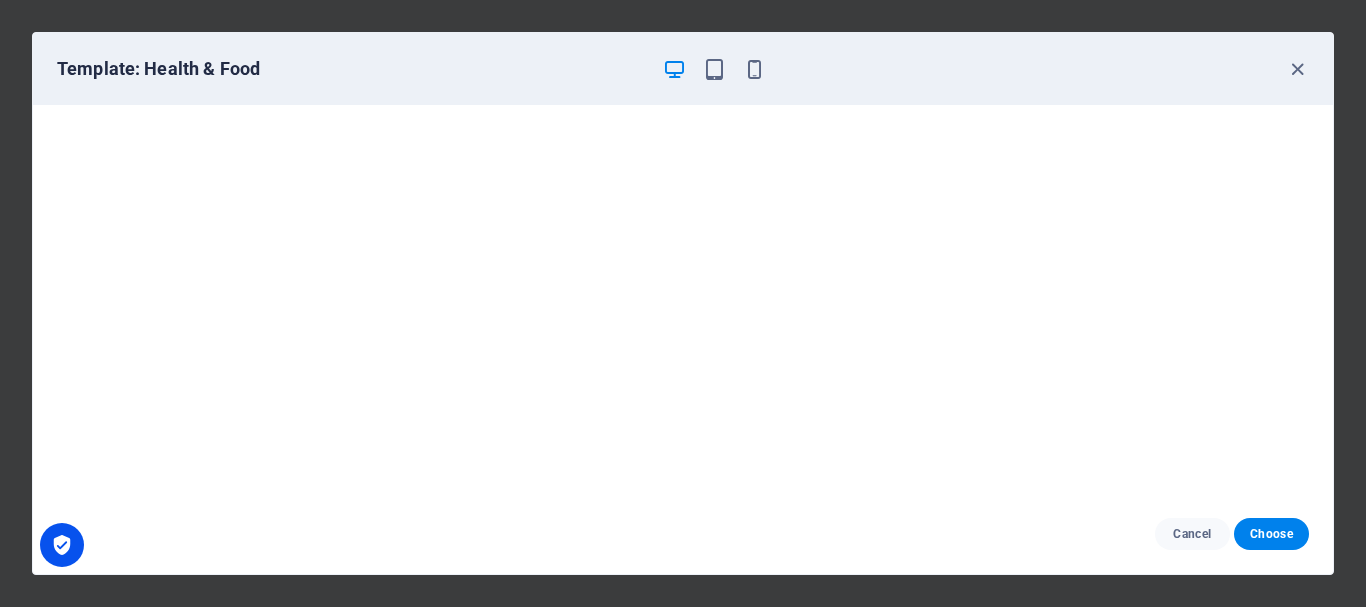 click on "Template: Health & Food" at bounding box center [351, 69] 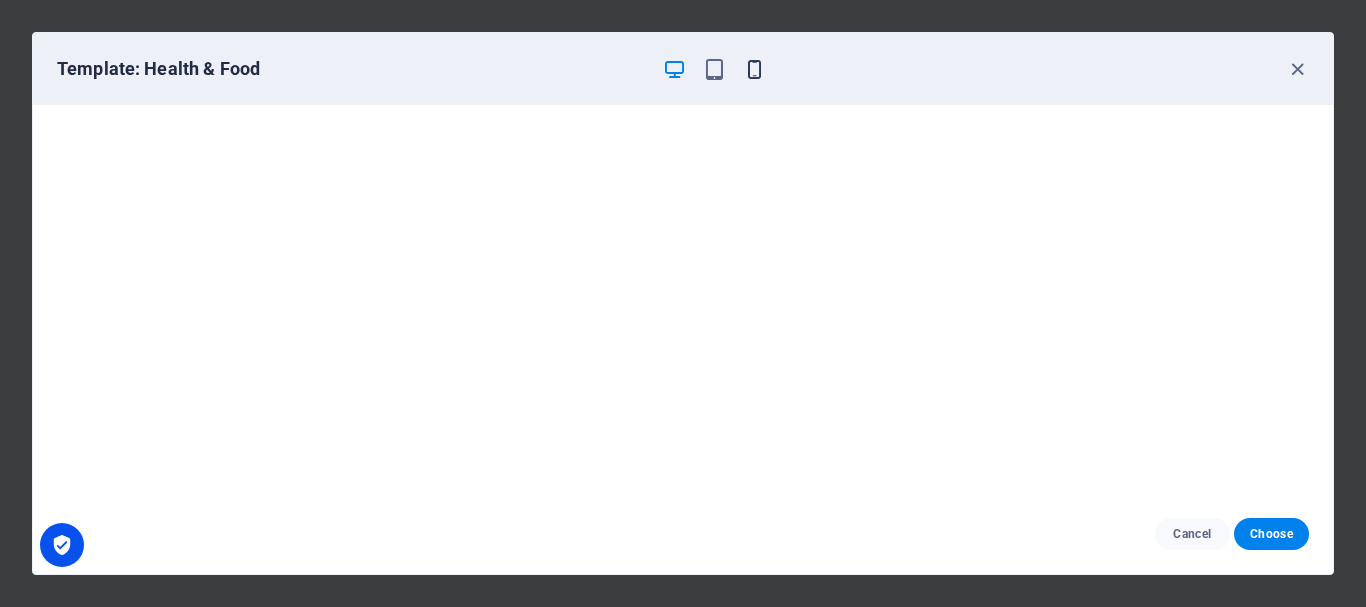 click at bounding box center [754, 69] 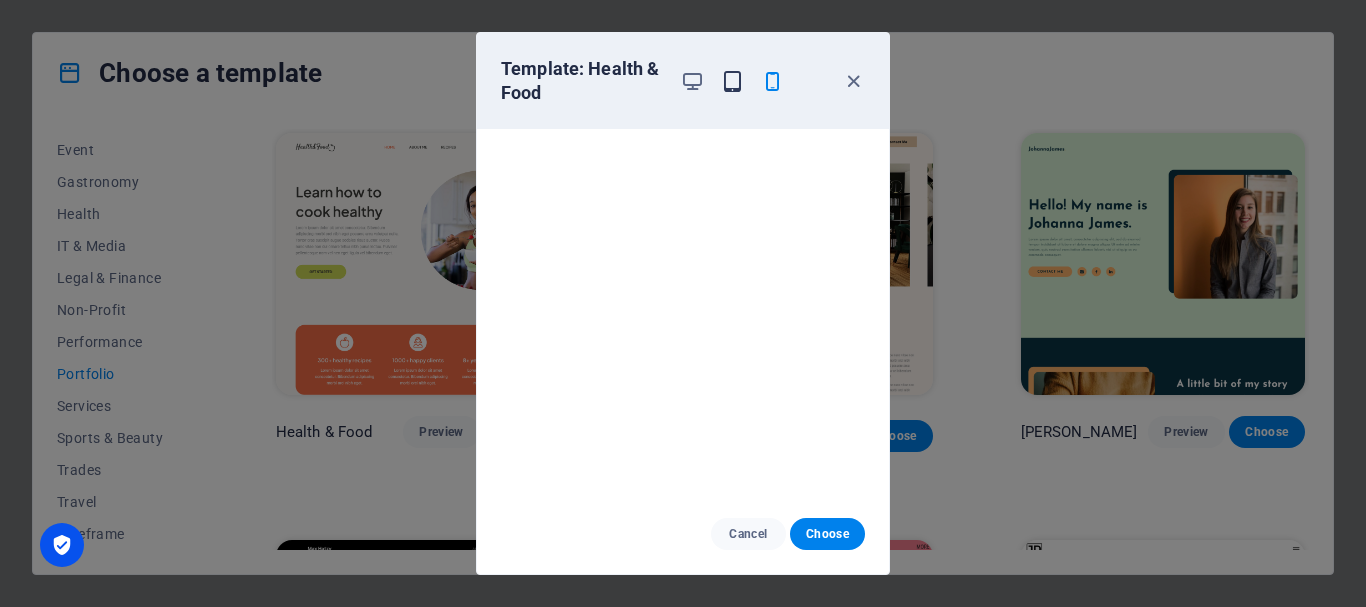 click at bounding box center [732, 81] 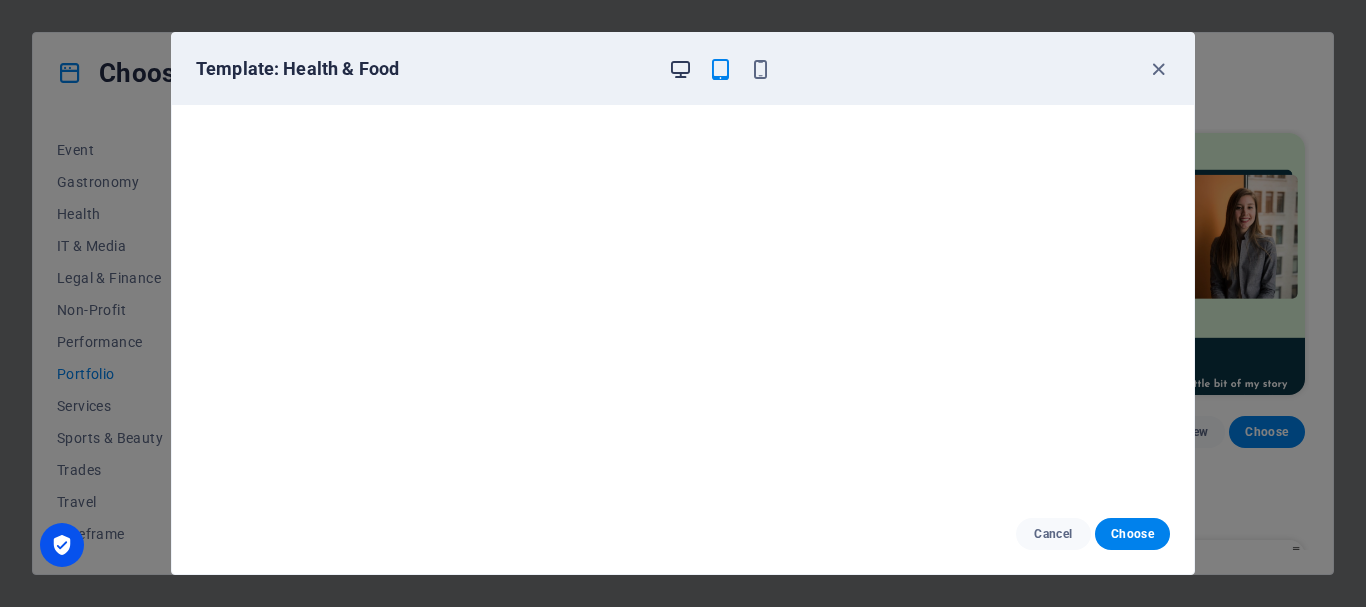 click at bounding box center (680, 69) 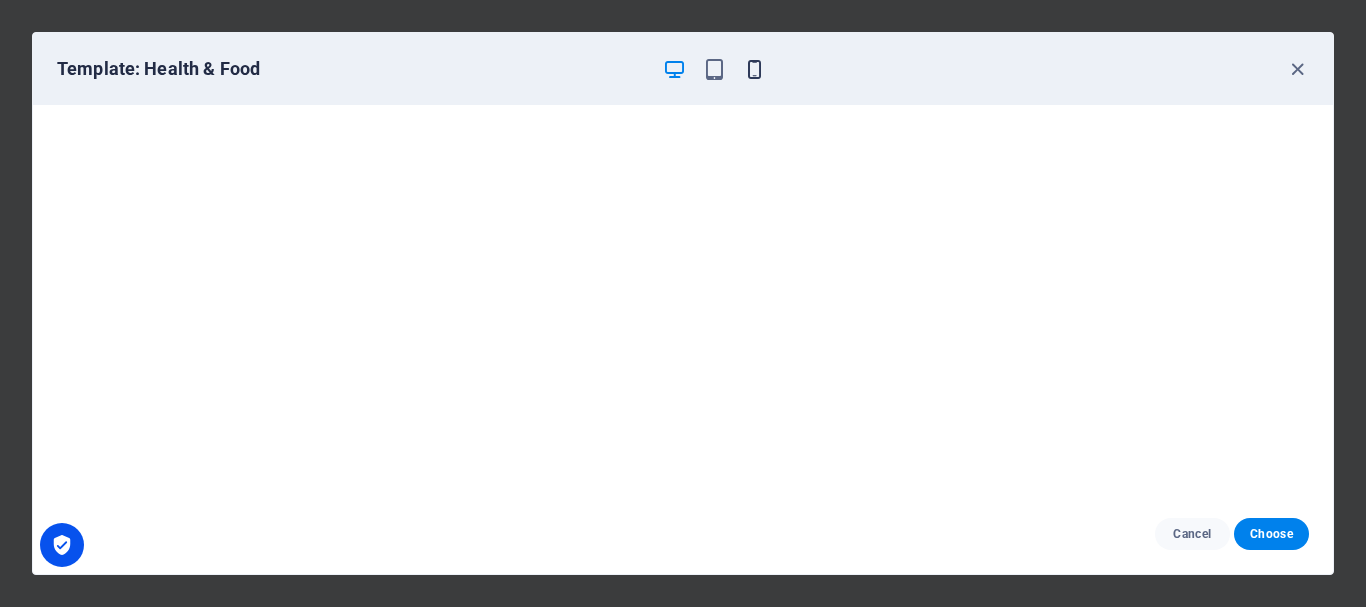 click at bounding box center (754, 69) 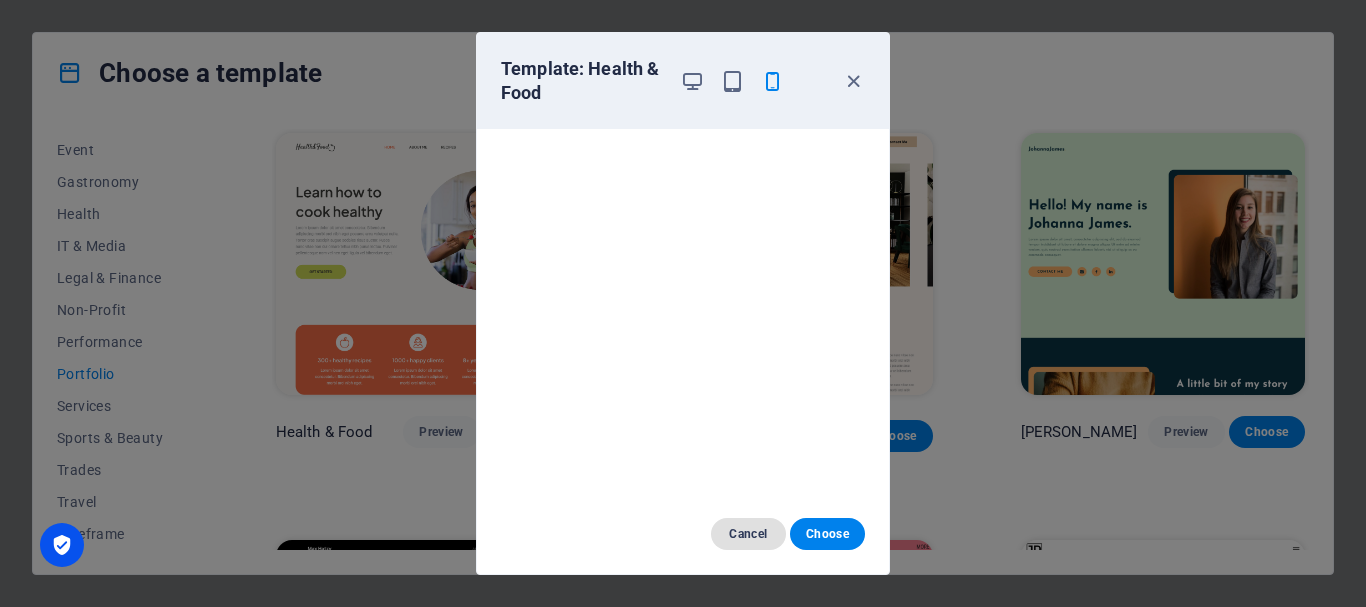 click on "Cancel" at bounding box center [748, 534] 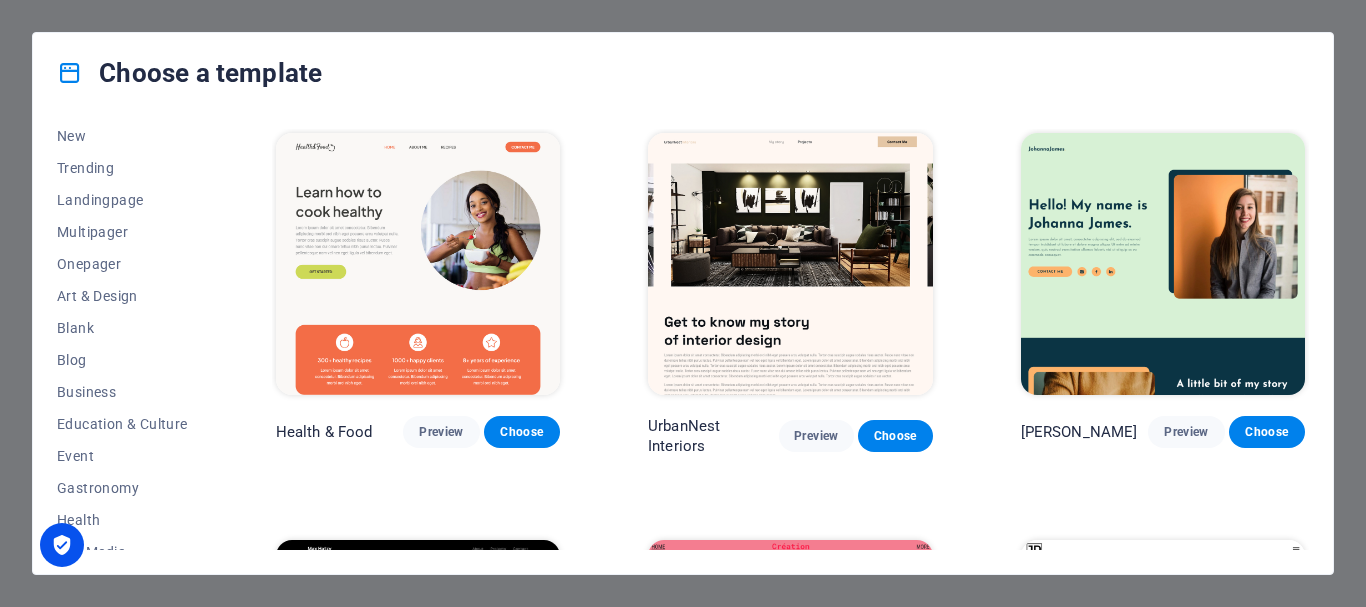 scroll, scrollTop: 40, scrollLeft: 0, axis: vertical 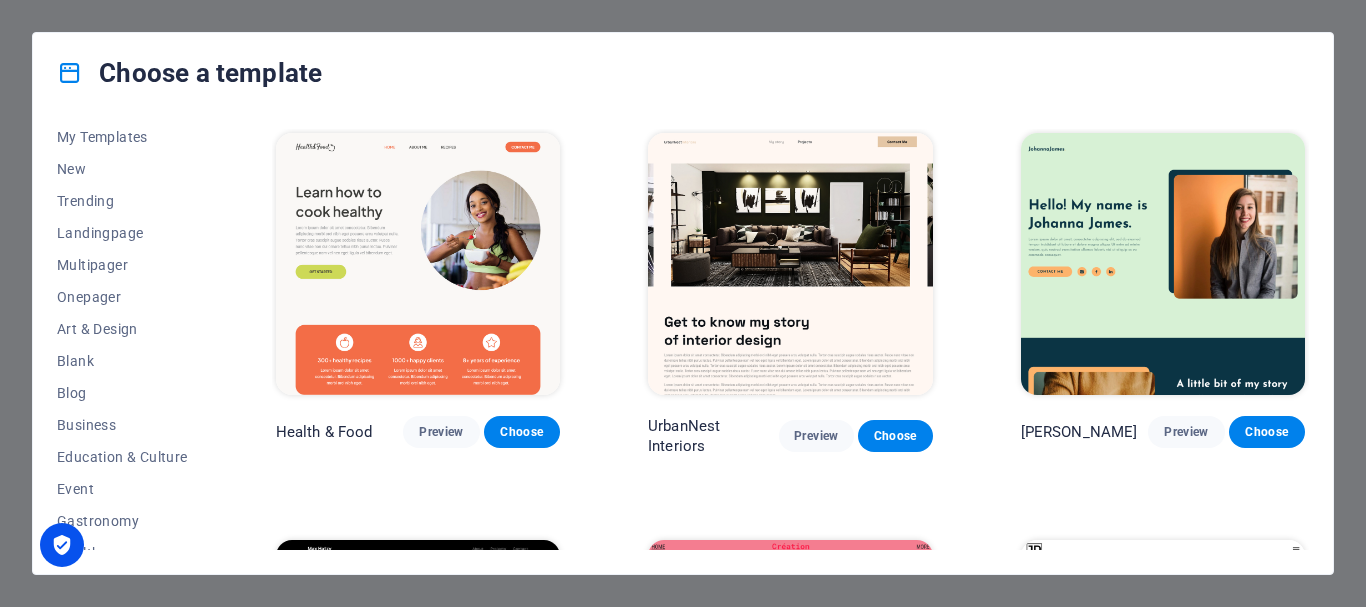 click on "All Templates My Templates New Trending Landingpage Multipager Onepager Art & Design Blank Blog Business Education & Culture Event Gastronomy Health IT & Media Legal & Finance Non-Profit Performance Portfolio Services Sports & Beauty Trades Travel Wireframe Health & Food Preview Choose UrbanNest Interiors Preview Choose Johanna James Preview Choose Max Hatzy Preview Choose Création Preview Choose JD Photography Preview Choose Portfolio Preview Choose Jane Preview Choose" at bounding box center (683, 343) 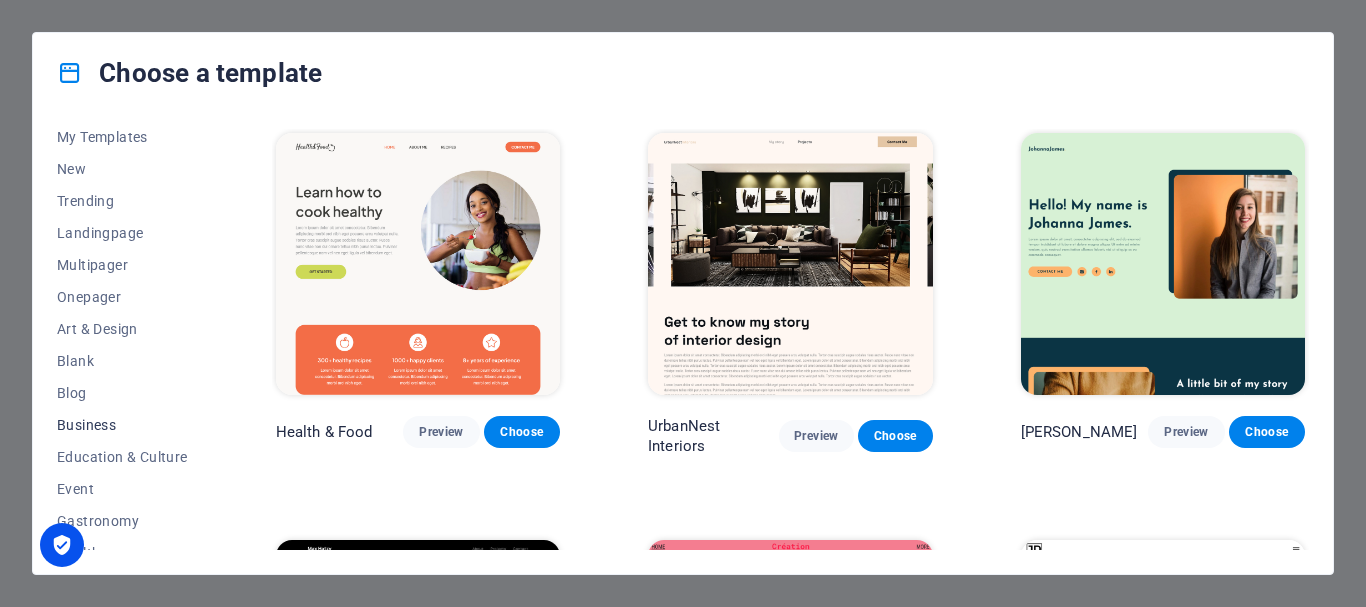click on "Business" at bounding box center (122, 425) 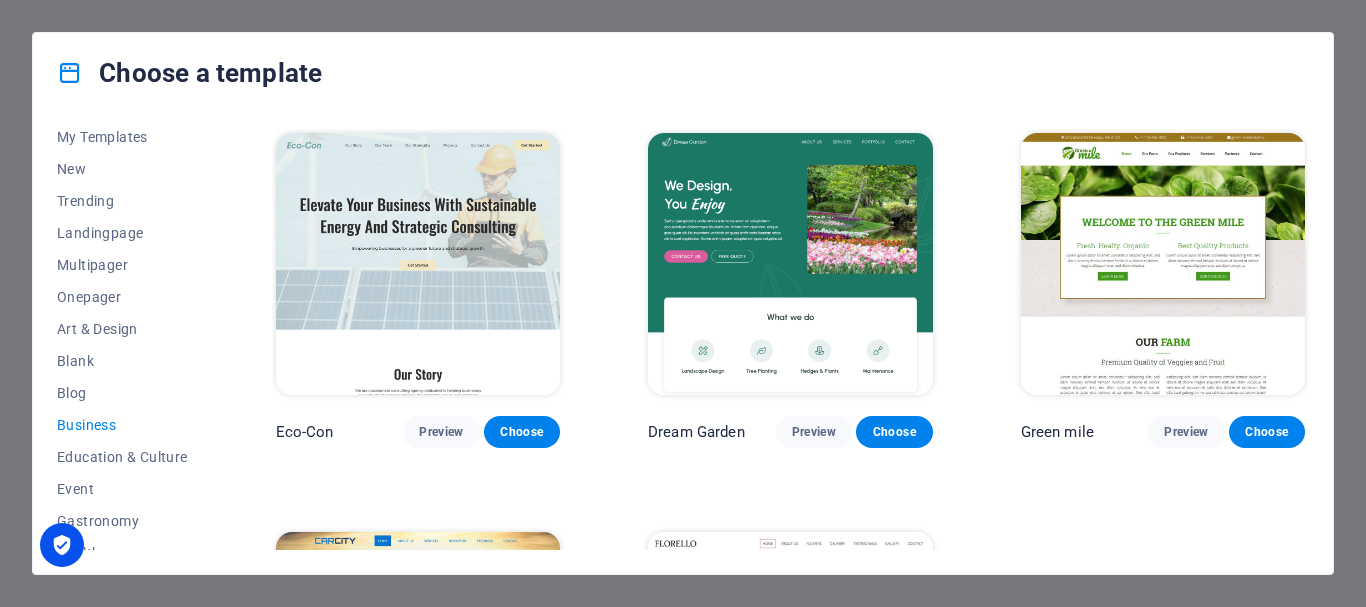click at bounding box center [418, 264] 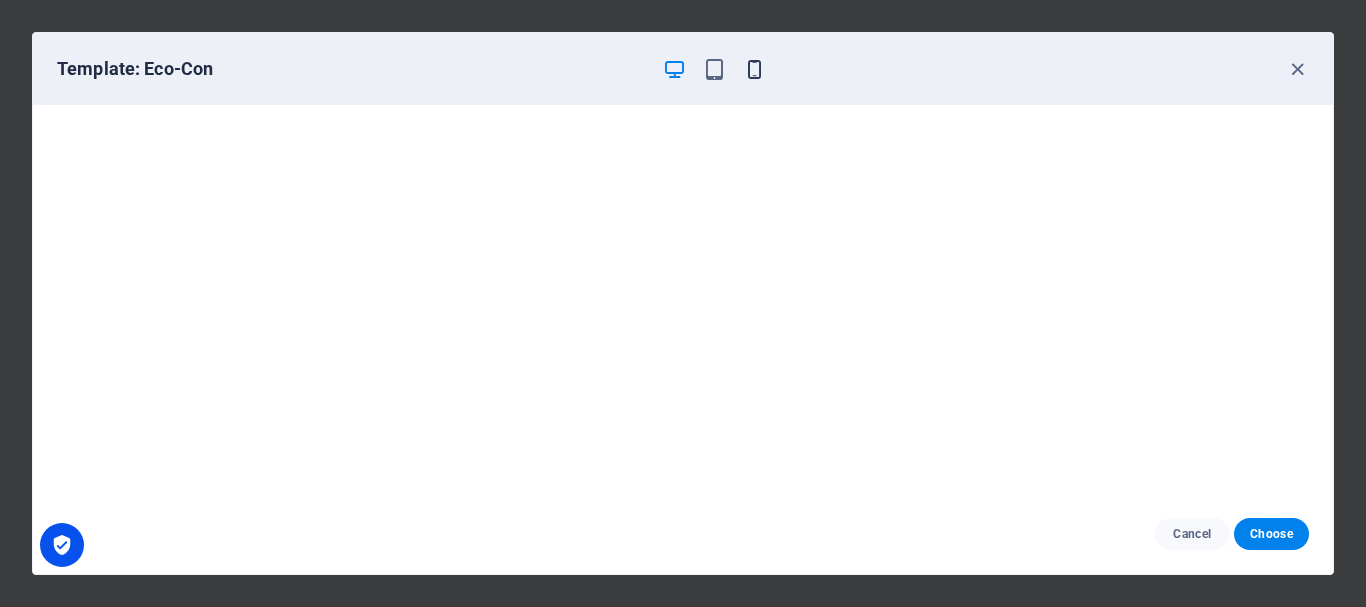 click at bounding box center (754, 69) 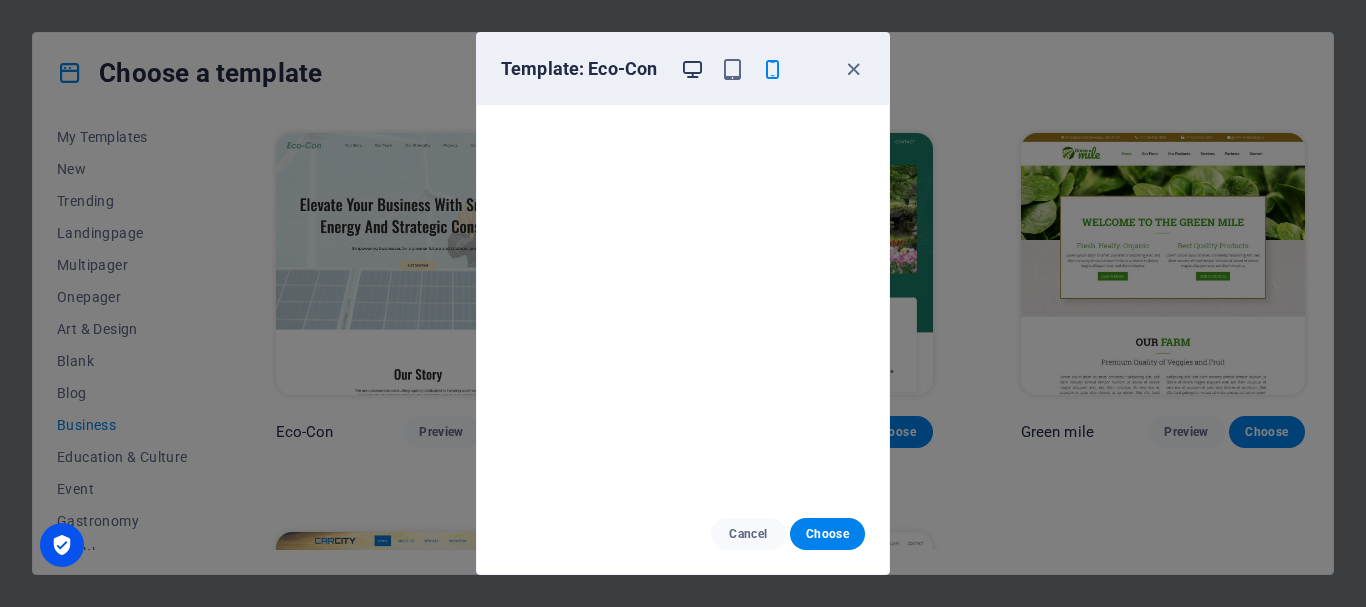 click at bounding box center (692, 69) 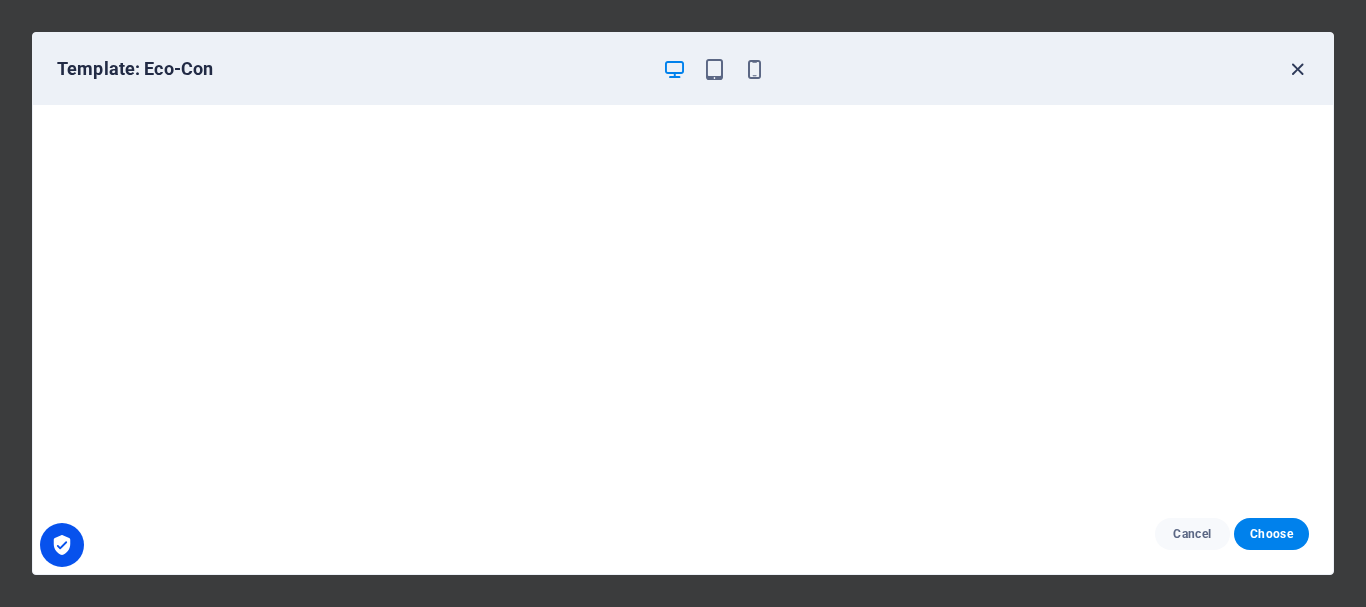 click at bounding box center (1297, 69) 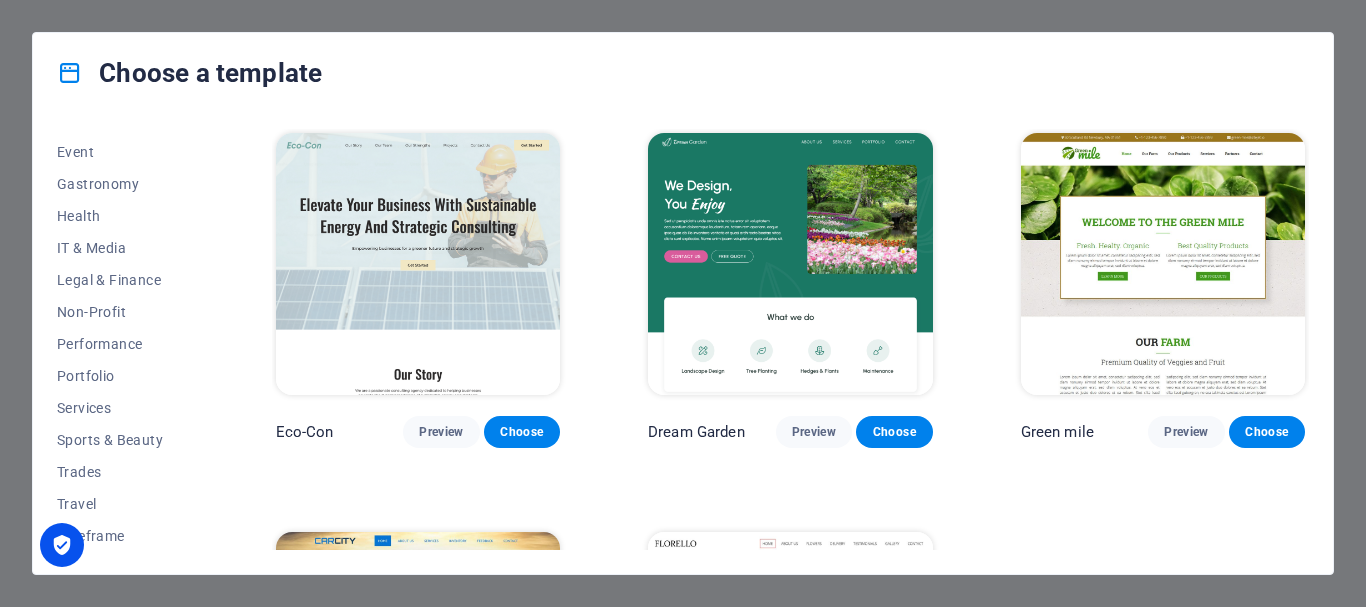 scroll, scrollTop: 379, scrollLeft: 0, axis: vertical 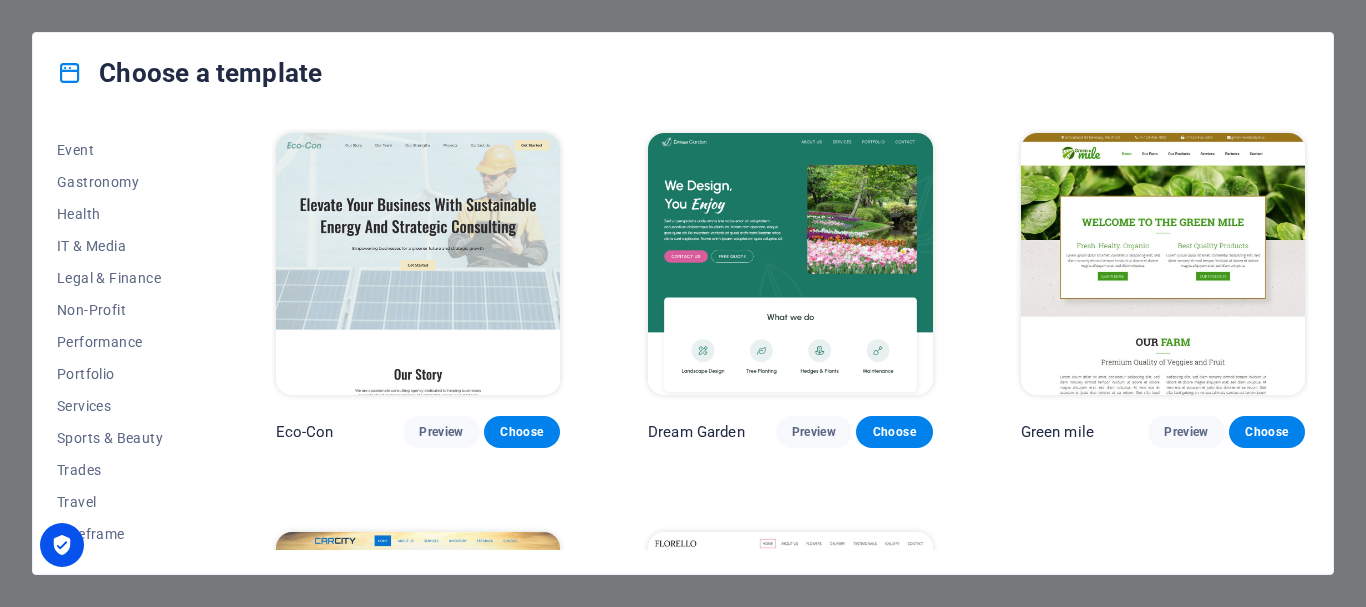 drag, startPoint x: 212, startPoint y: 220, endPoint x: 233, endPoint y: 414, distance: 195.13329 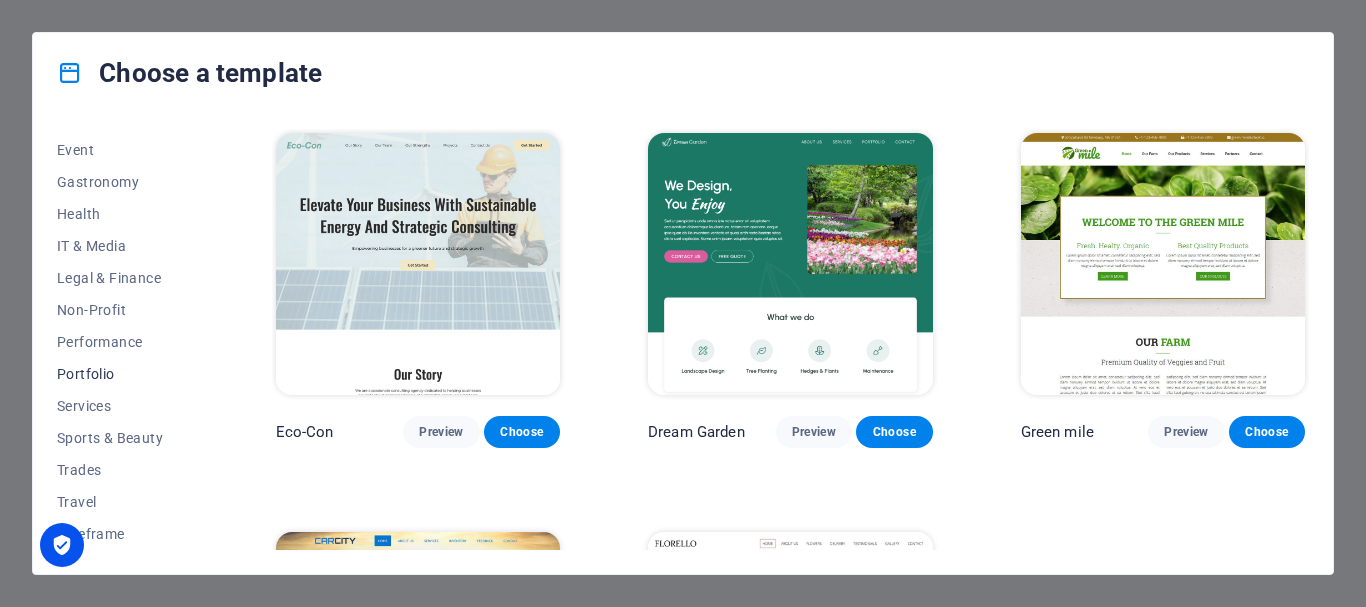 click on "Portfolio" at bounding box center (122, 374) 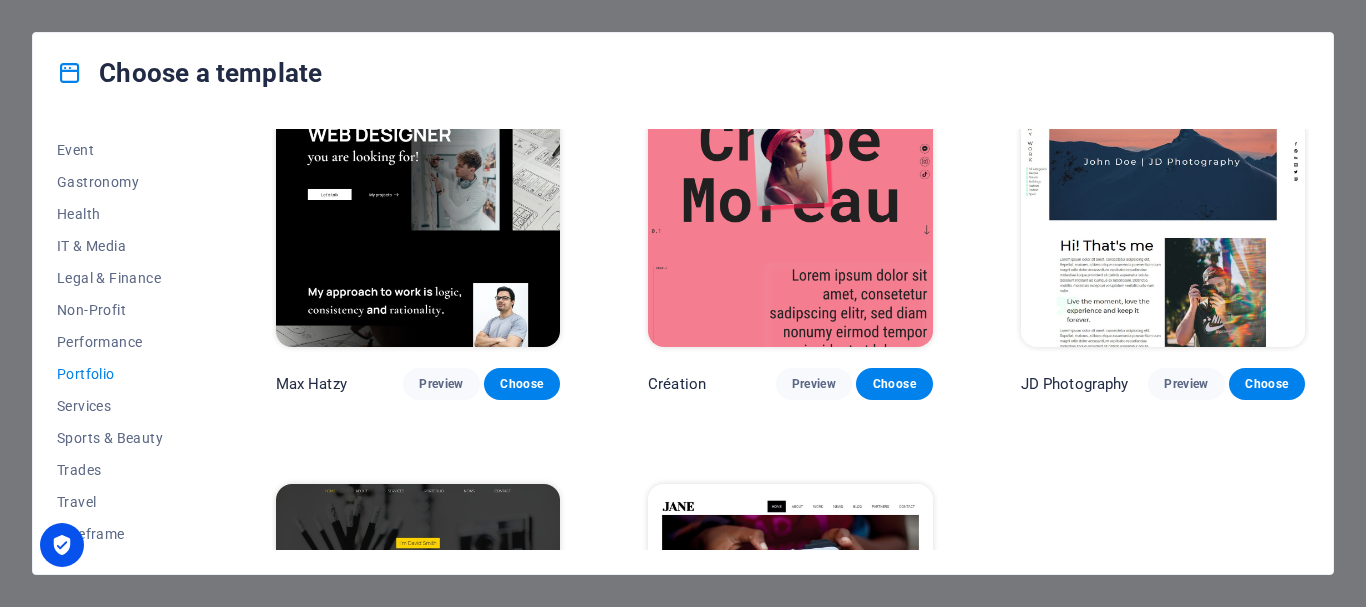 scroll, scrollTop: 0, scrollLeft: 0, axis: both 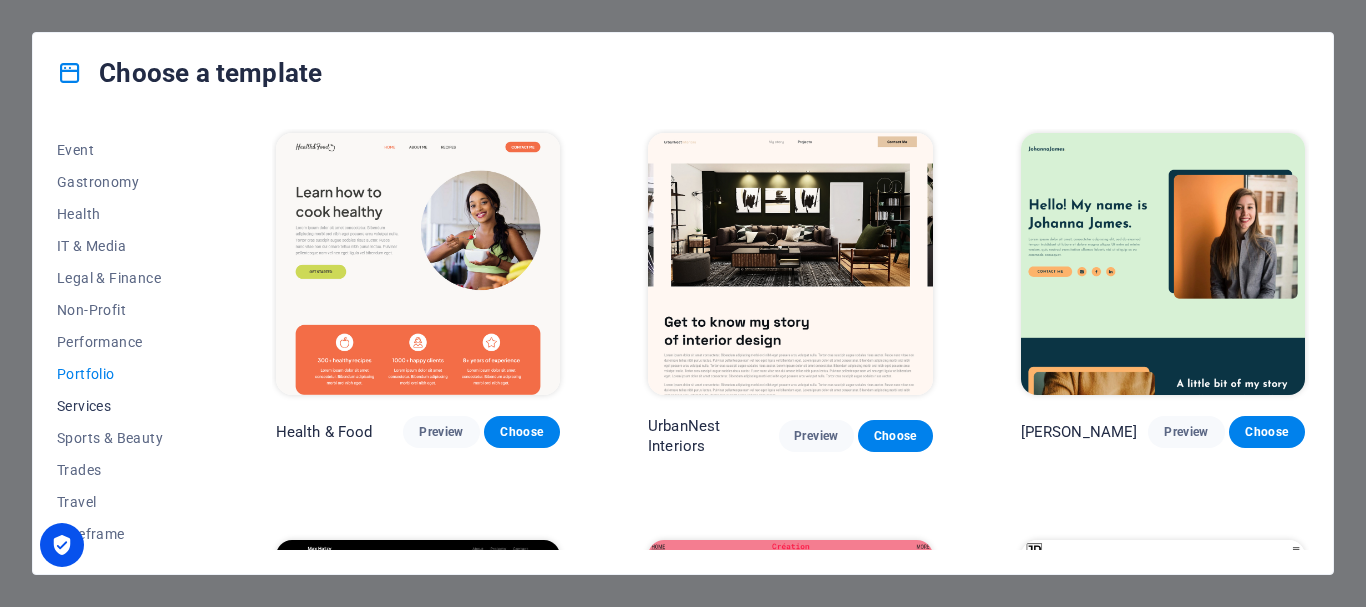 click on "Services" at bounding box center (122, 406) 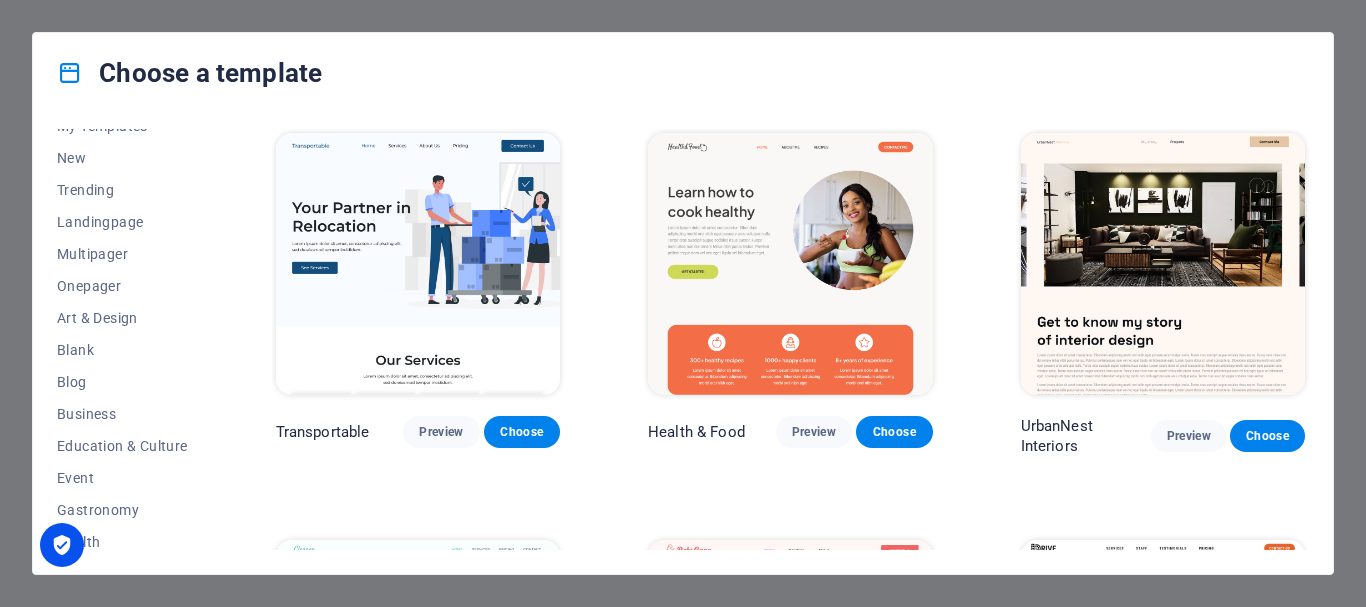 scroll, scrollTop: 0, scrollLeft: 0, axis: both 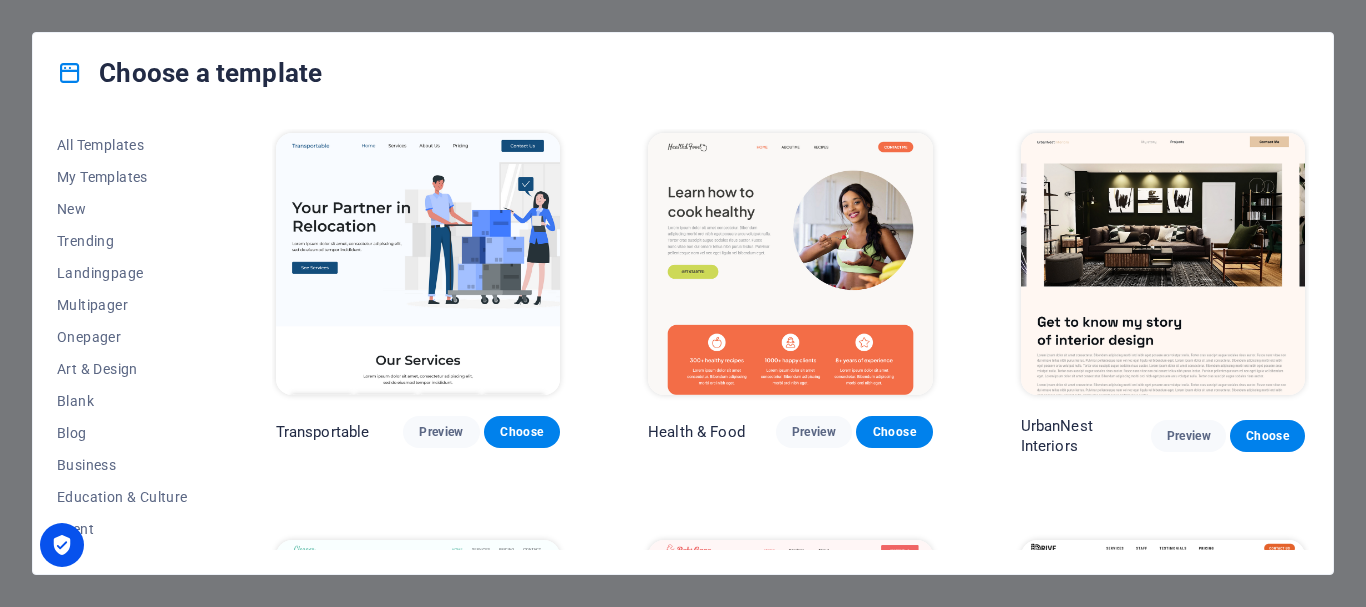 drag, startPoint x: 211, startPoint y: 342, endPoint x: 239, endPoint y: 41, distance: 302.29953 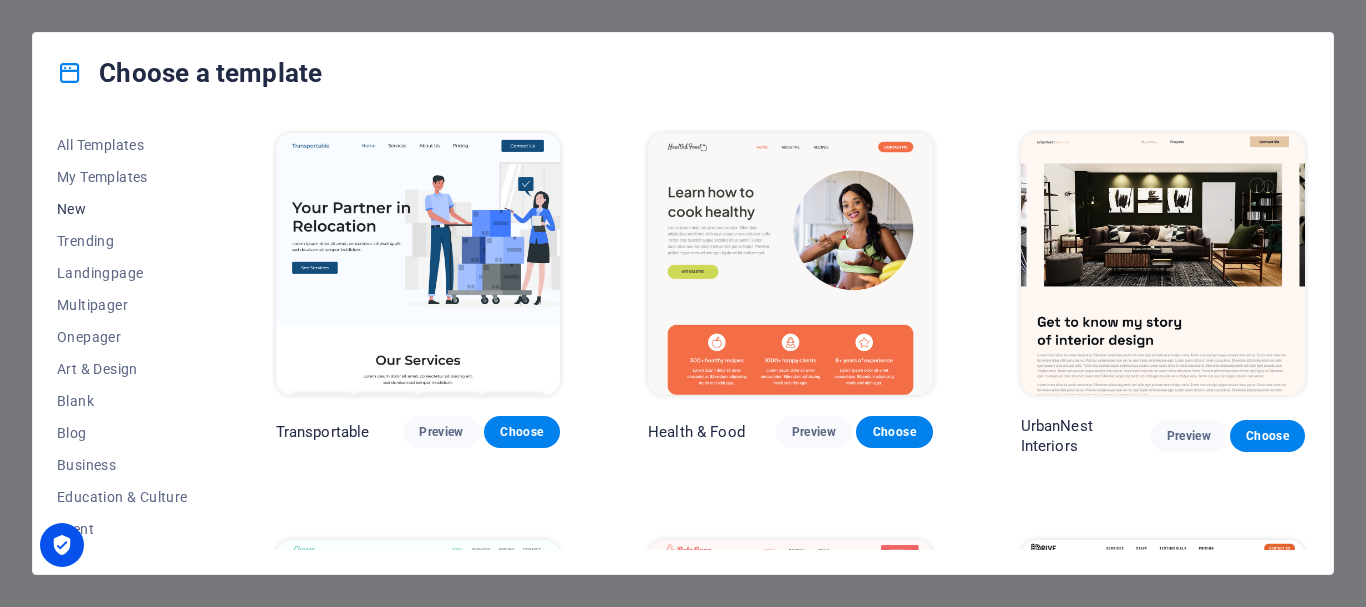 click on "New" at bounding box center [122, 209] 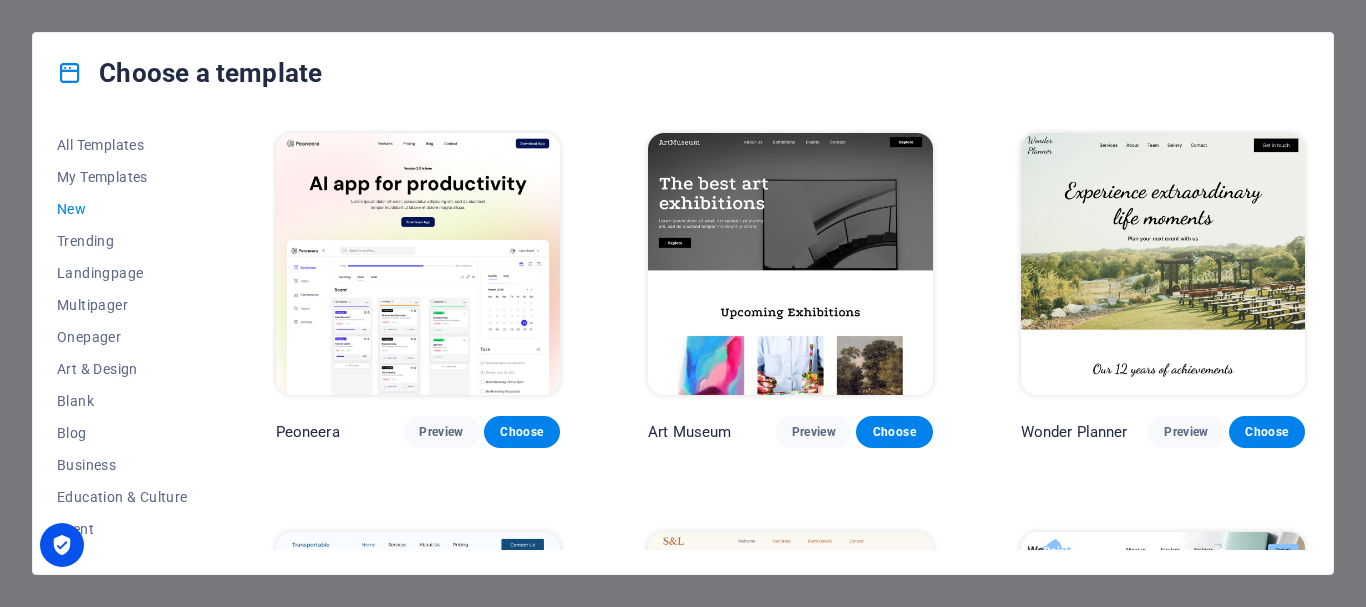 type 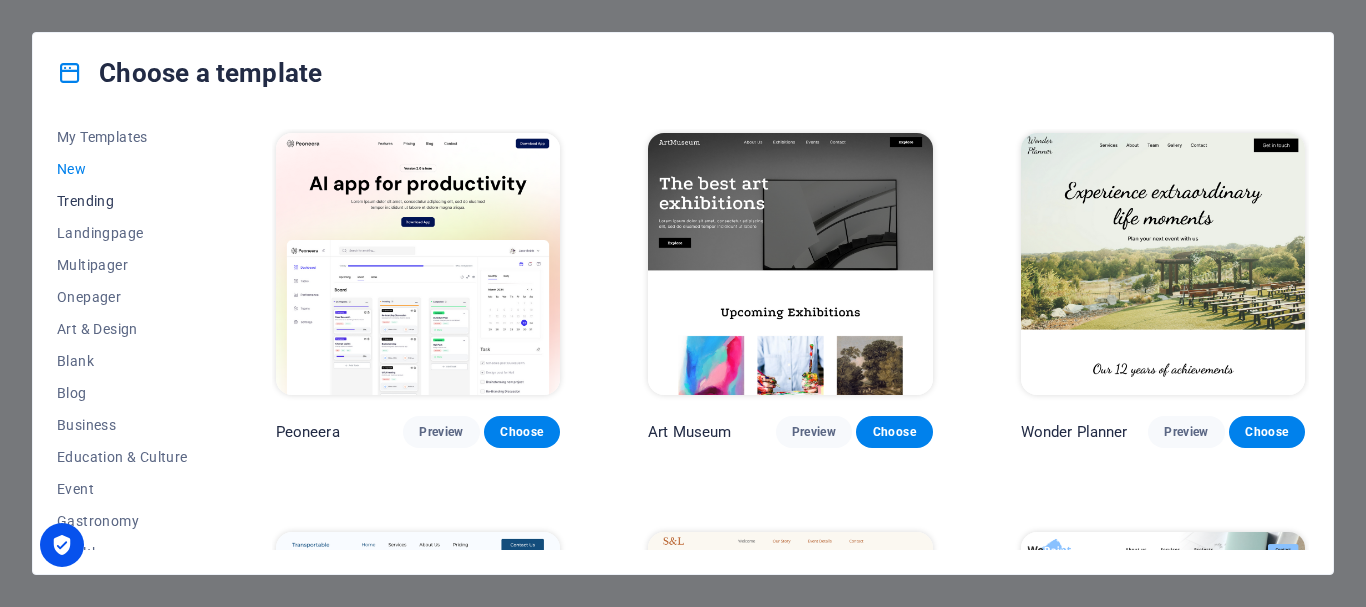 click on "Trending" at bounding box center (122, 201) 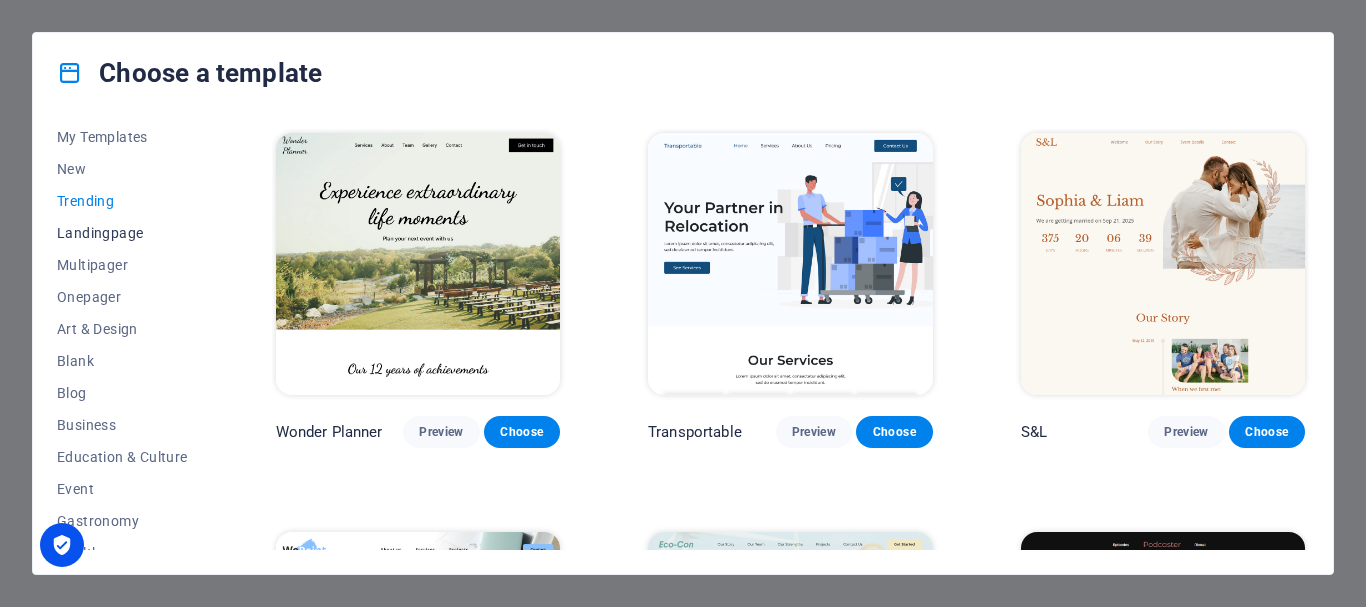 click on "Landingpage" at bounding box center [122, 233] 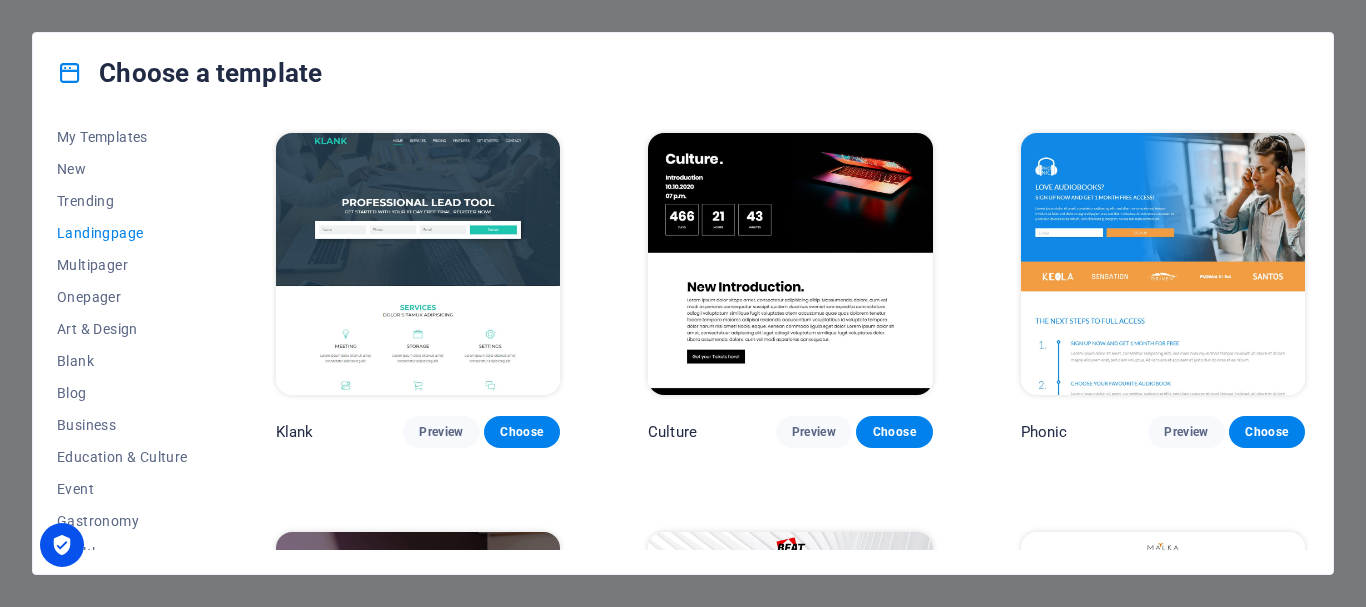 click at bounding box center (790, 264) 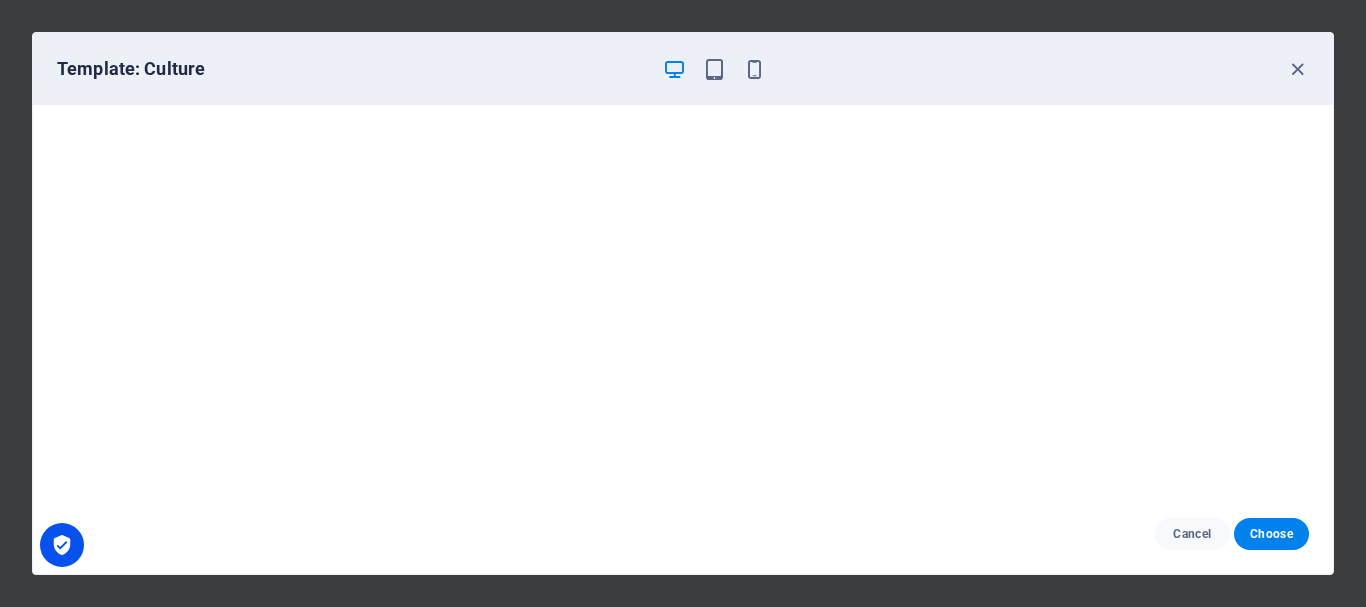 click on "Template: Culture" at bounding box center [683, 69] 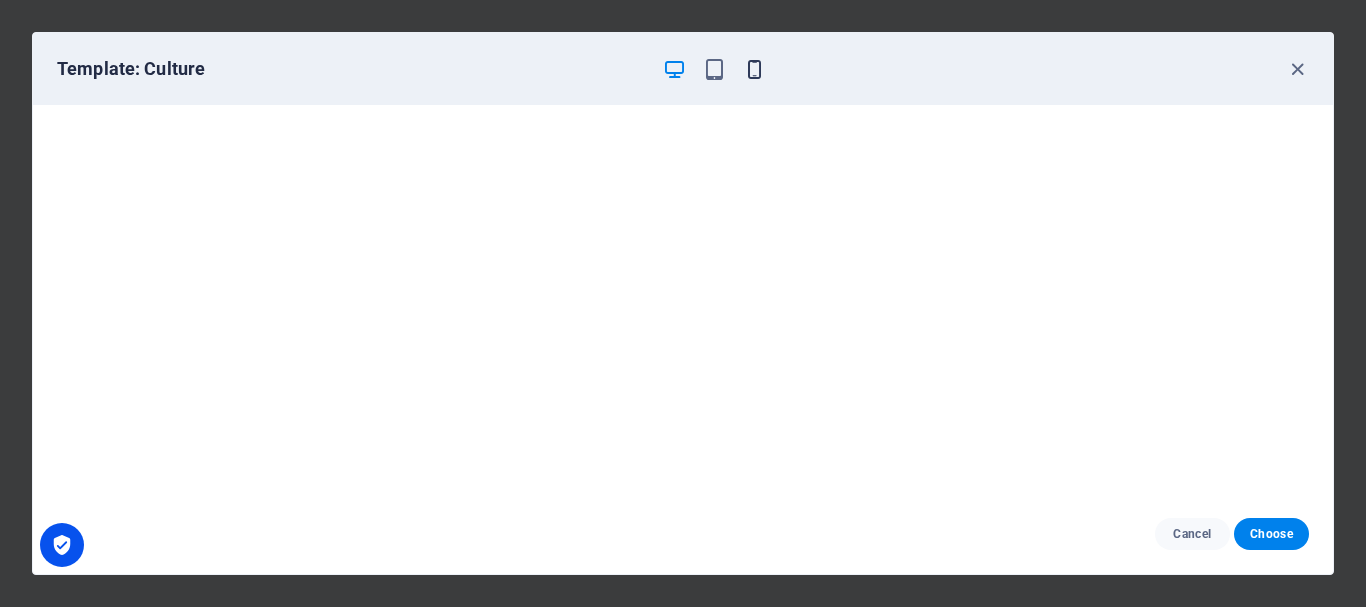click at bounding box center [754, 69] 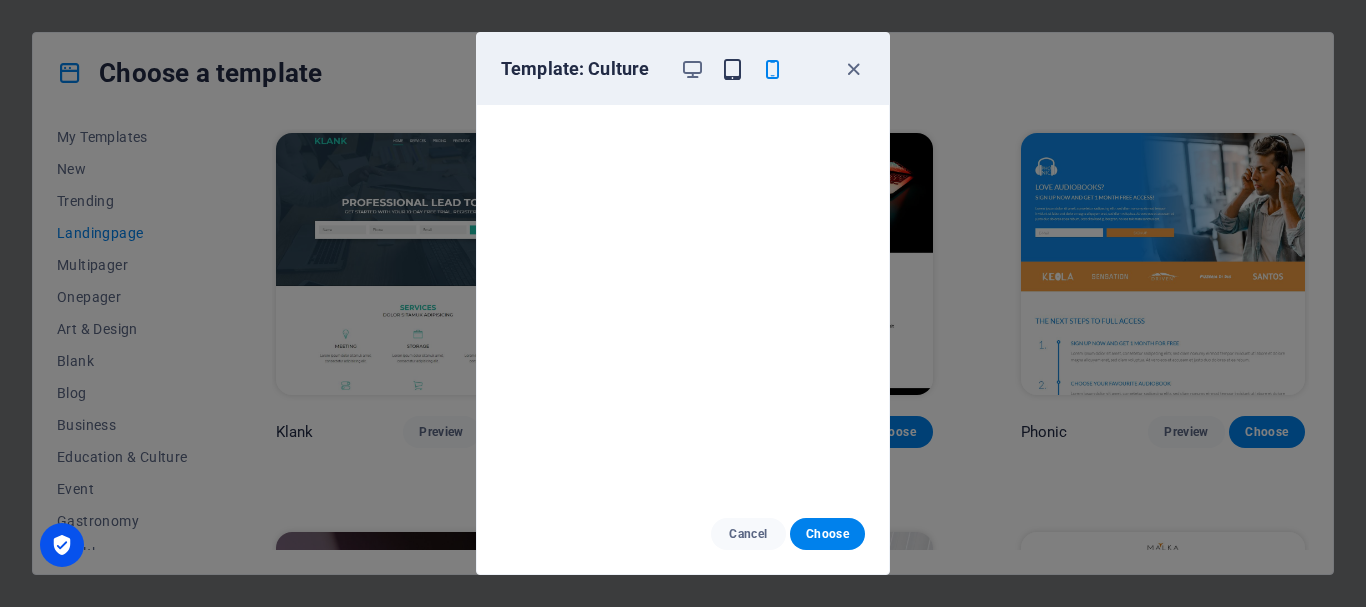 click at bounding box center [732, 69] 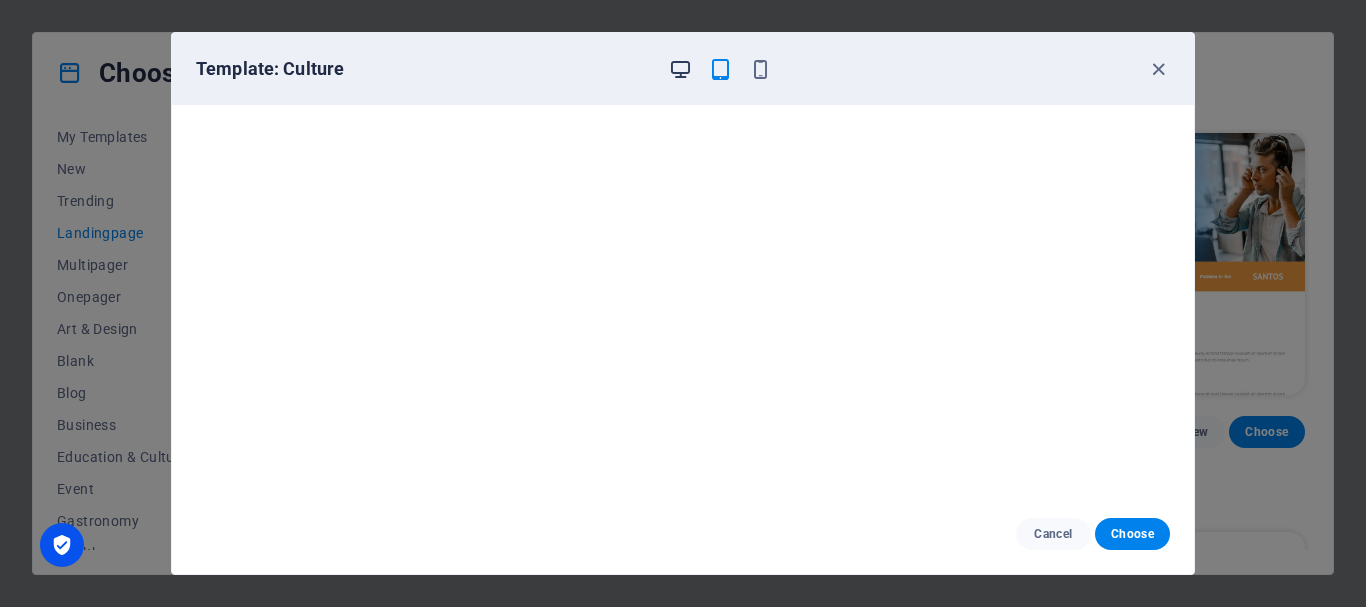 click at bounding box center [680, 69] 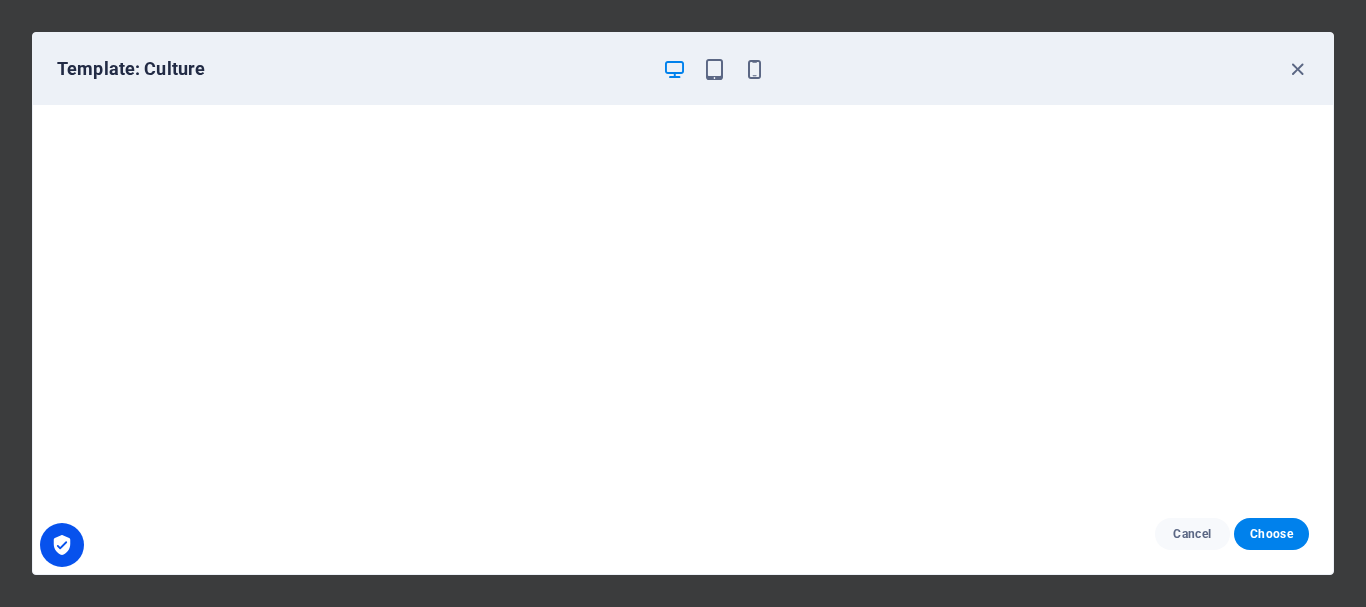 drag, startPoint x: 1328, startPoint y: 442, endPoint x: 1362, endPoint y: 57, distance: 386.49838 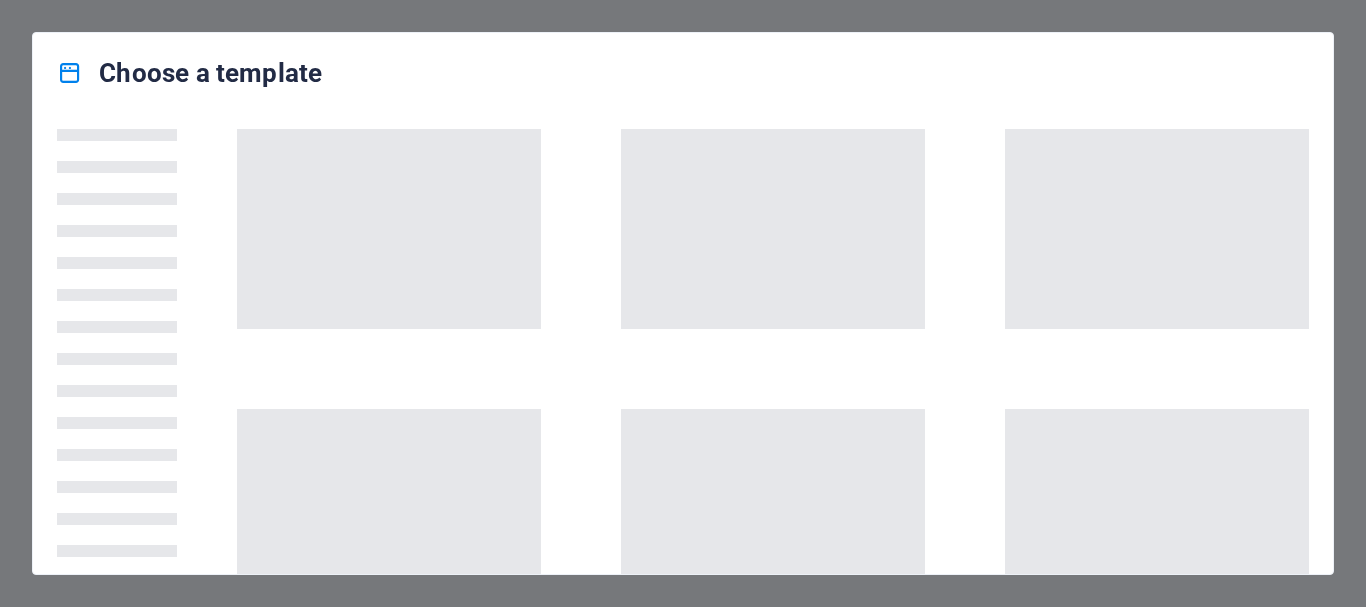 scroll, scrollTop: 0, scrollLeft: 0, axis: both 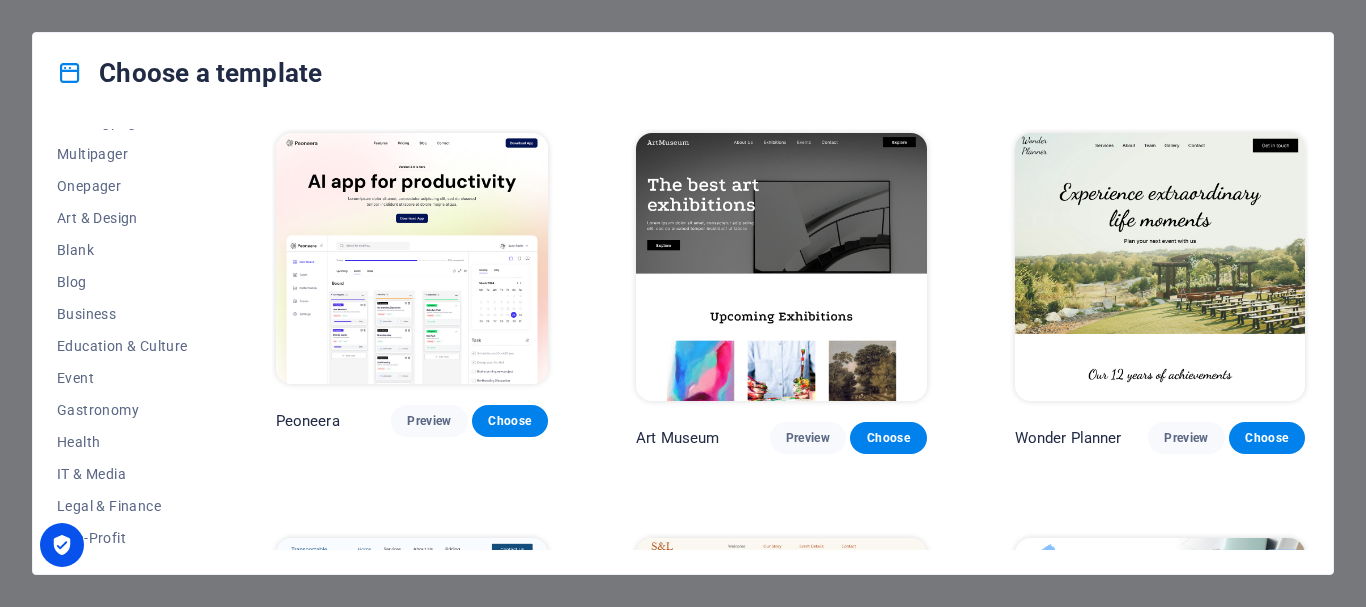 drag, startPoint x: 213, startPoint y: 282, endPoint x: 216, endPoint y: 362, distance: 80.05623 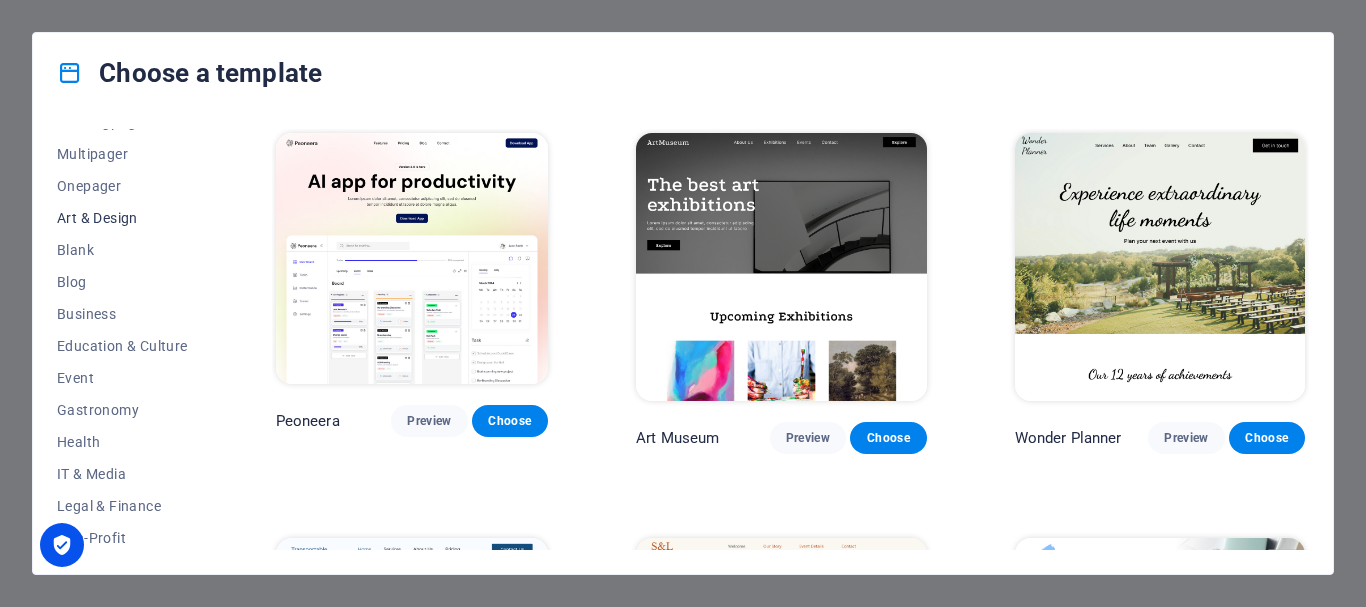 click on "Art & Design" at bounding box center [122, 218] 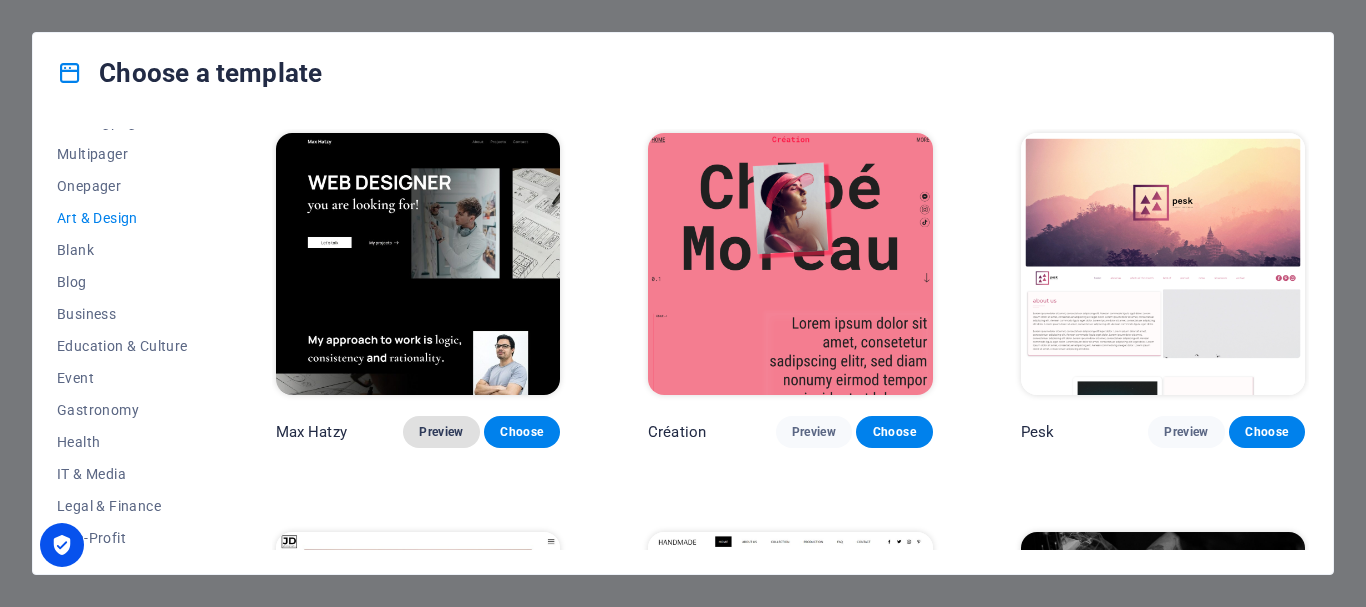 click on "Preview" at bounding box center [441, 432] 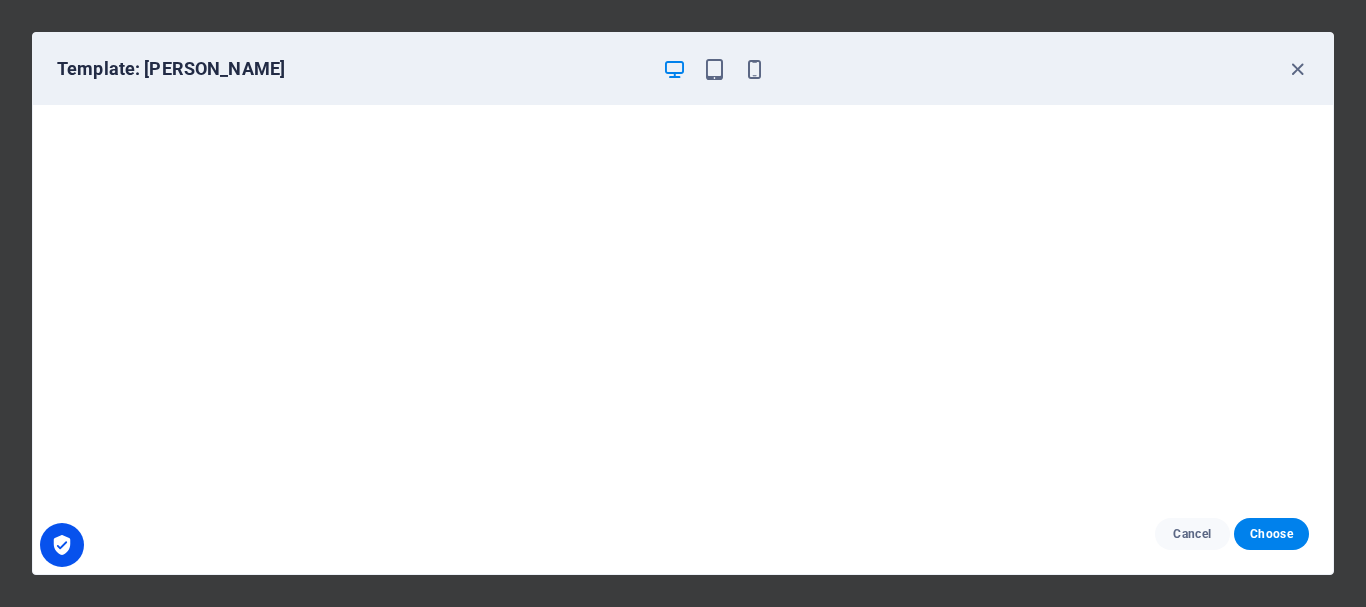 scroll, scrollTop: 2, scrollLeft: 0, axis: vertical 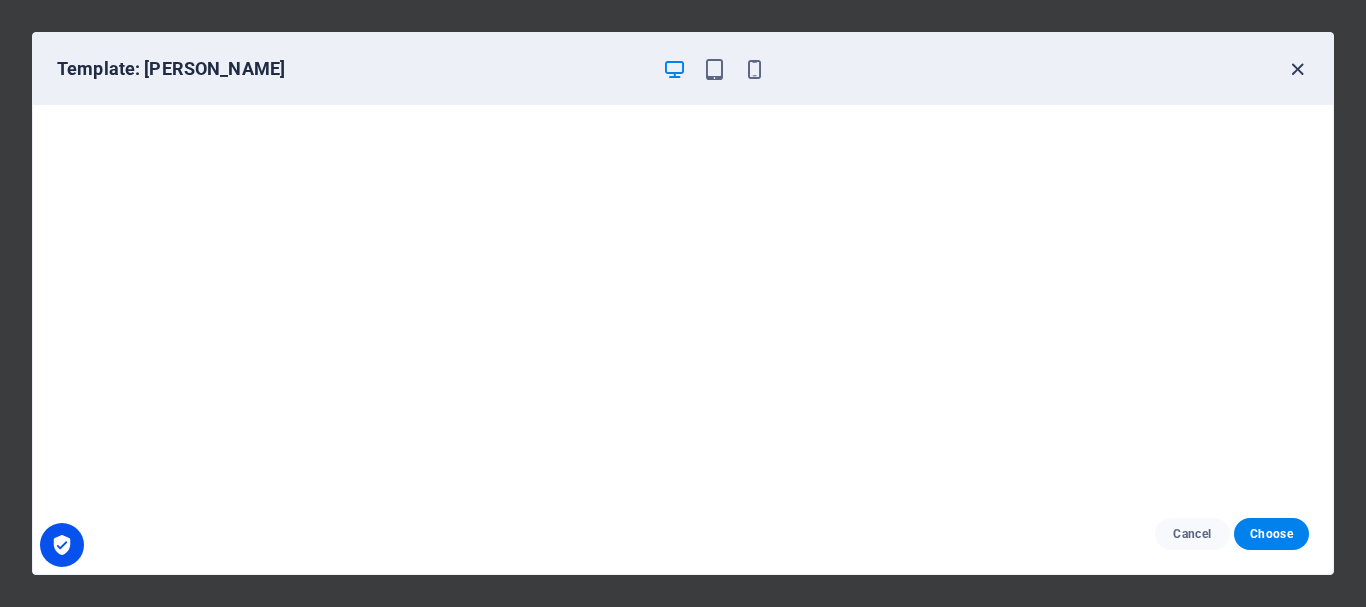 click at bounding box center (1297, 69) 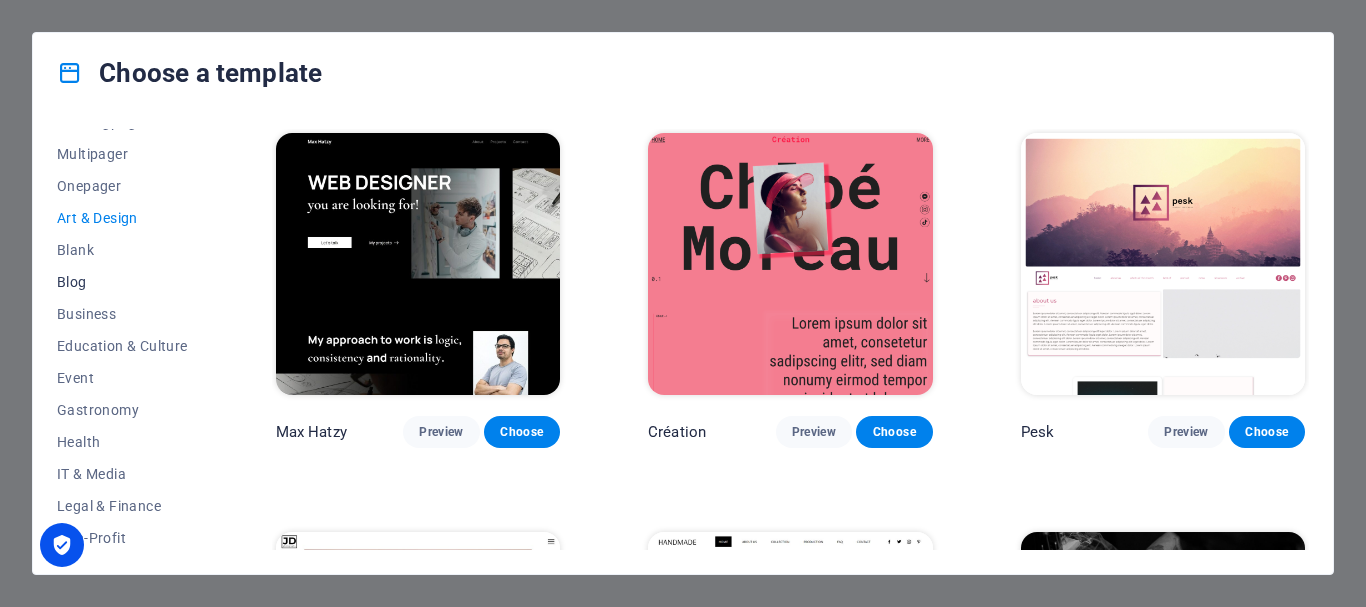 click on "Blog" at bounding box center (122, 282) 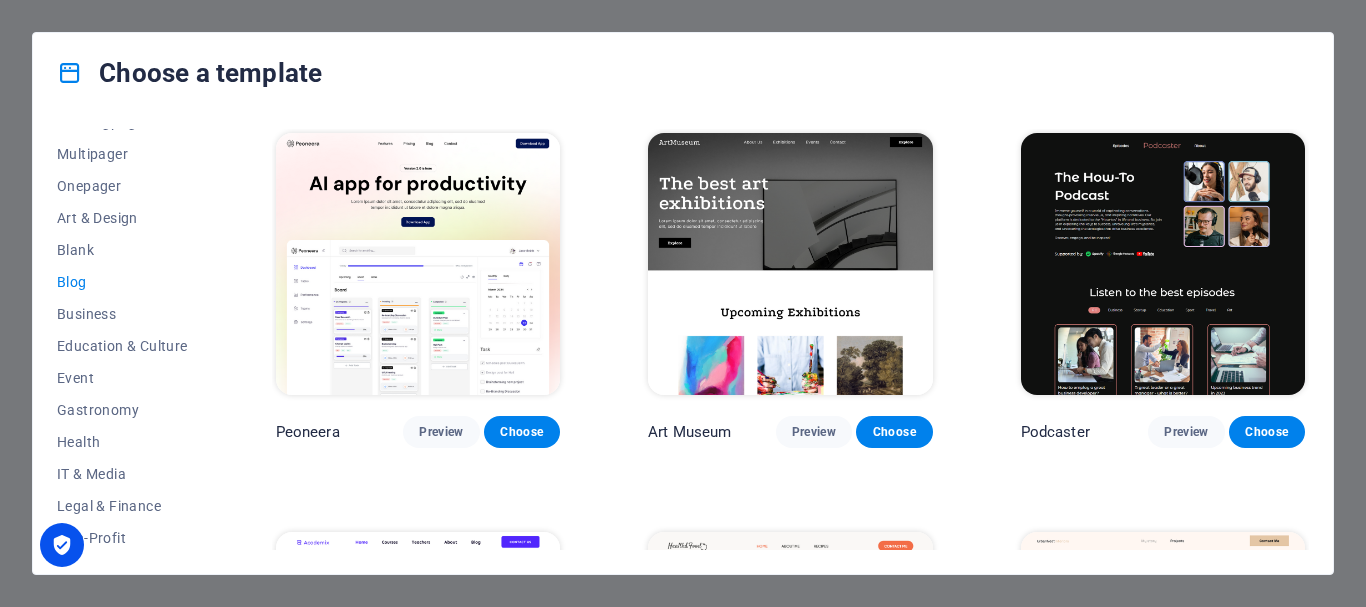 click at bounding box center [418, 264] 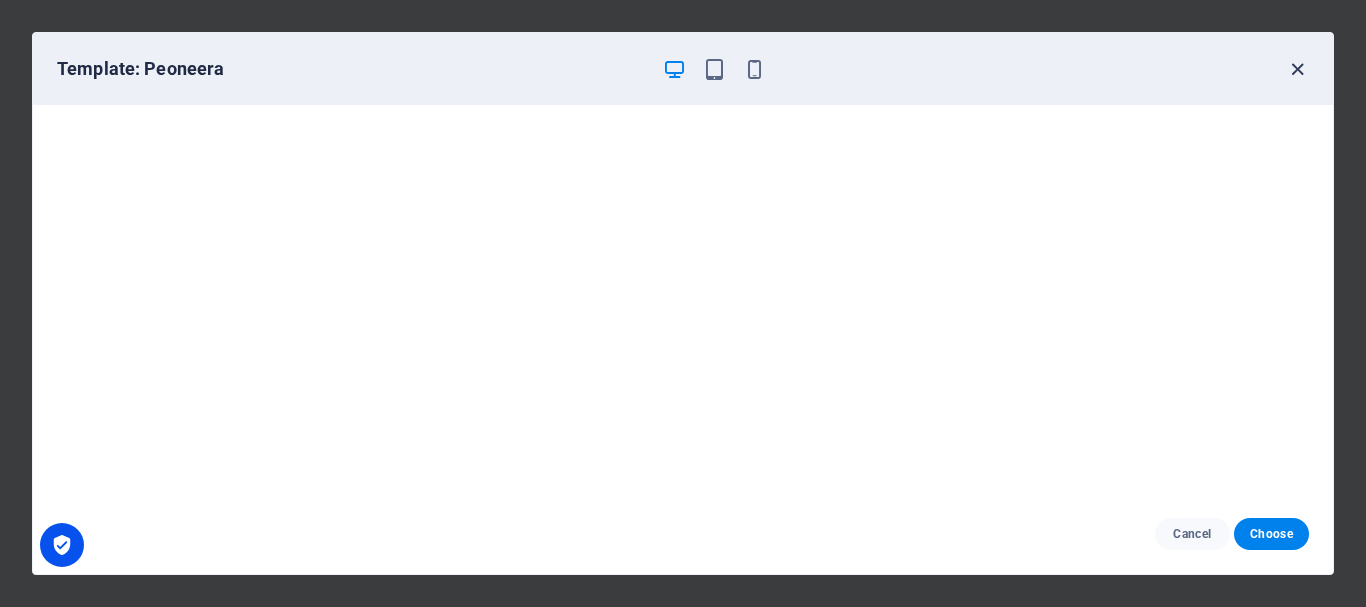 click at bounding box center (1297, 69) 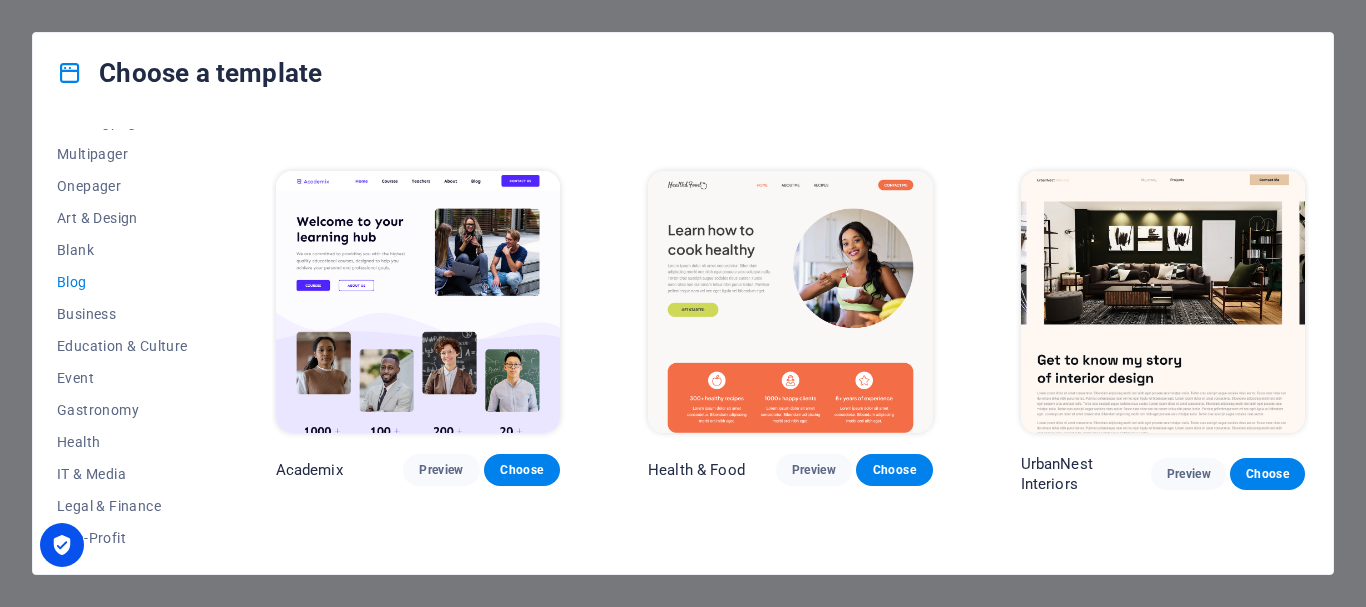 scroll, scrollTop: 413, scrollLeft: 0, axis: vertical 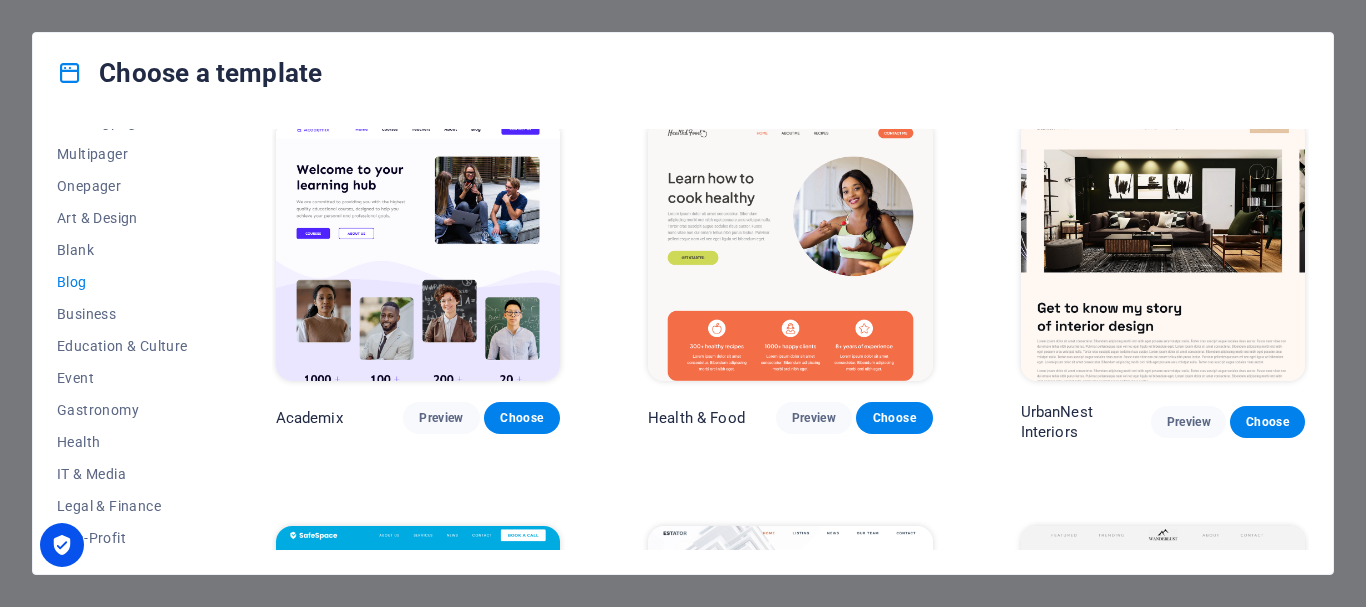 drag, startPoint x: 1306, startPoint y: 152, endPoint x: 1324, endPoint y: 208, distance: 58.821766 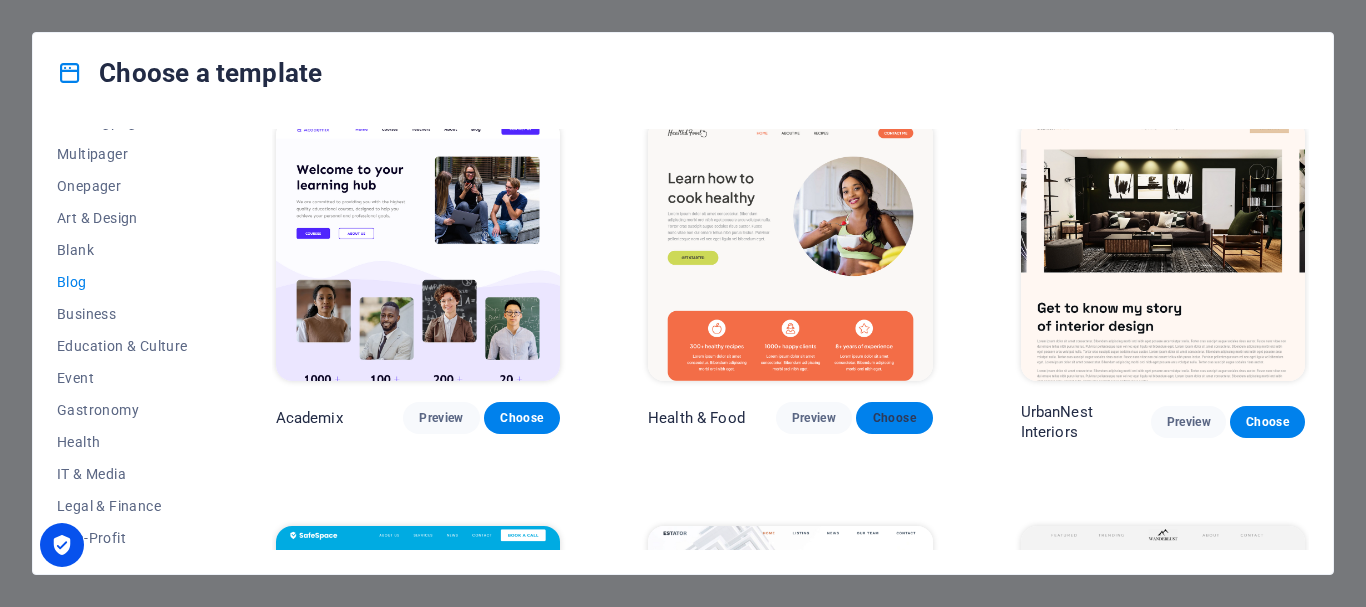 click on "Choose" at bounding box center [894, 418] 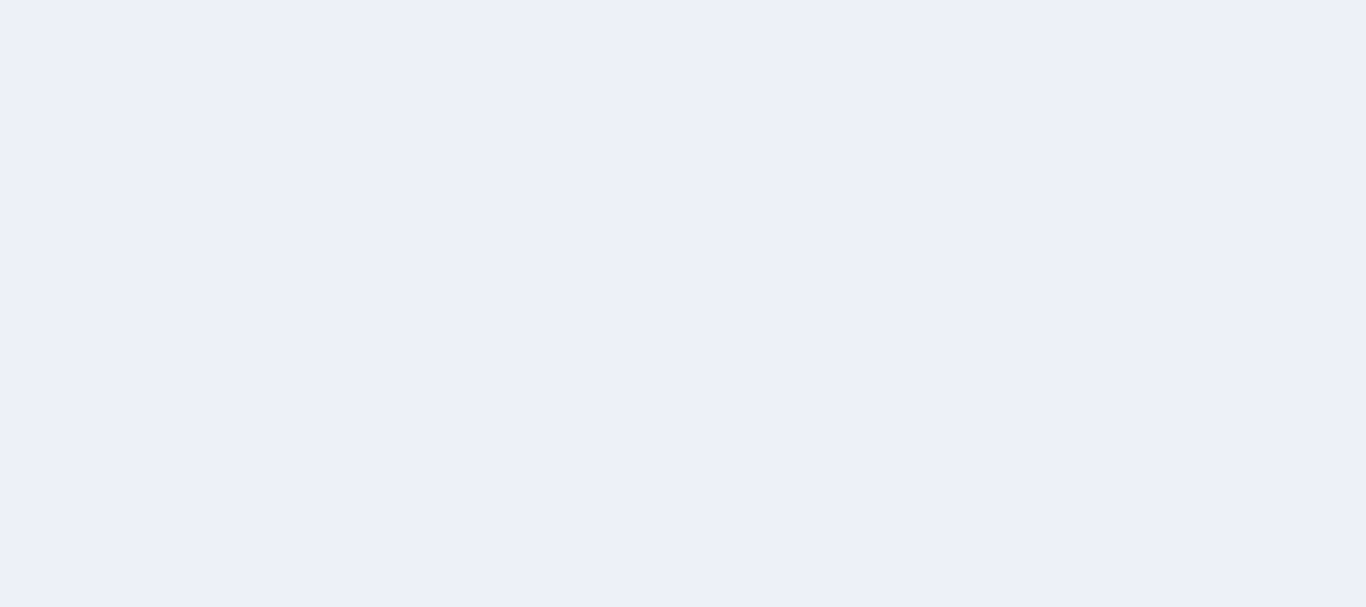 scroll, scrollTop: 0, scrollLeft: 0, axis: both 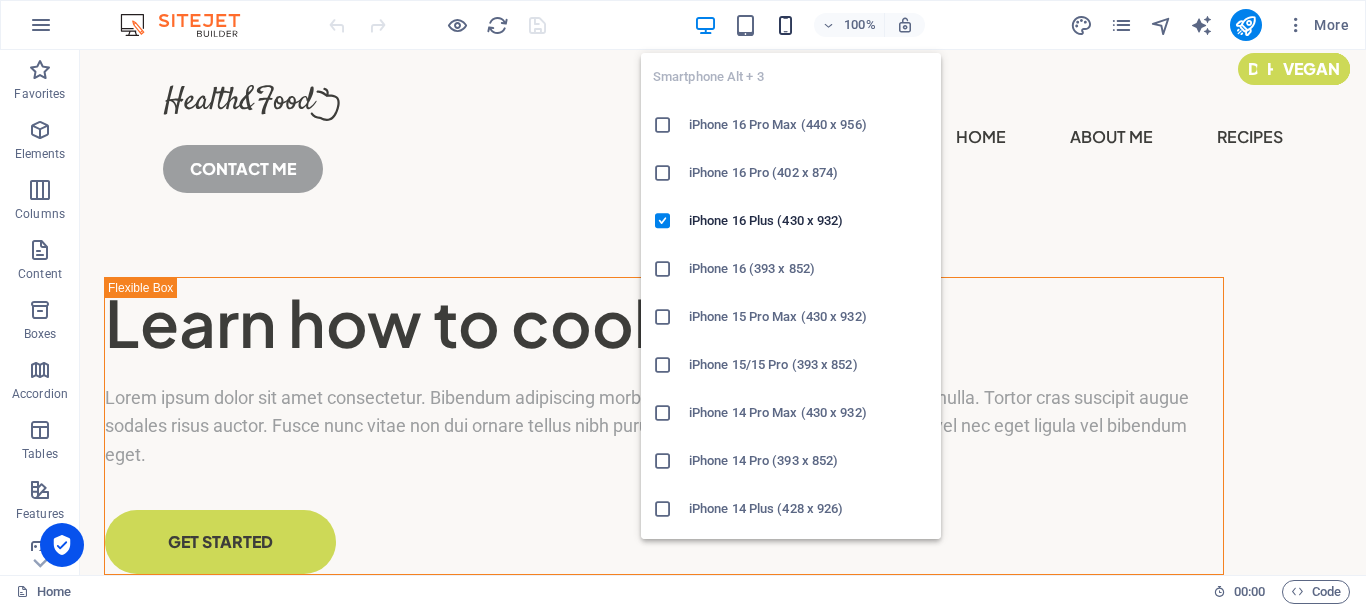 click at bounding box center (785, 25) 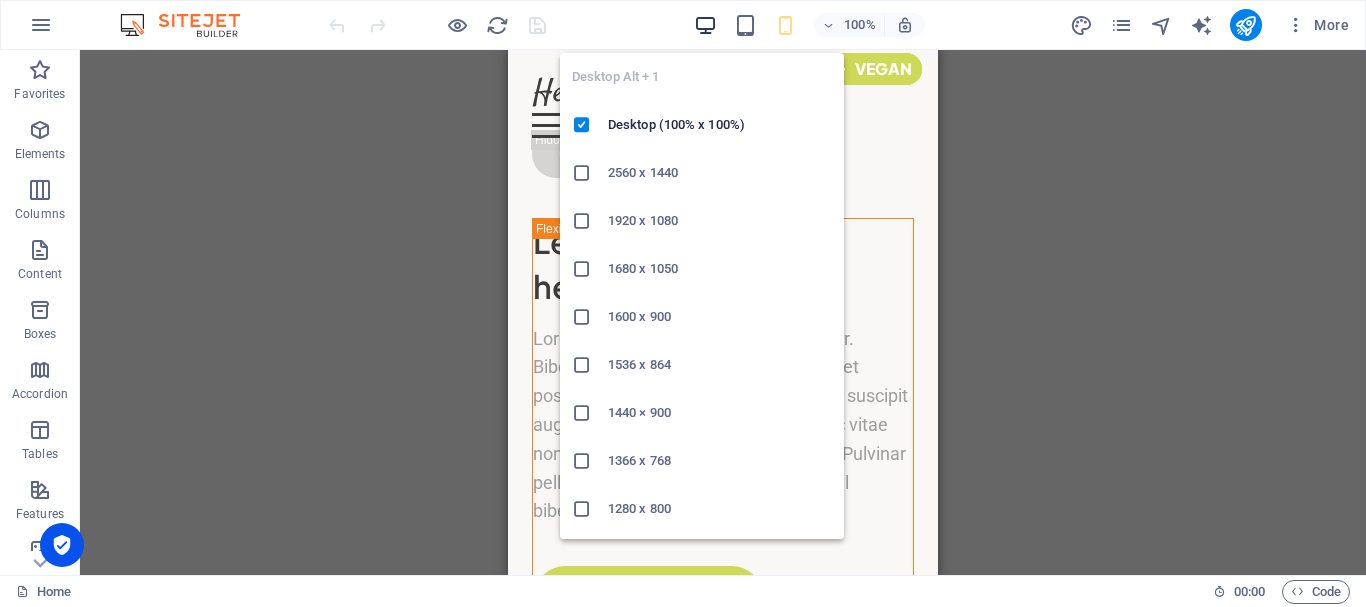 click at bounding box center [705, 25] 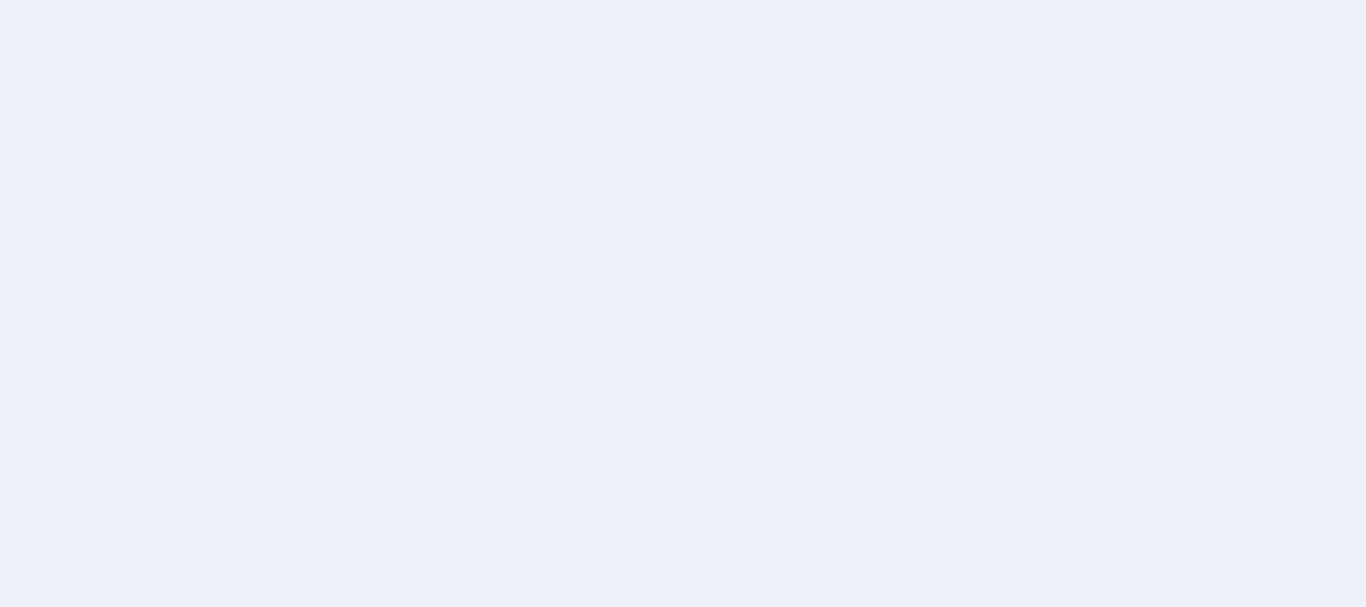 scroll, scrollTop: 0, scrollLeft: 0, axis: both 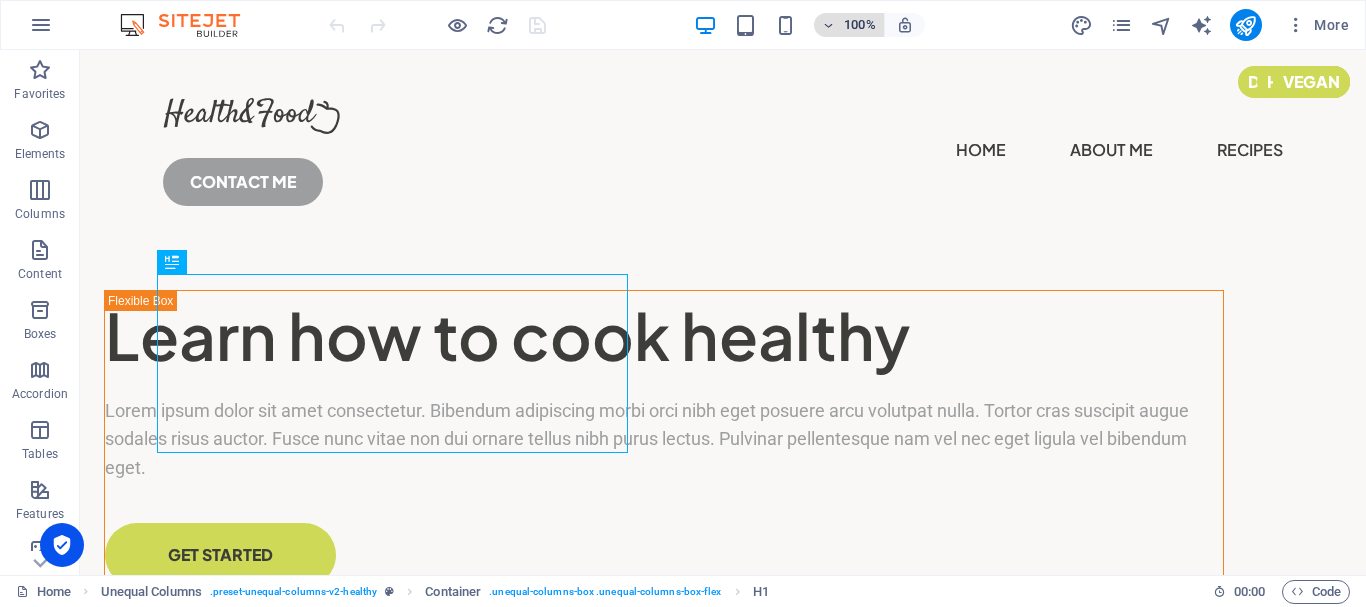 click at bounding box center [829, 25] 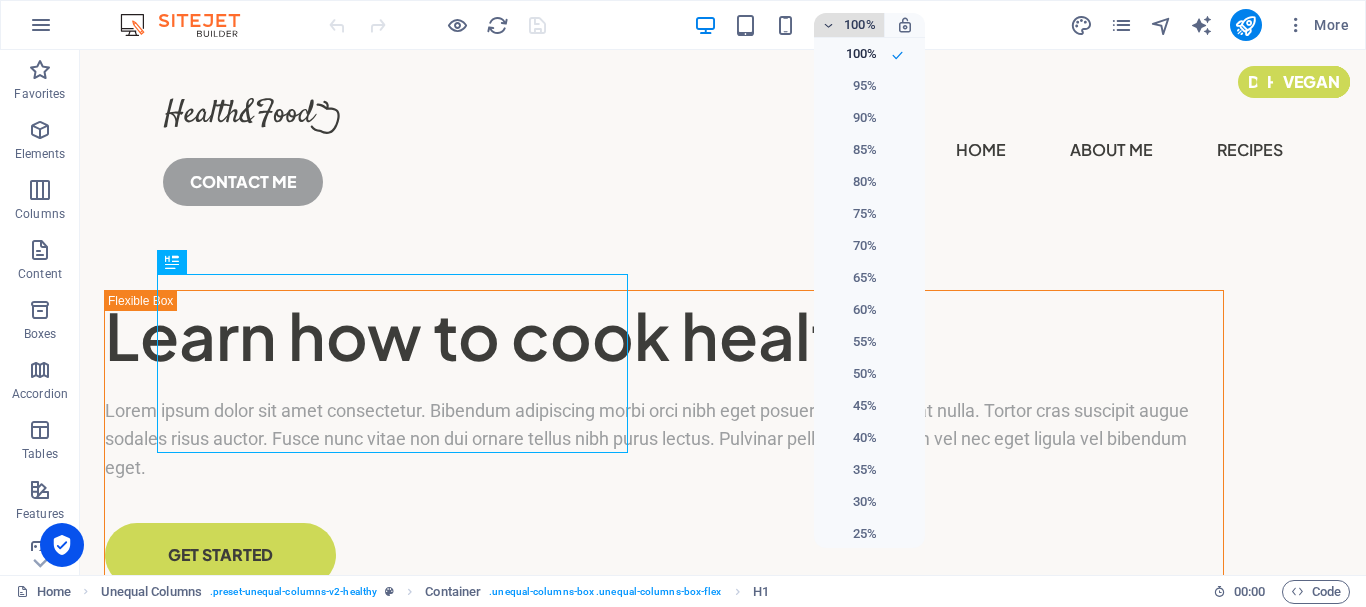 click at bounding box center (683, 303) 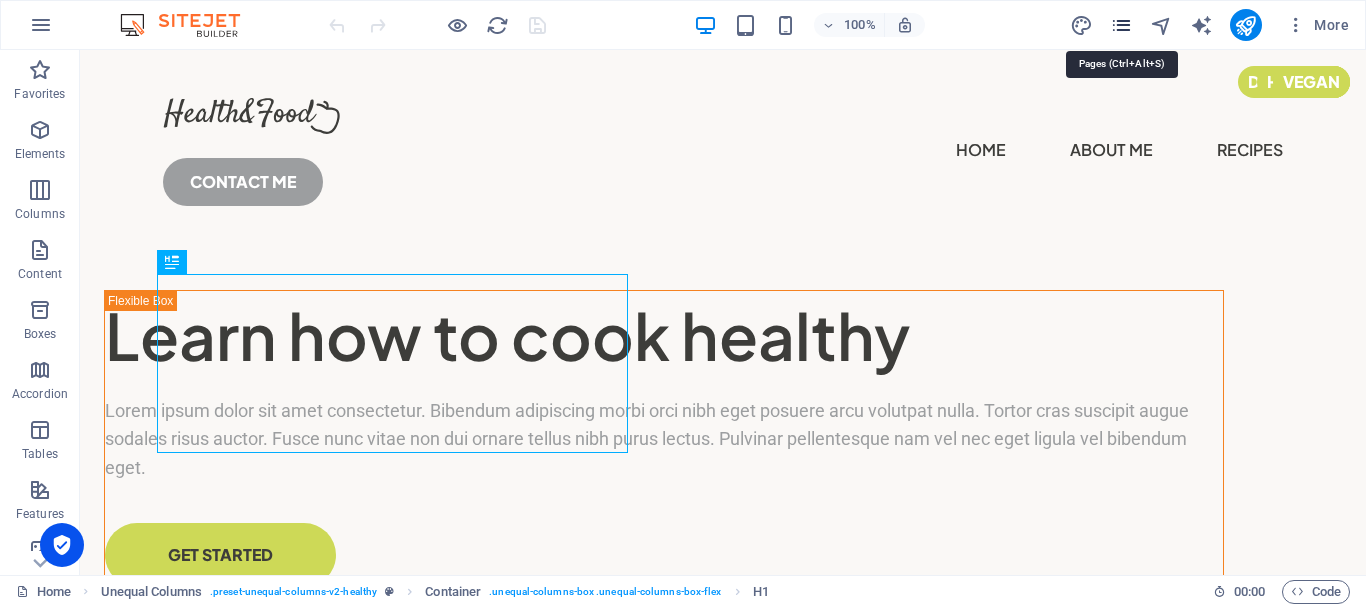 click at bounding box center (1121, 25) 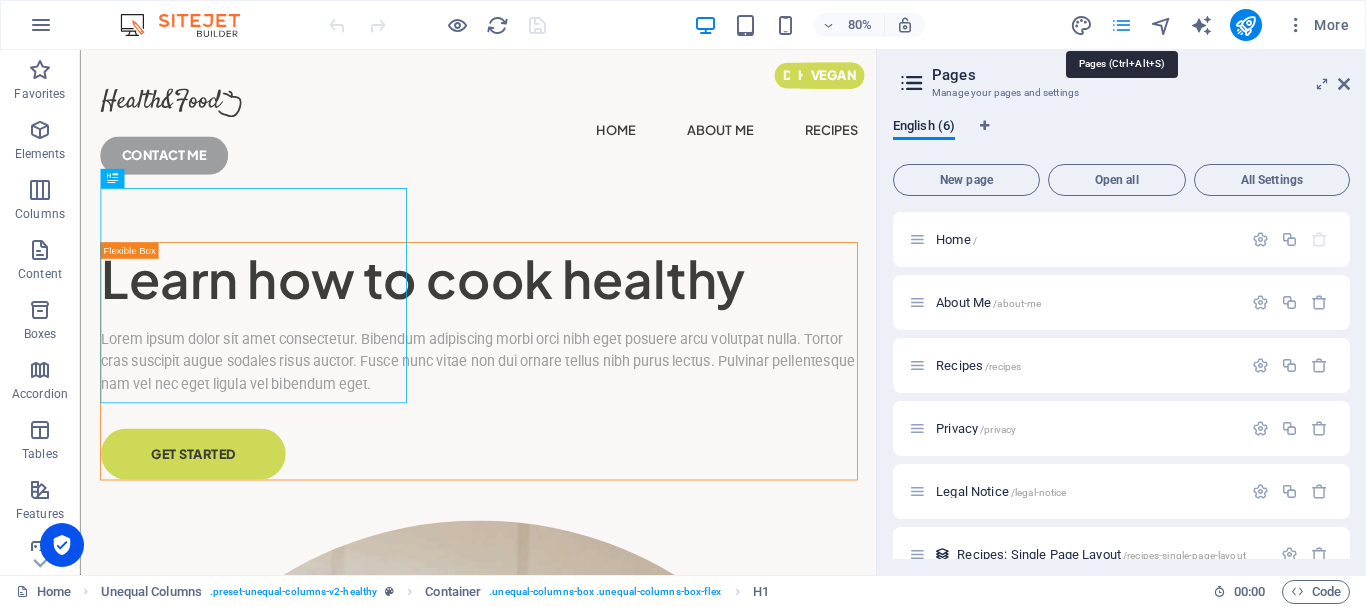 click at bounding box center (1121, 25) 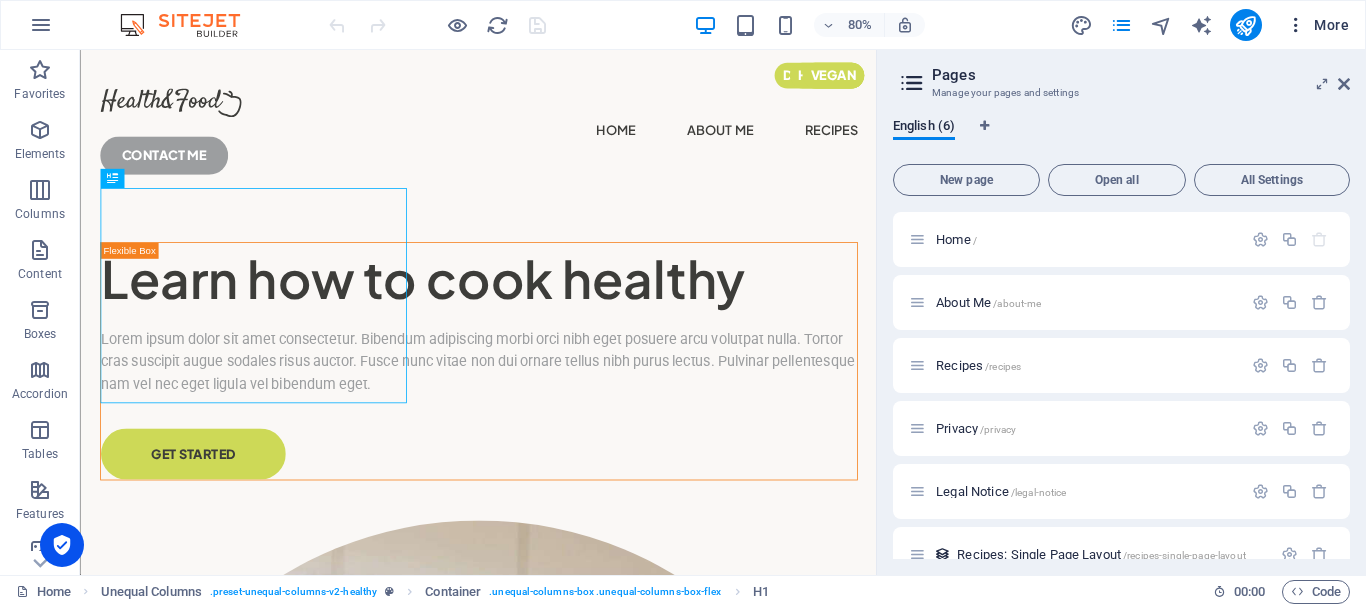 click at bounding box center [1296, 25] 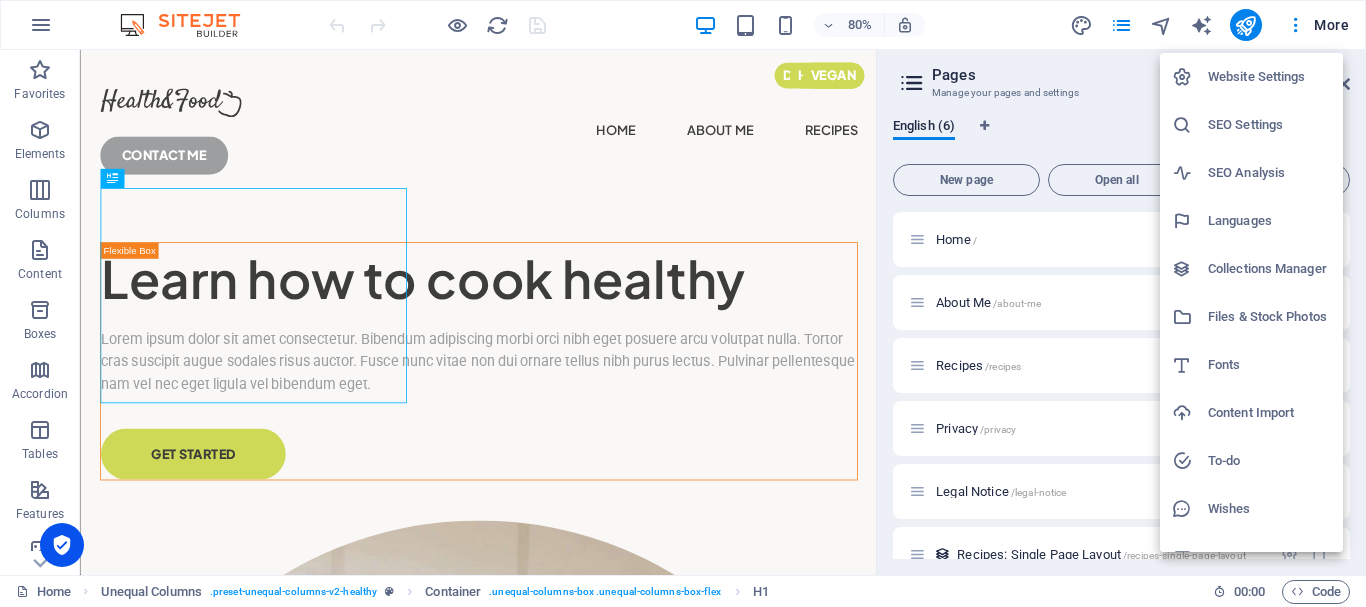 click at bounding box center [683, 303] 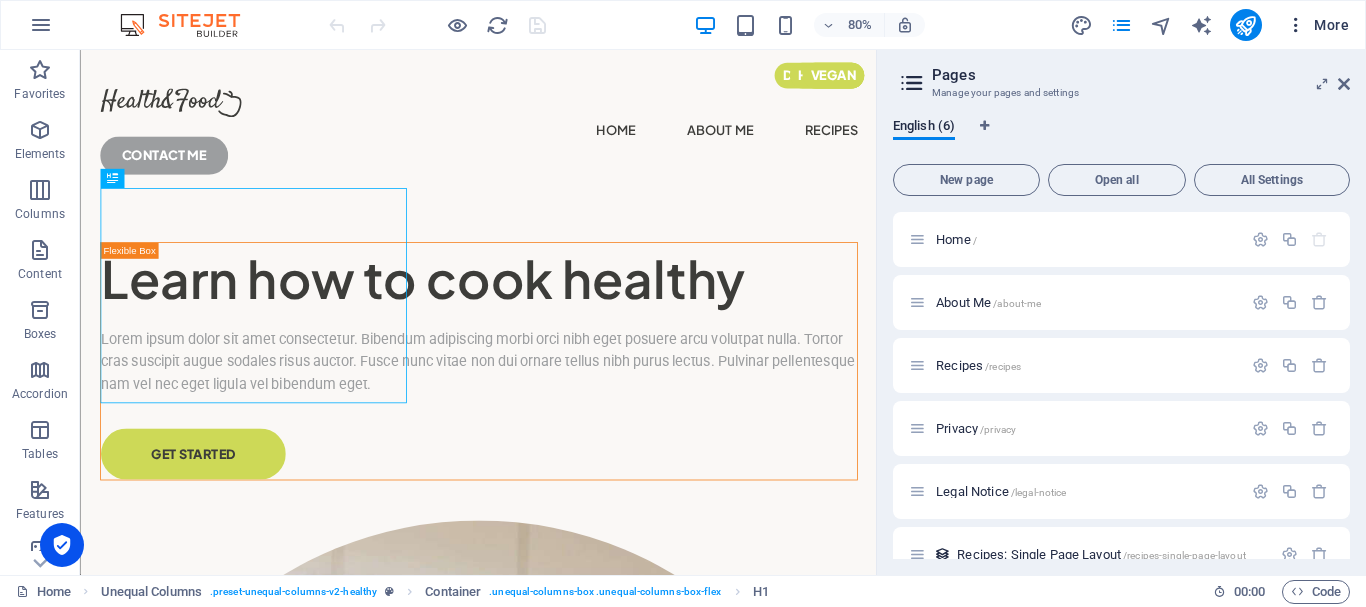 click on "More" at bounding box center (1317, 25) 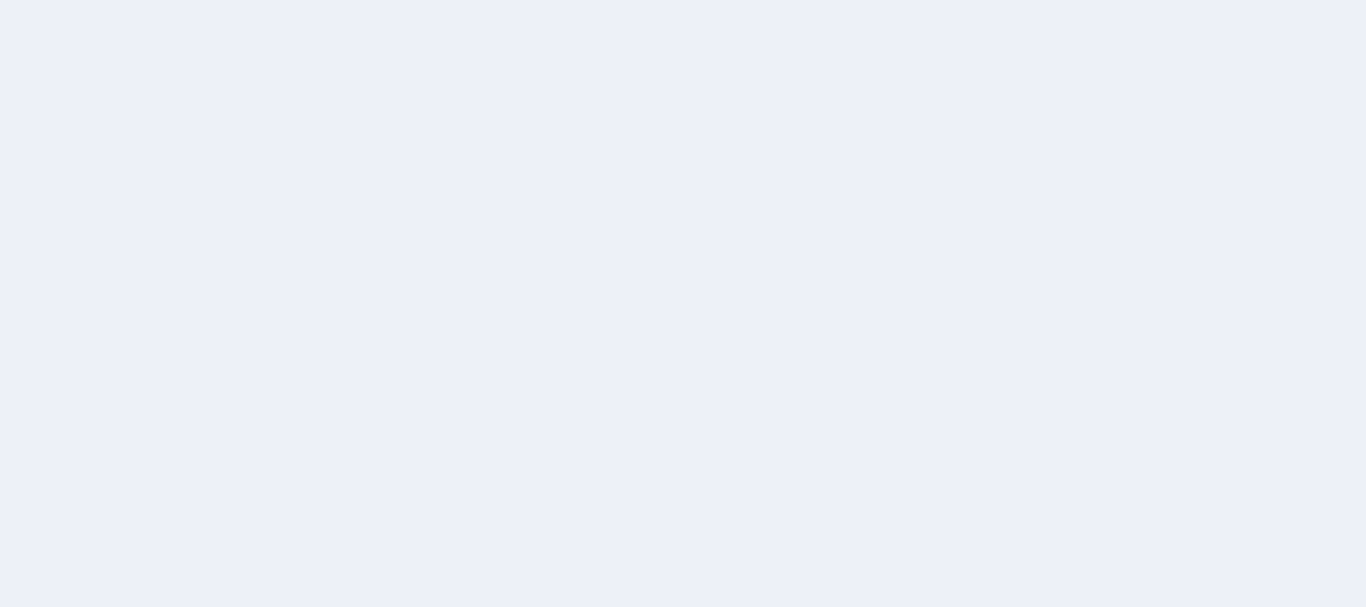 scroll, scrollTop: 0, scrollLeft: 0, axis: both 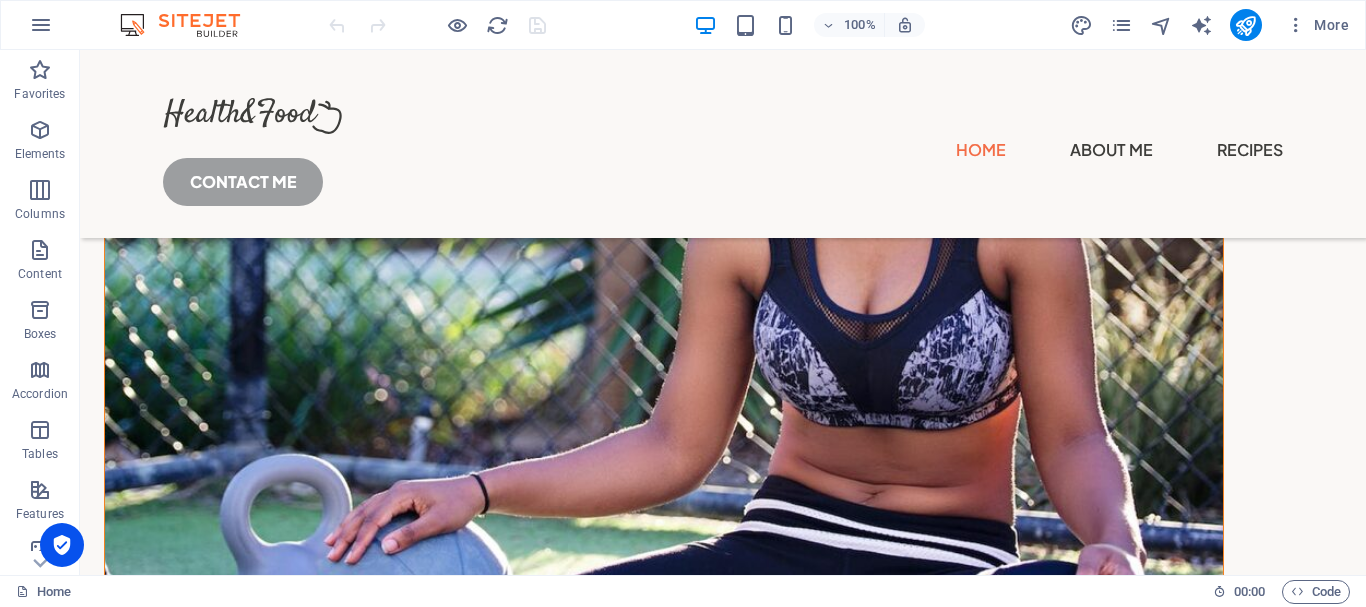 drag, startPoint x: 1357, startPoint y: 75, endPoint x: 1323, endPoint y: 282, distance: 209.77368 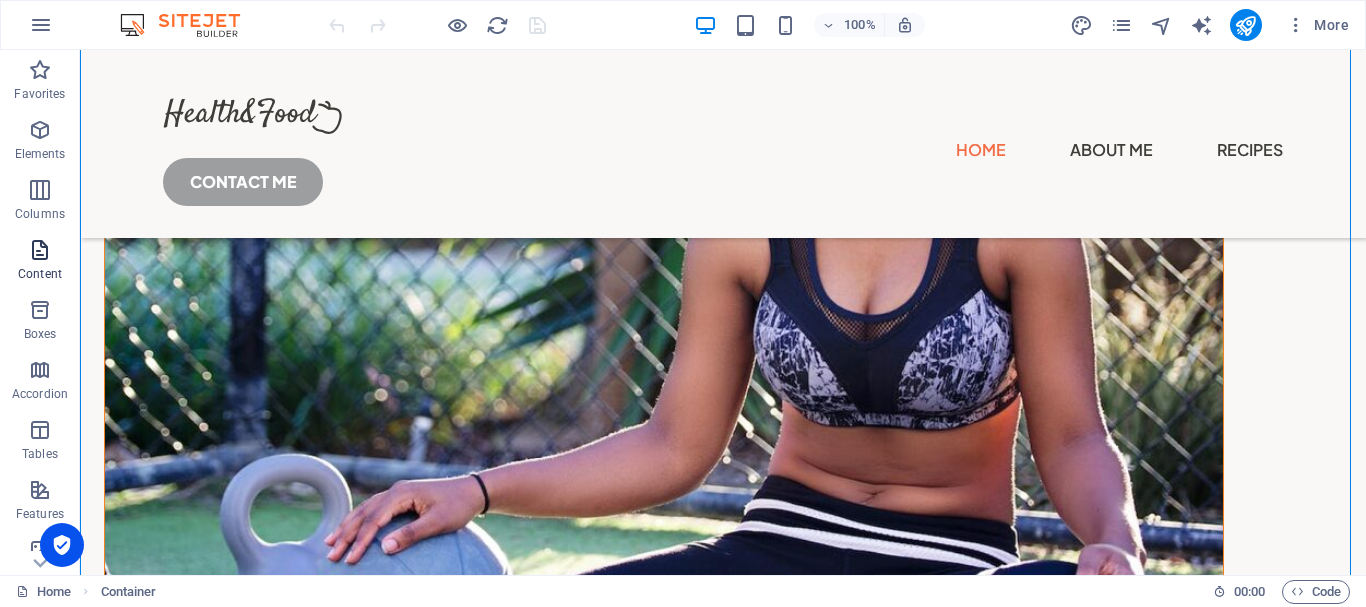 click on "Content" at bounding box center (40, 260) 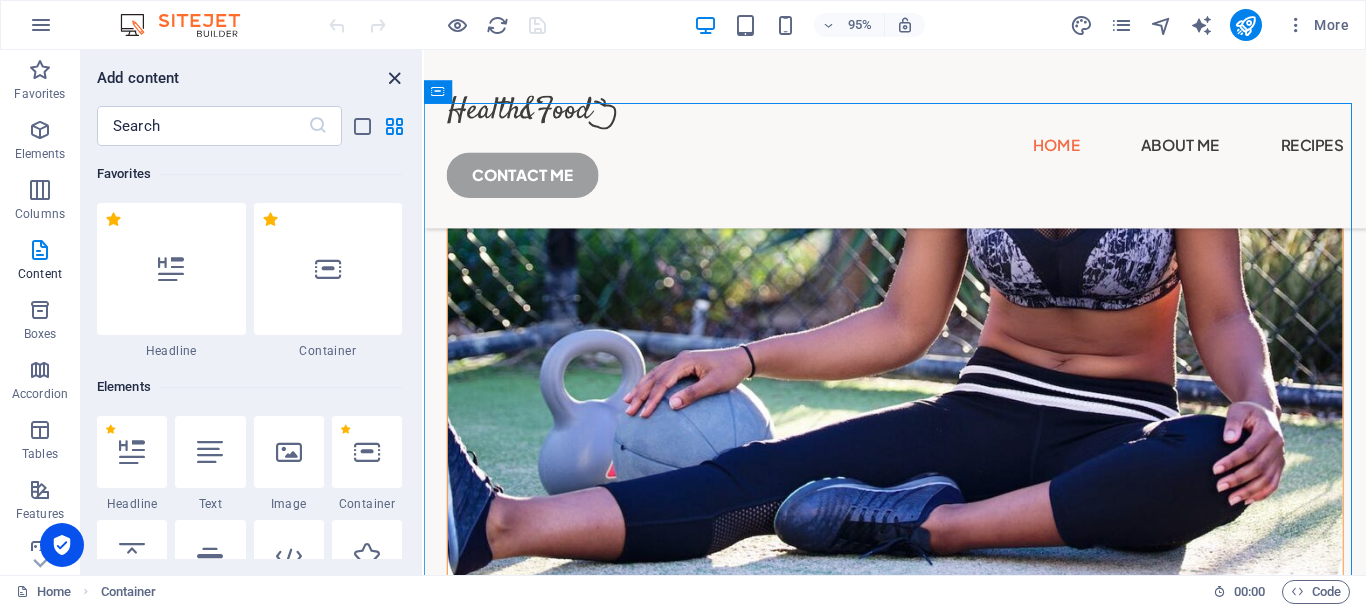click at bounding box center (394, 78) 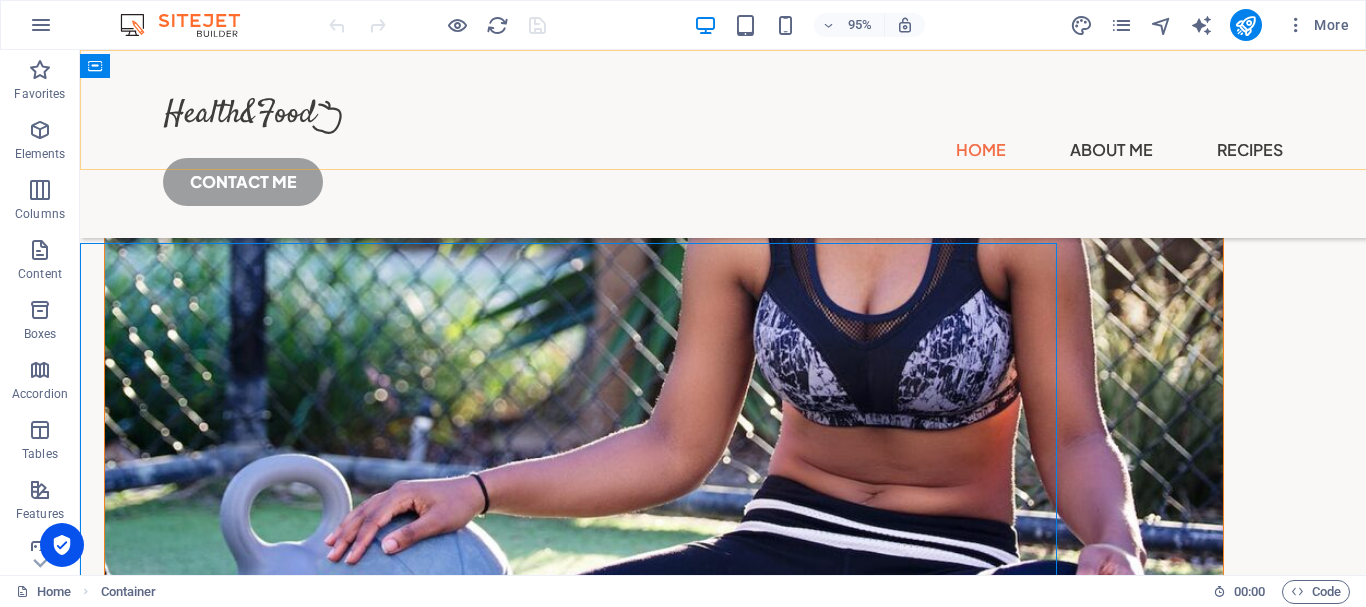 scroll, scrollTop: 3018, scrollLeft: 0, axis: vertical 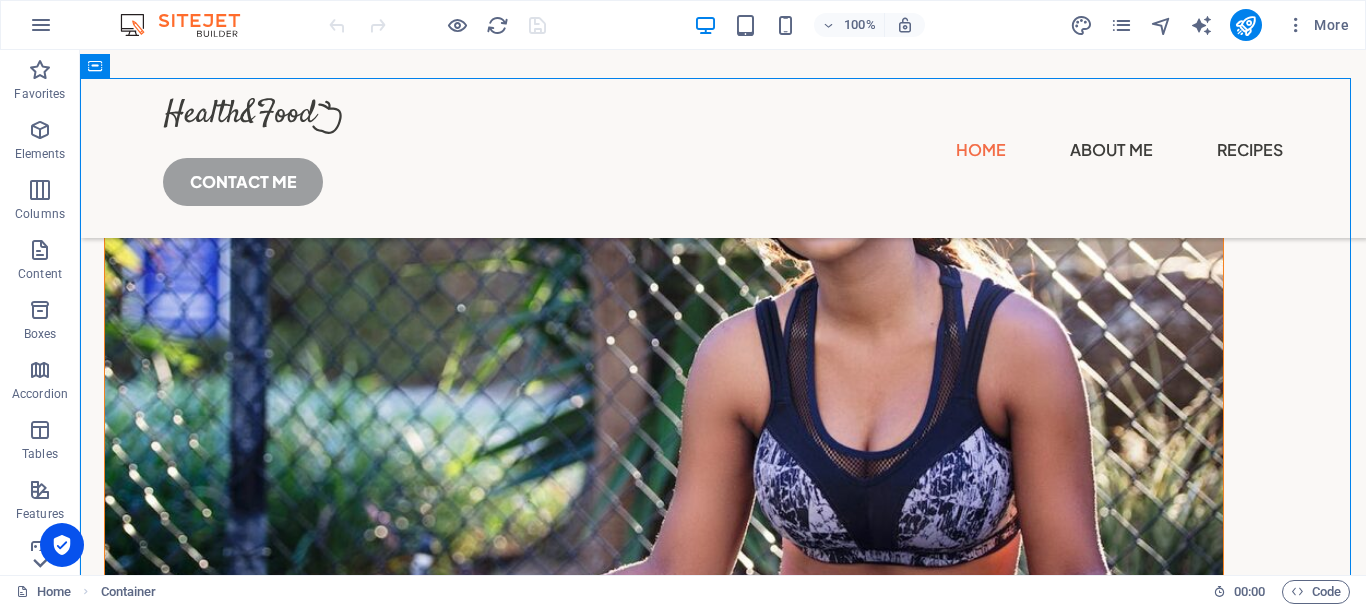 click 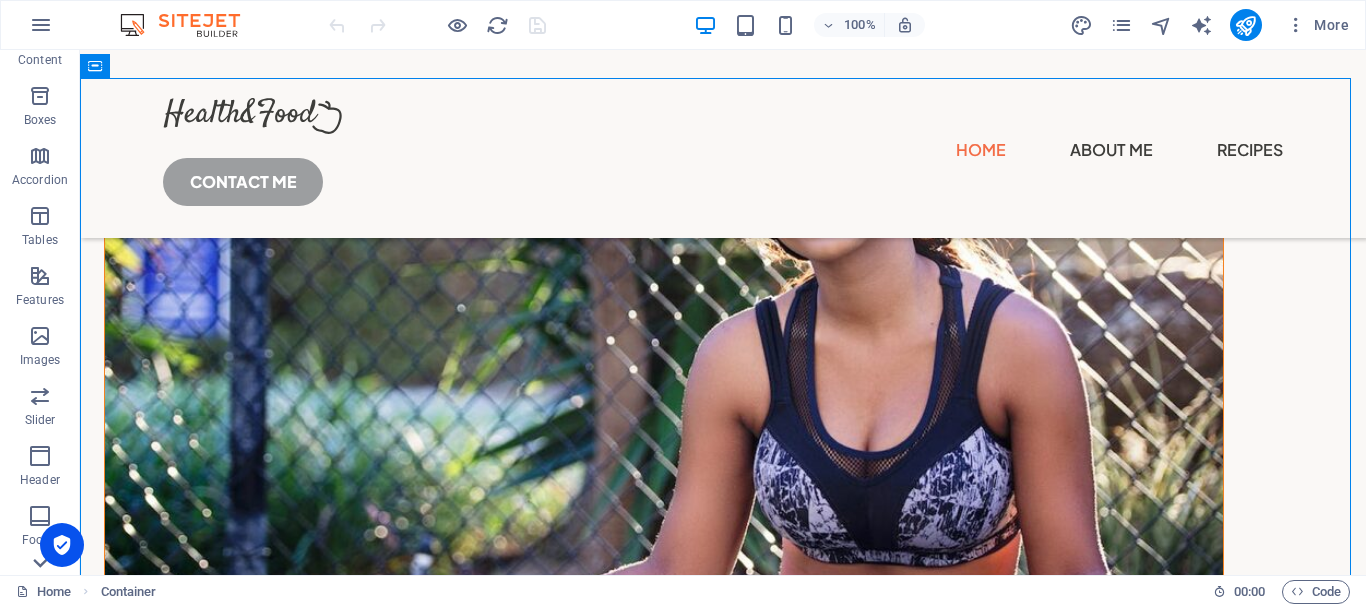 scroll, scrollTop: 375, scrollLeft: 0, axis: vertical 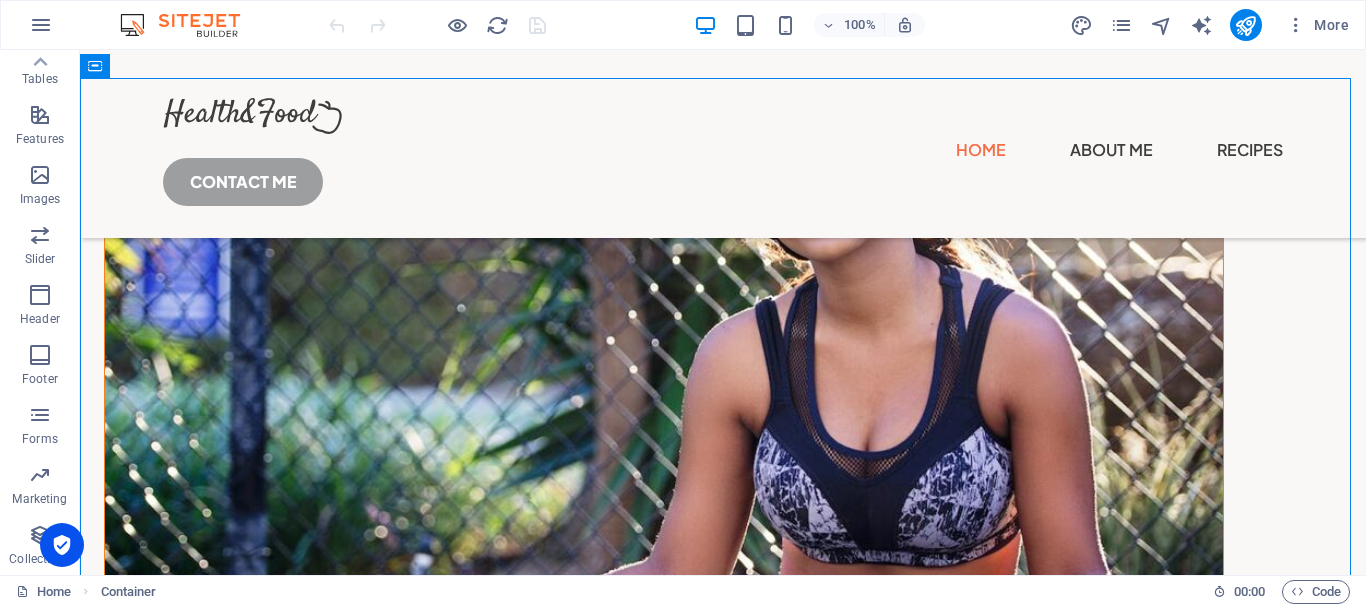 click on "Collections" at bounding box center (40, 547) 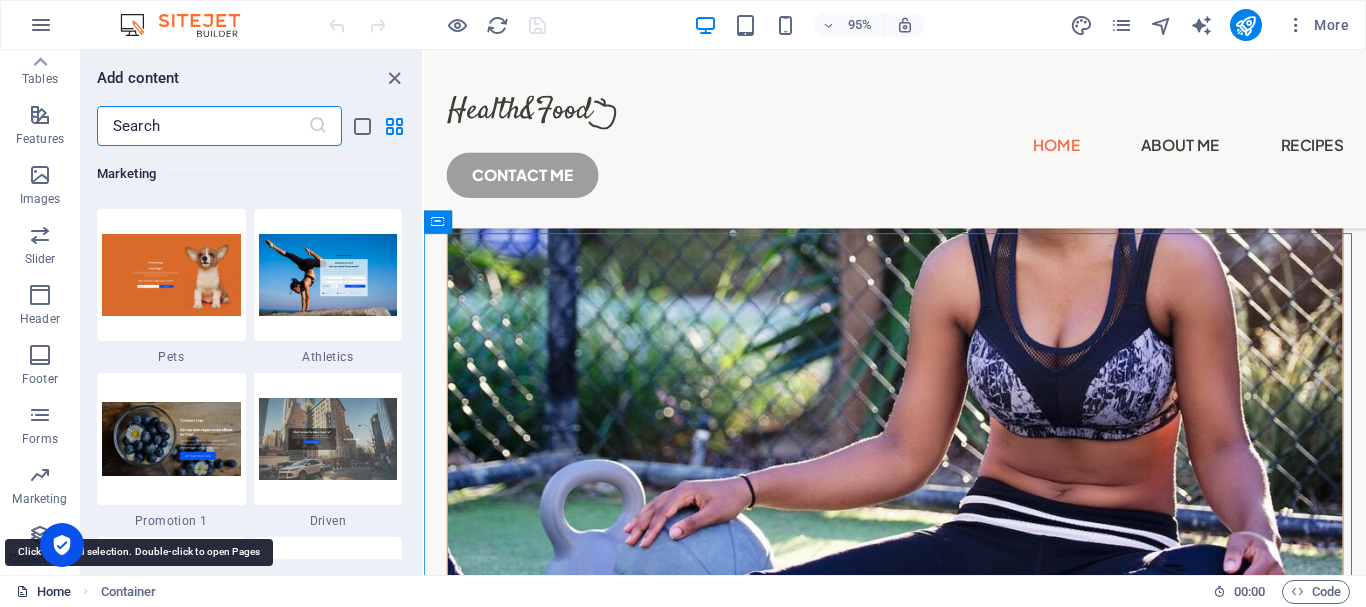 scroll, scrollTop: 18142, scrollLeft: 0, axis: vertical 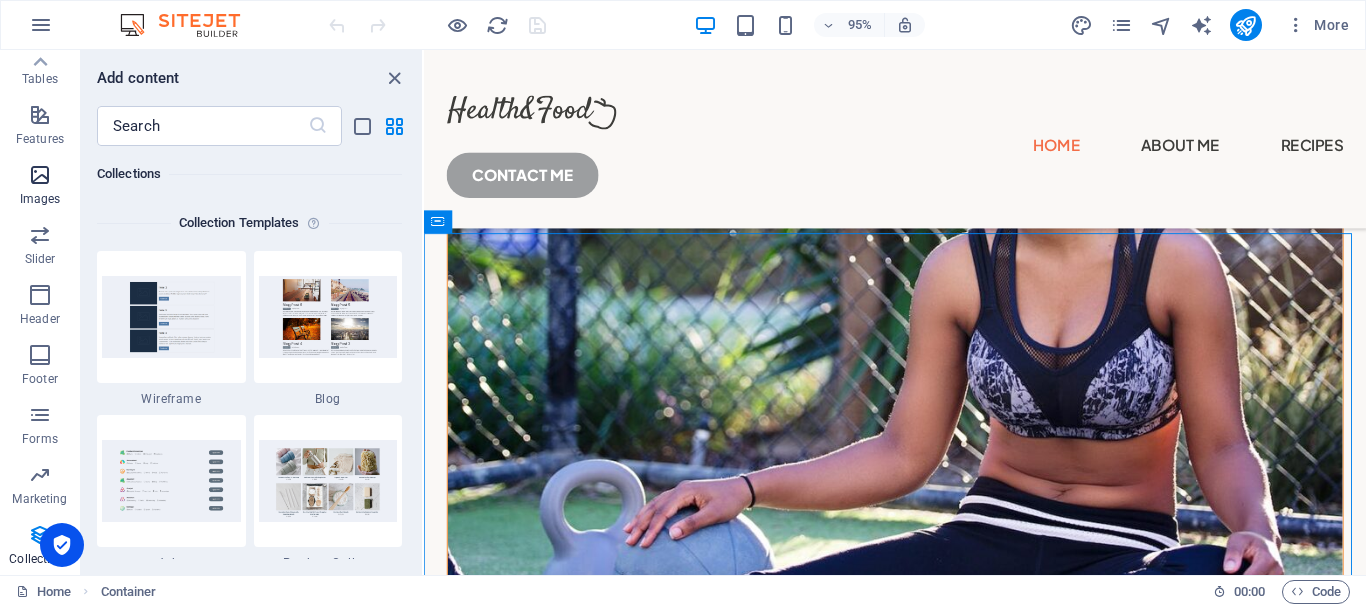 click at bounding box center [40, 175] 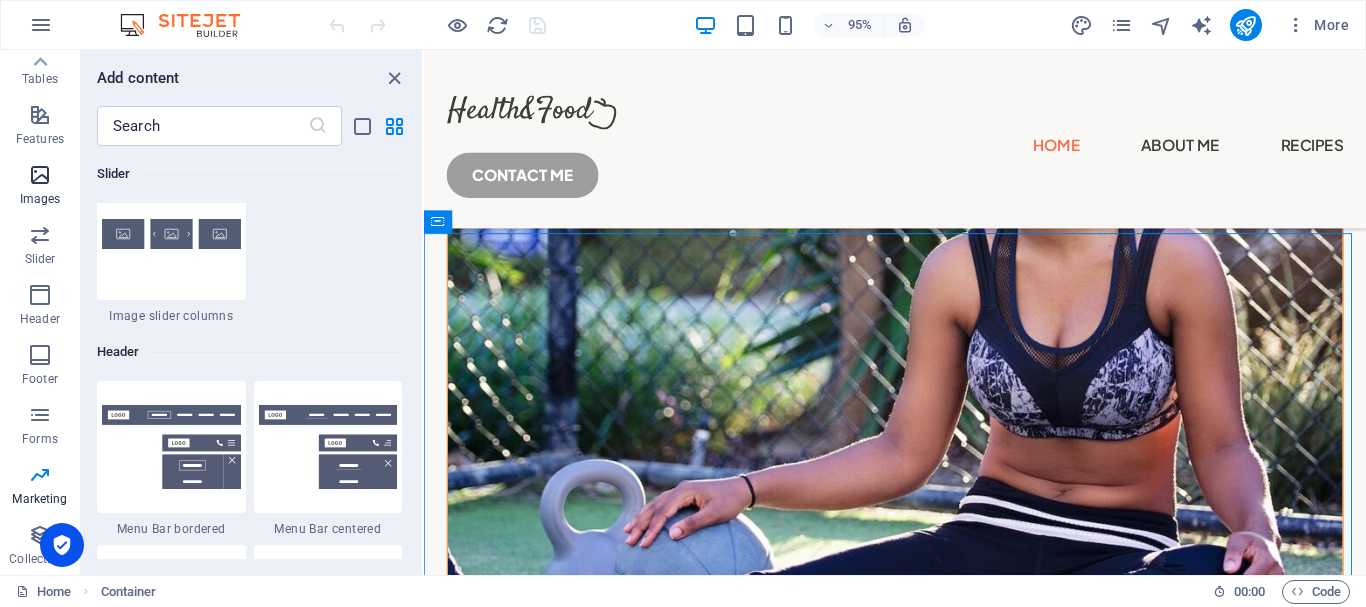 scroll, scrollTop: 9976, scrollLeft: 0, axis: vertical 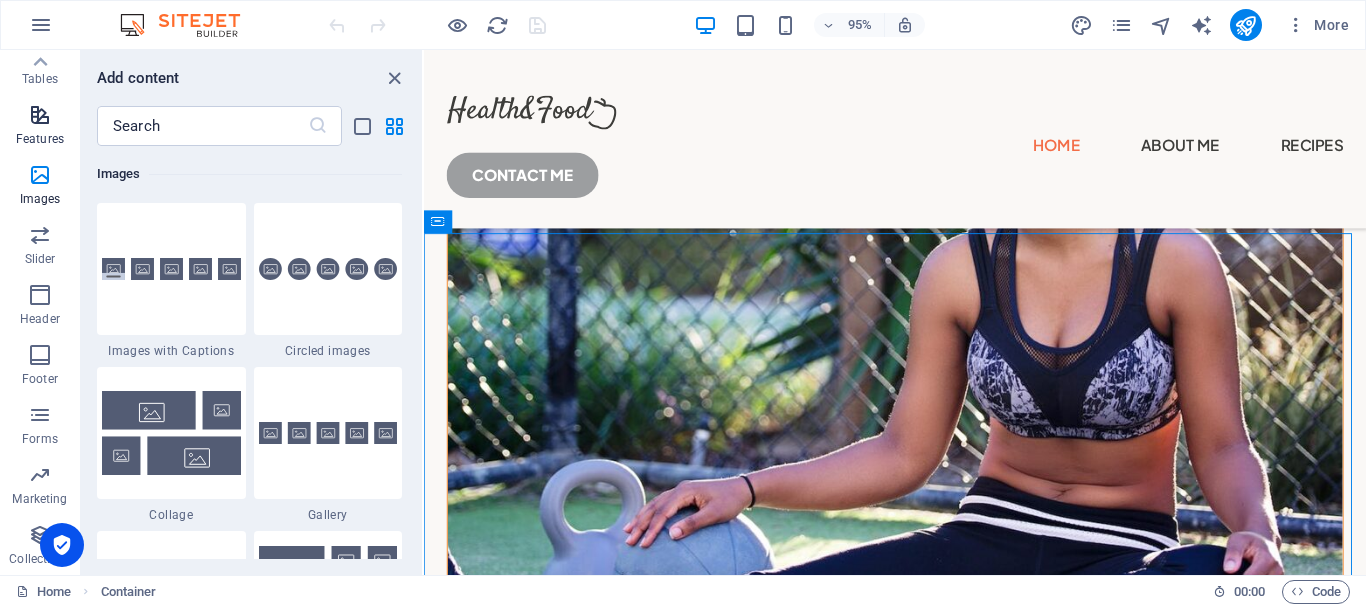 click on "Features" at bounding box center (40, 127) 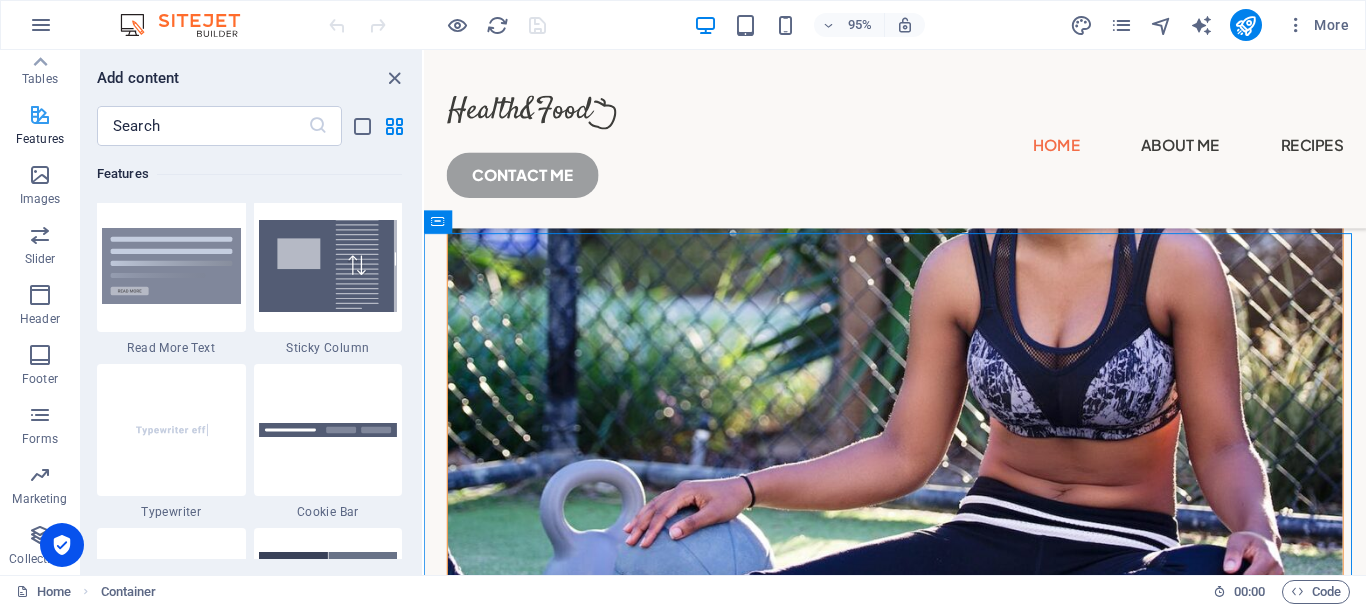 scroll, scrollTop: 7631, scrollLeft: 0, axis: vertical 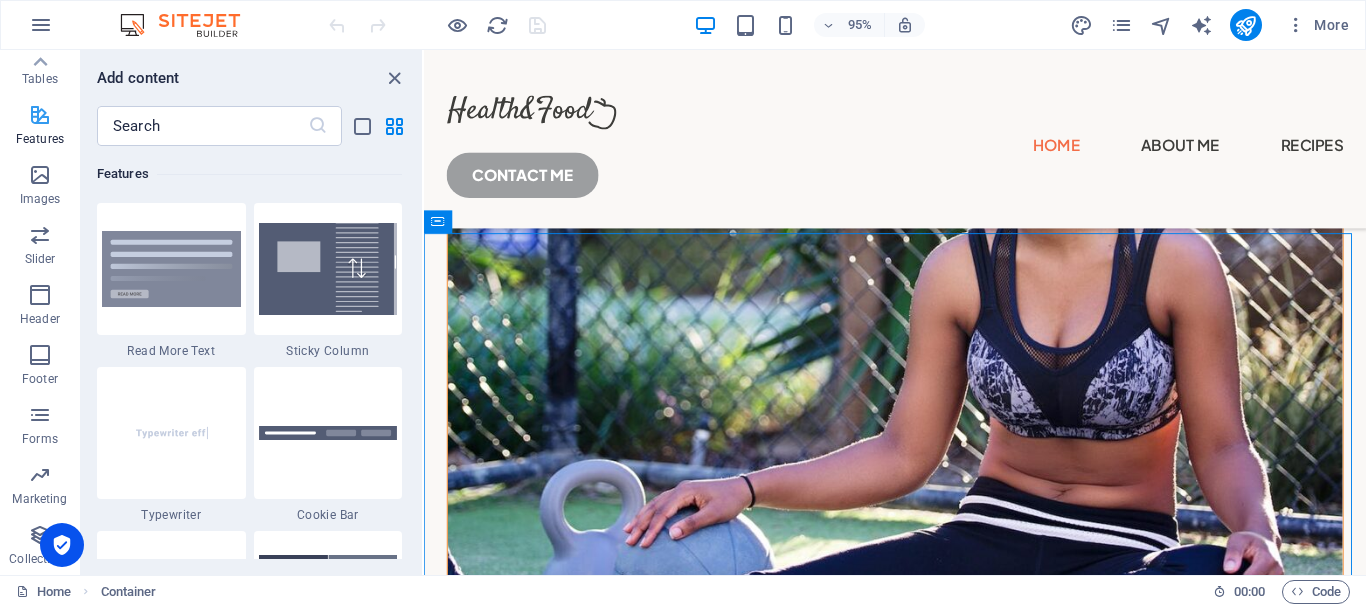 click on "Features" at bounding box center (40, 125) 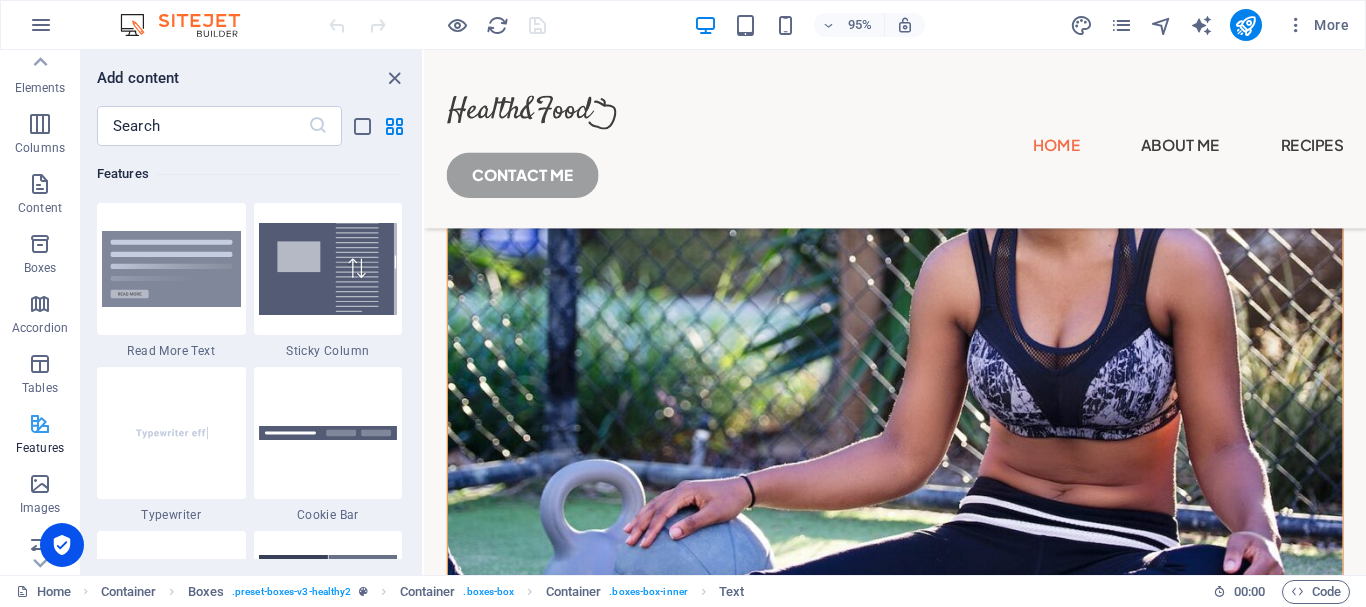 type 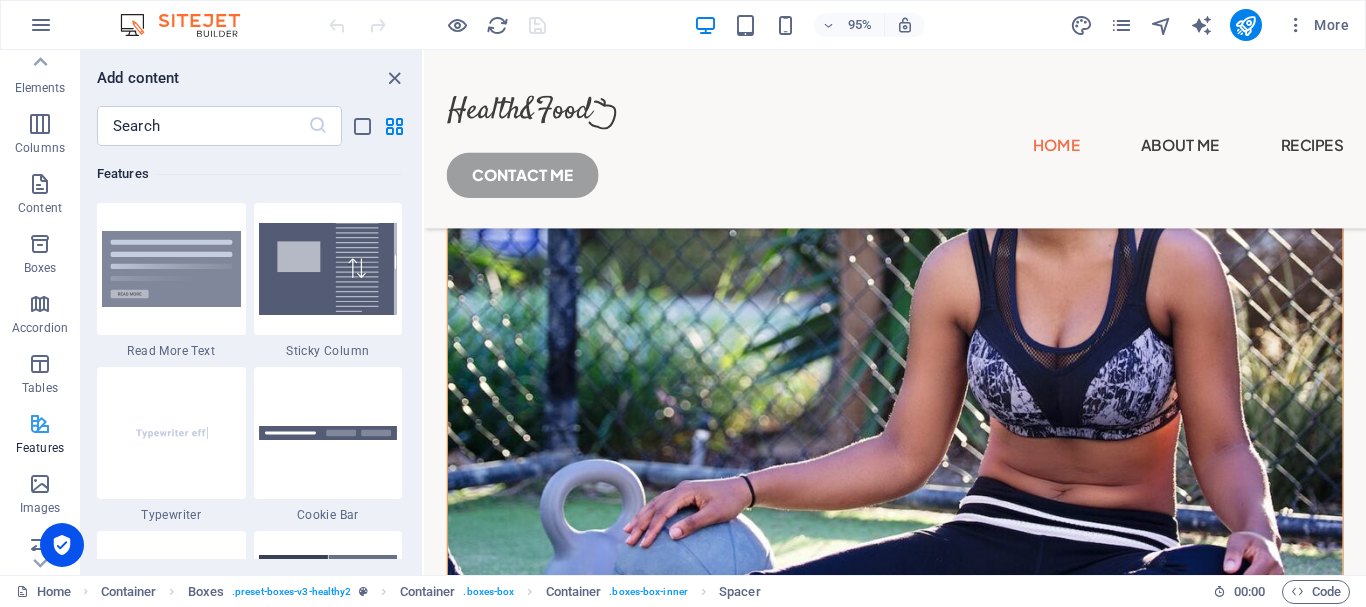 type 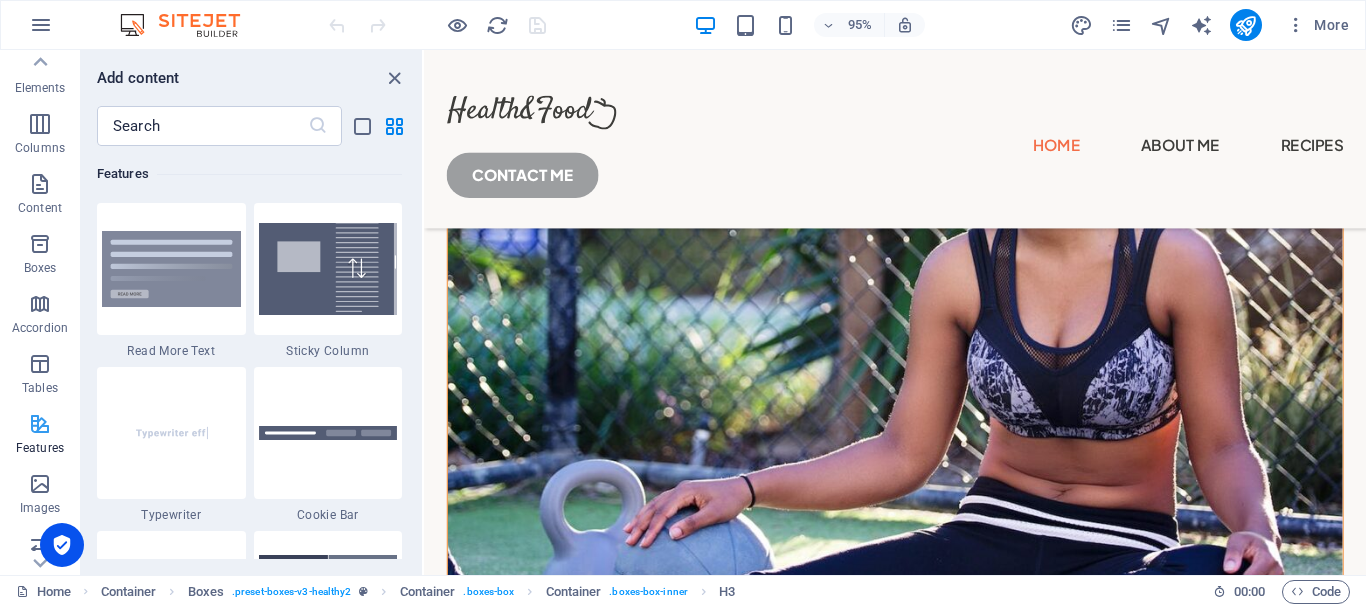 type 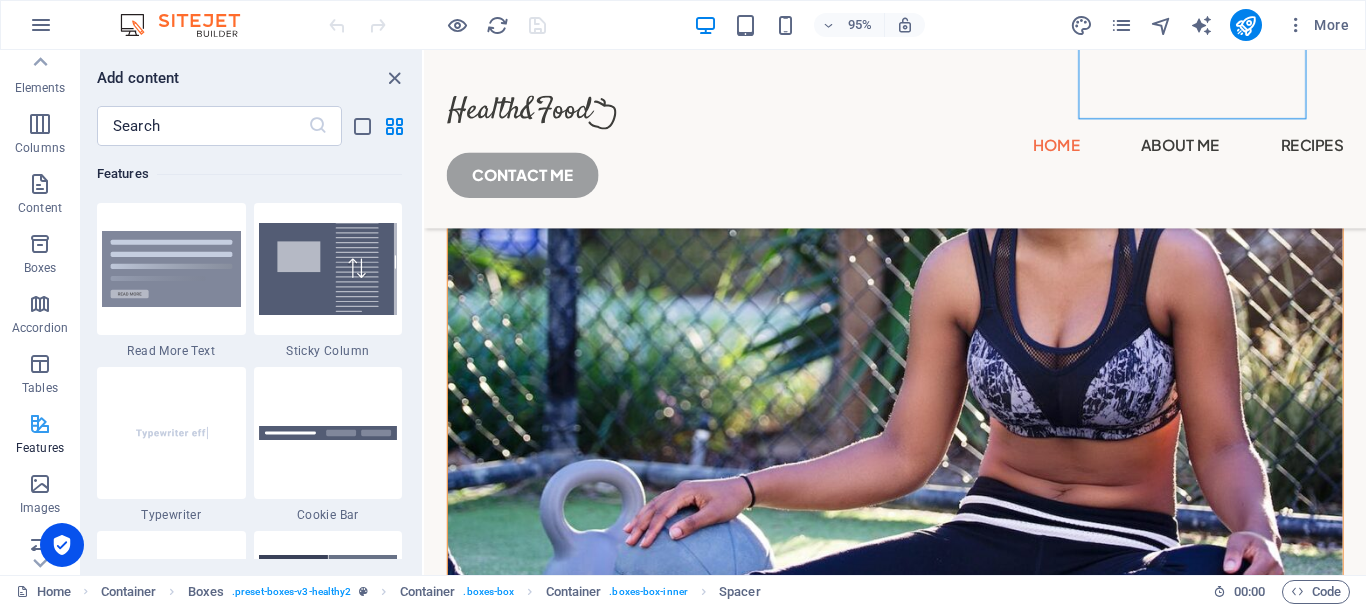 type 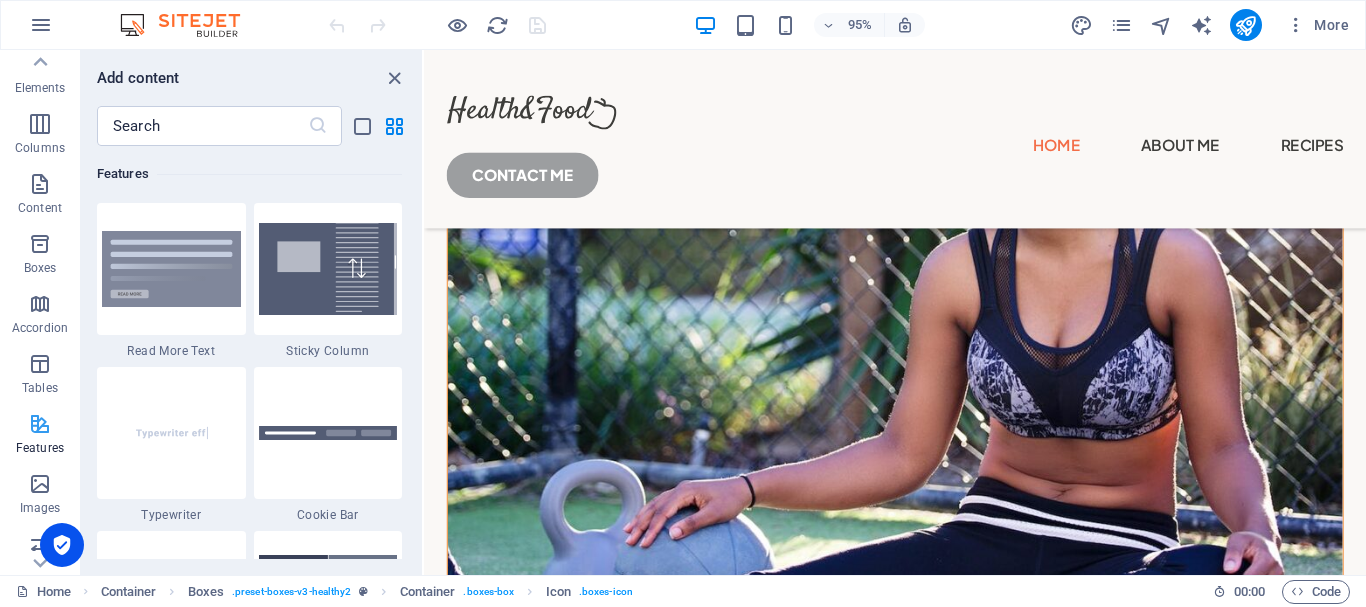 scroll, scrollTop: 60, scrollLeft: 0, axis: vertical 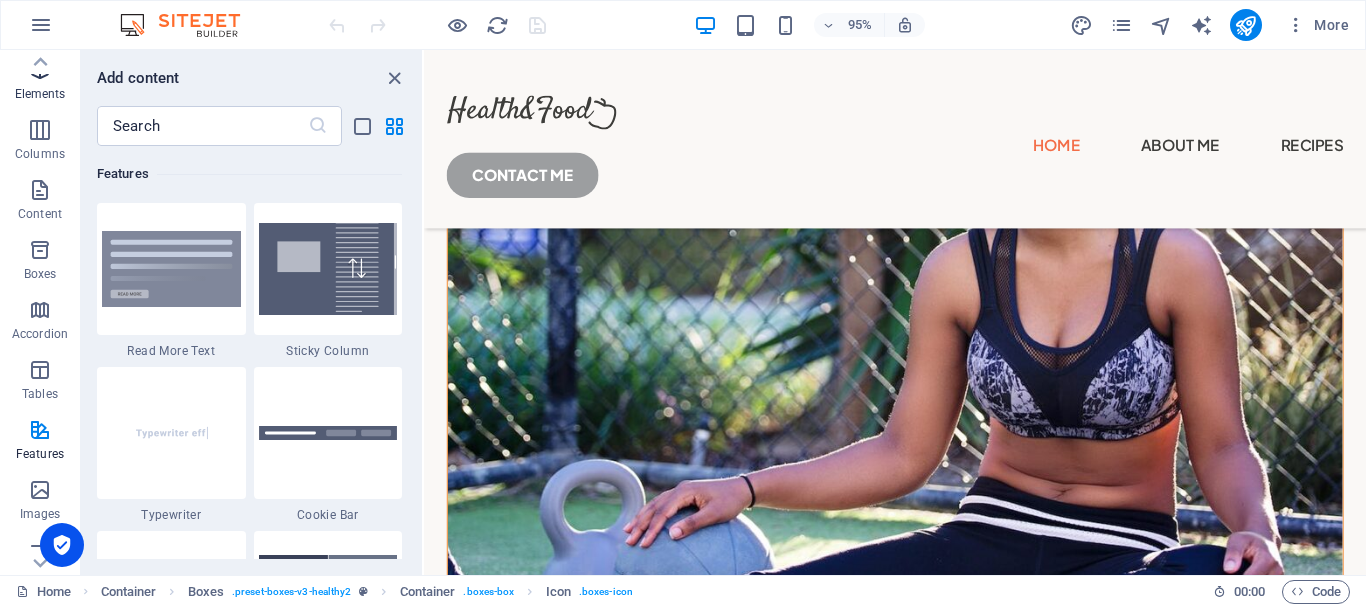 click on "Elements" at bounding box center [40, 94] 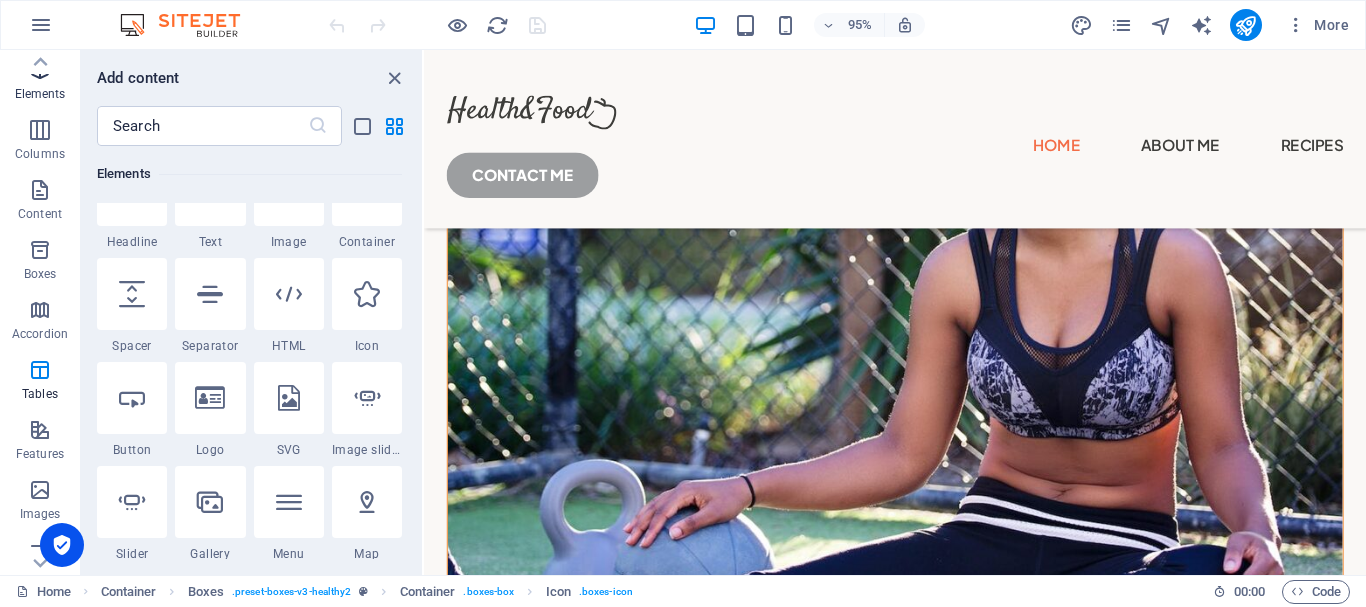 scroll, scrollTop: 213, scrollLeft: 0, axis: vertical 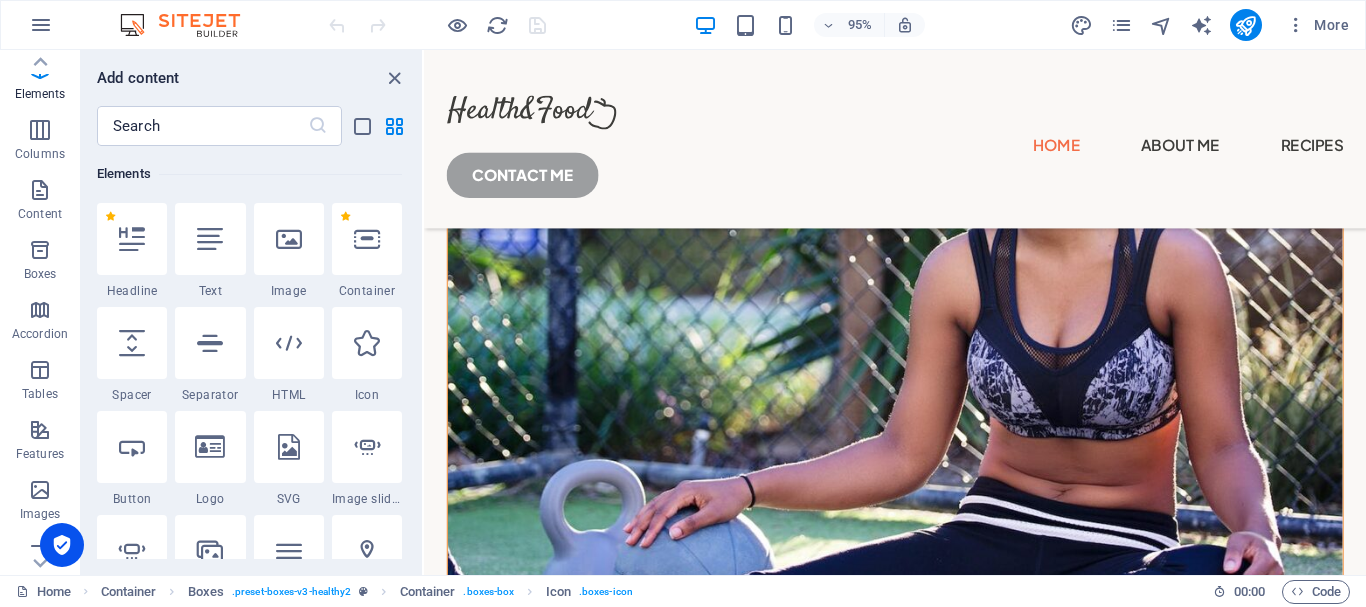 click on "Add content ​ Favorites 1 Star Headline 1 Star Container Elements 1 Star Headline 1 Star Text 1 Star Image 1 Star Container 1 Star Spacer 1 Star Separator 1 Star HTML 1 Star Icon 1 Star Button 1 Star Logo 1 Star SVG 1 Star Image slider 1 Star Slider 1 Star Gallery 1 Star Menu 1 Star Map 1 Star Facebook 1 Star Video 1 Star YouTube 1 Star Vimeo 1 Star Document 1 Star Audio 1 Star Iframe 1 Star Privacy 1 Star Languages Columns 1 Star Container 1 Star 2 columns 1 Star 3 columns 1 Star 4 columns 1 Star 5 columns 1 Star 6 columns 1 Star 40-60 1 Star 20-80 1 Star 80-20 1 Star 30-70 1 Star 70-30 1 Star Unequal Columns 1 Star 25-25-50 1 Star 25-50-25 1 Star 50-25-25 1 Star 20-60-20 1 Star [PHONE_NUMBER] 1 Star [PHONE_NUMBER] 1 Star Grid 2-1 1 Star Grid 1-2 1 Star Grid 3-1 1 Star Grid 1-3 1 Star Grid 4-1 1 Star Grid 1-4 1 Star Grid 1-2-1 1 Star Grid 1-1-2 1 Star Grid 2h-2v 1 Star Grid 2v-2h 1 Star Grid 2-1-2 1 Star Grid 3-4 Content 1 Star Text in columns 1 Star Text 1 Star Text with separator 1 Star Image with text box" at bounding box center [251, 312] 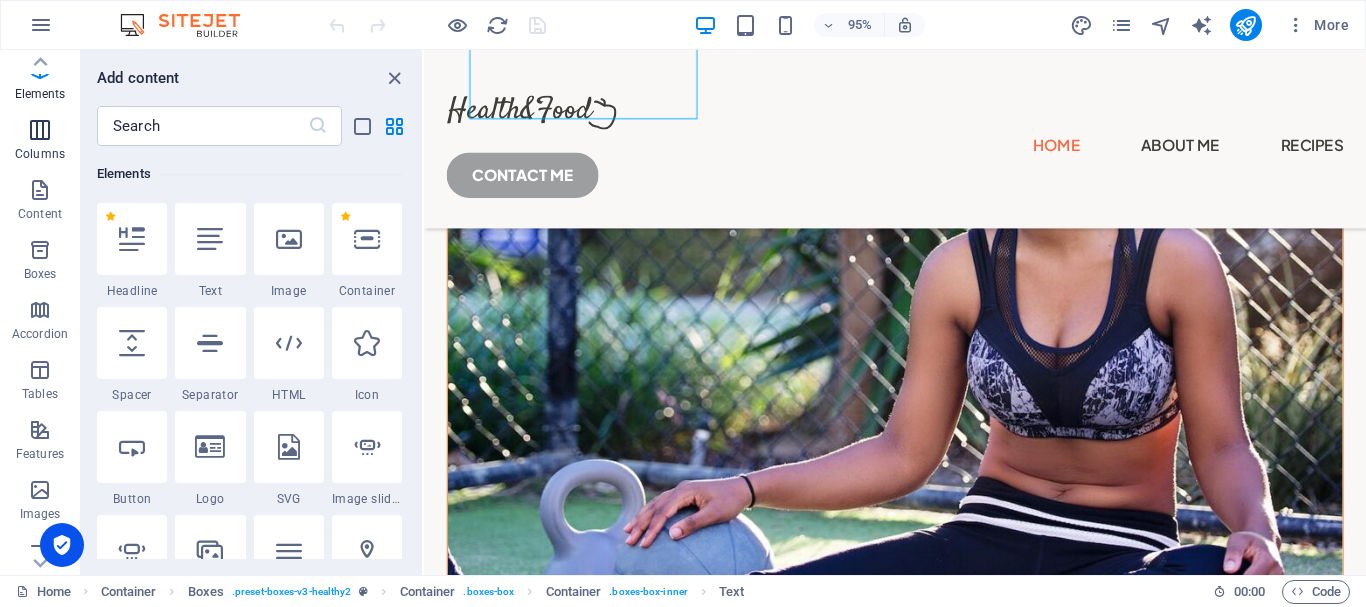click on "Columns" at bounding box center [40, 142] 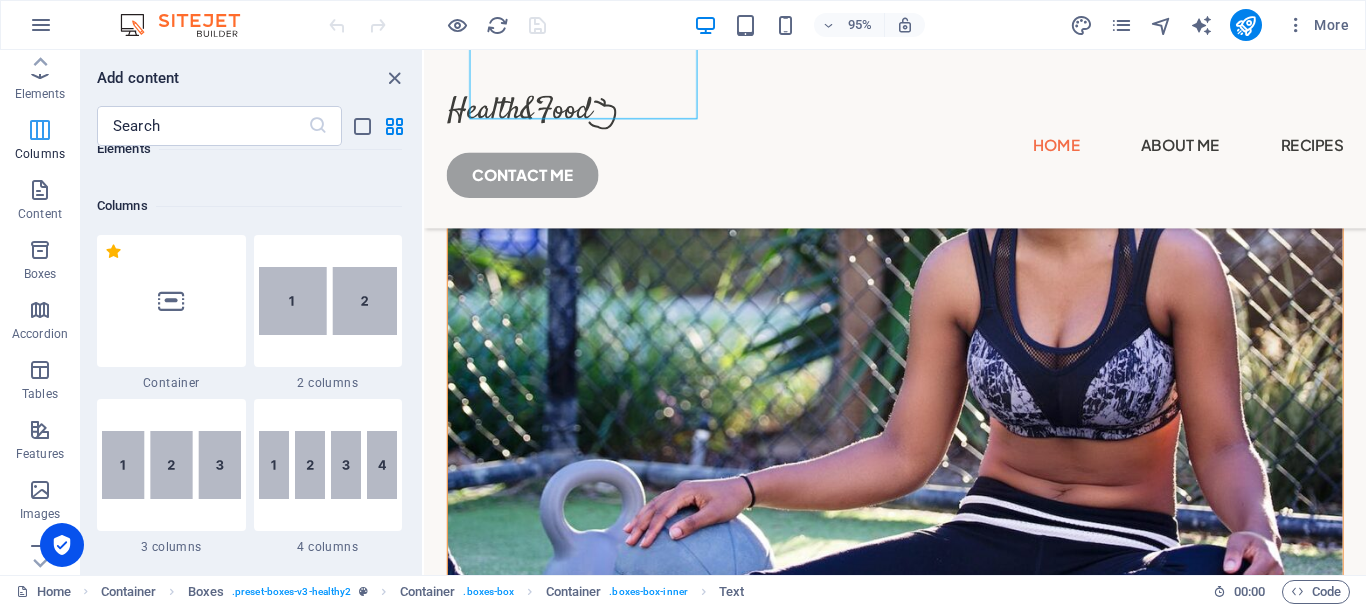 scroll, scrollTop: 990, scrollLeft: 0, axis: vertical 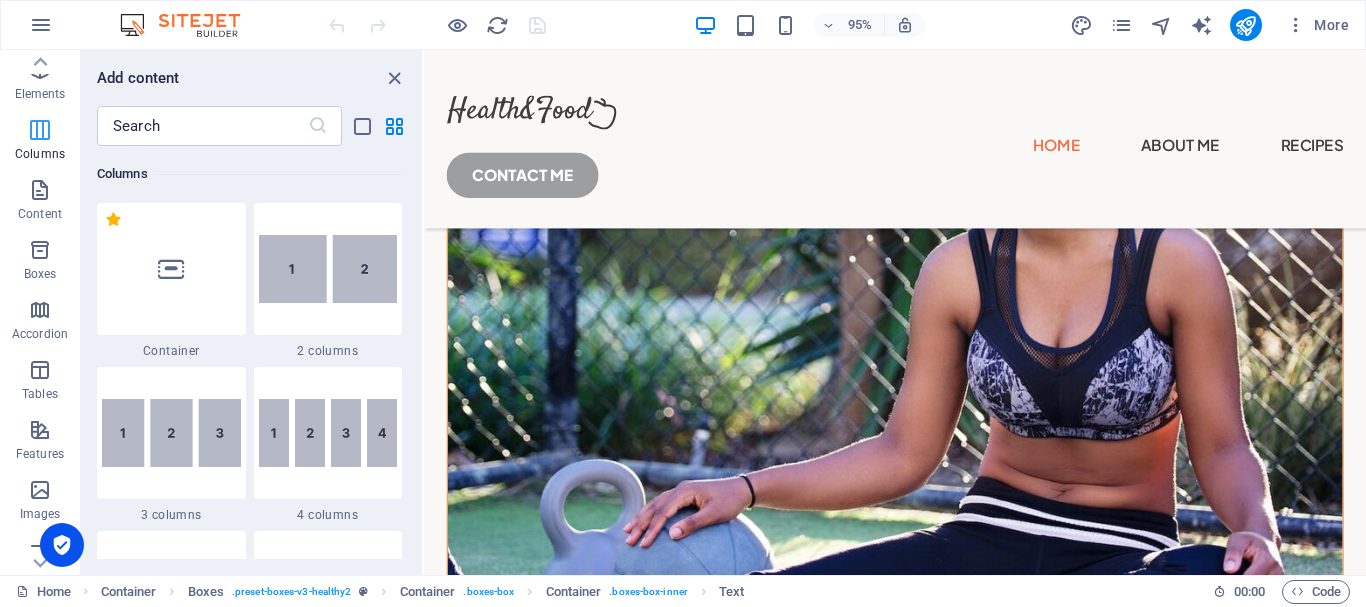 type 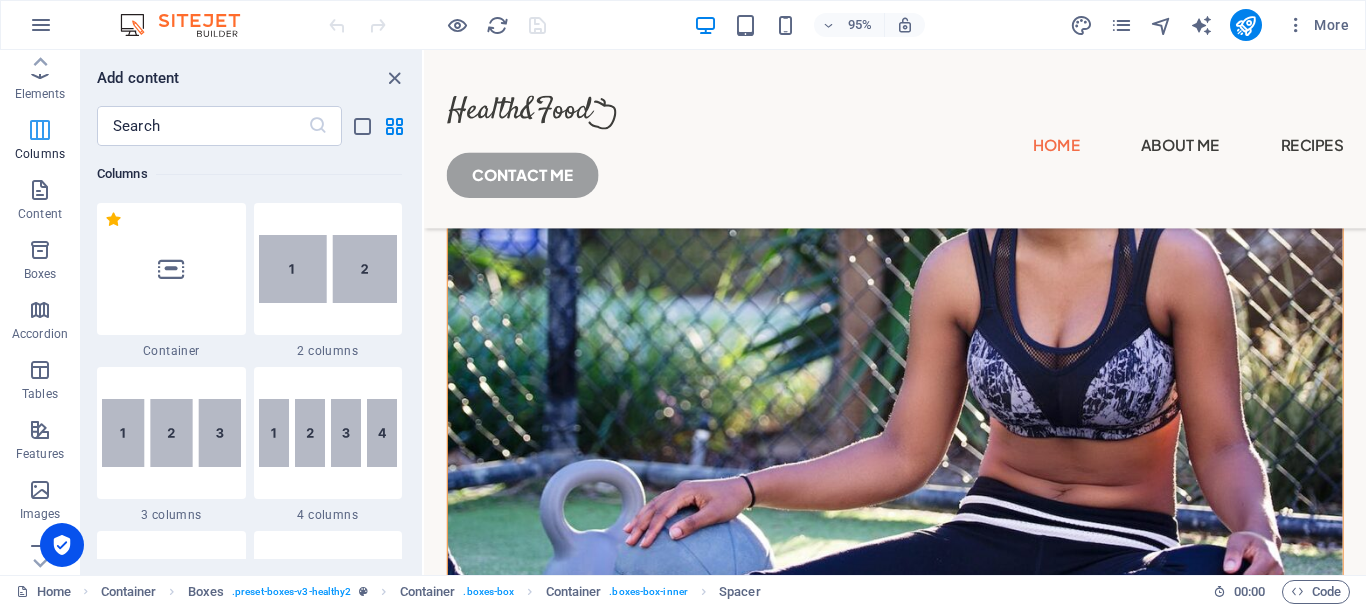 scroll, scrollTop: 0, scrollLeft: 0, axis: both 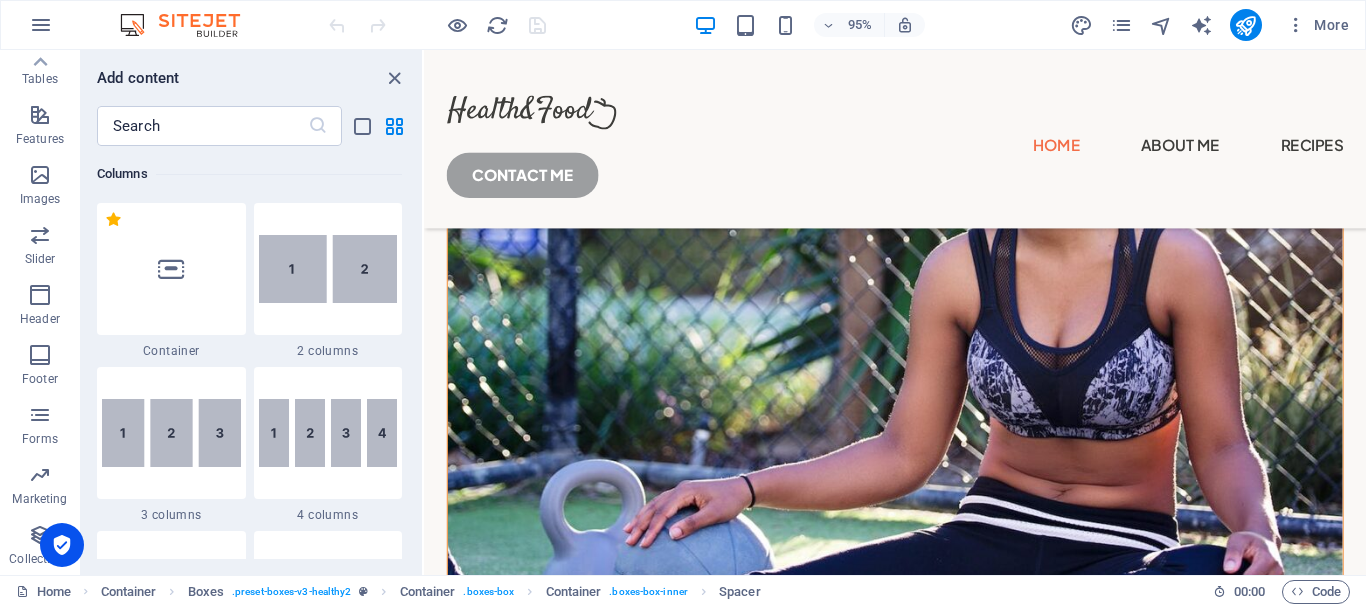 type 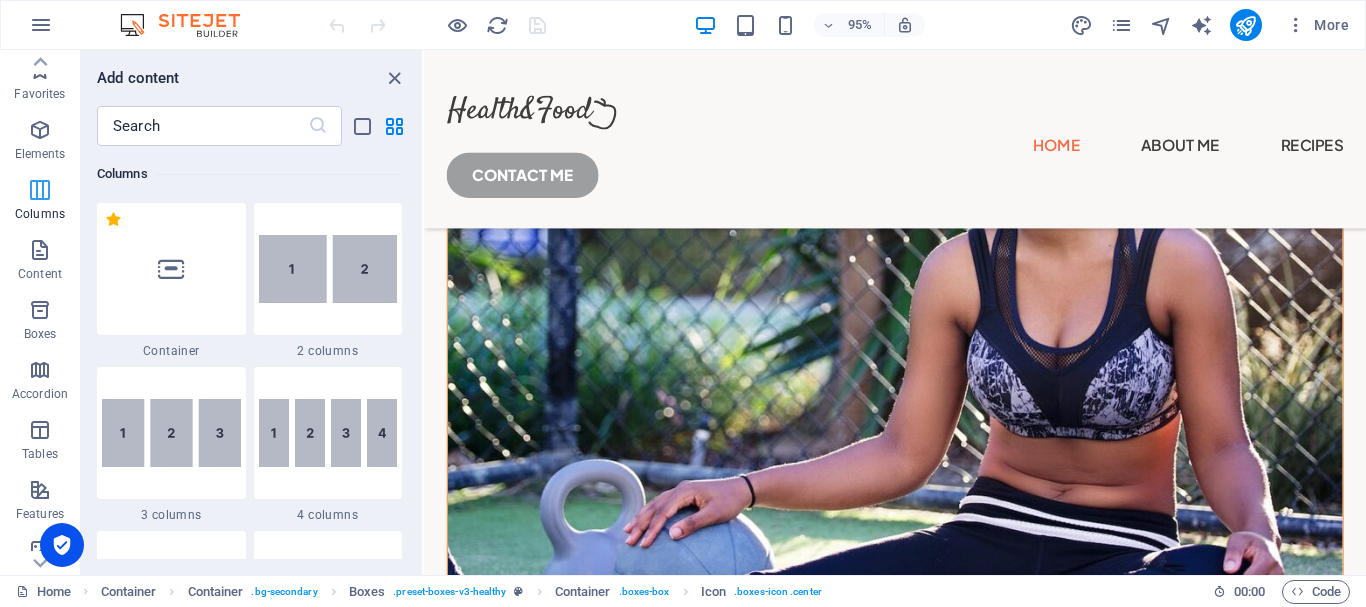 scroll, scrollTop: 375, scrollLeft: 0, axis: vertical 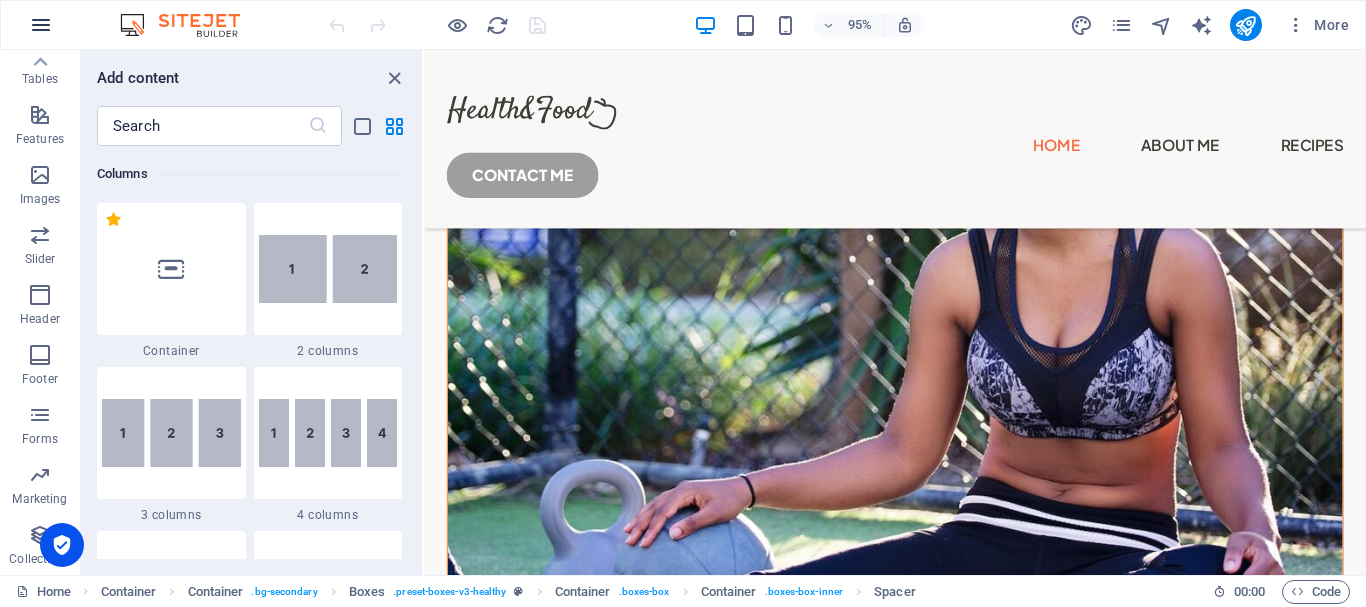 click at bounding box center (41, 25) 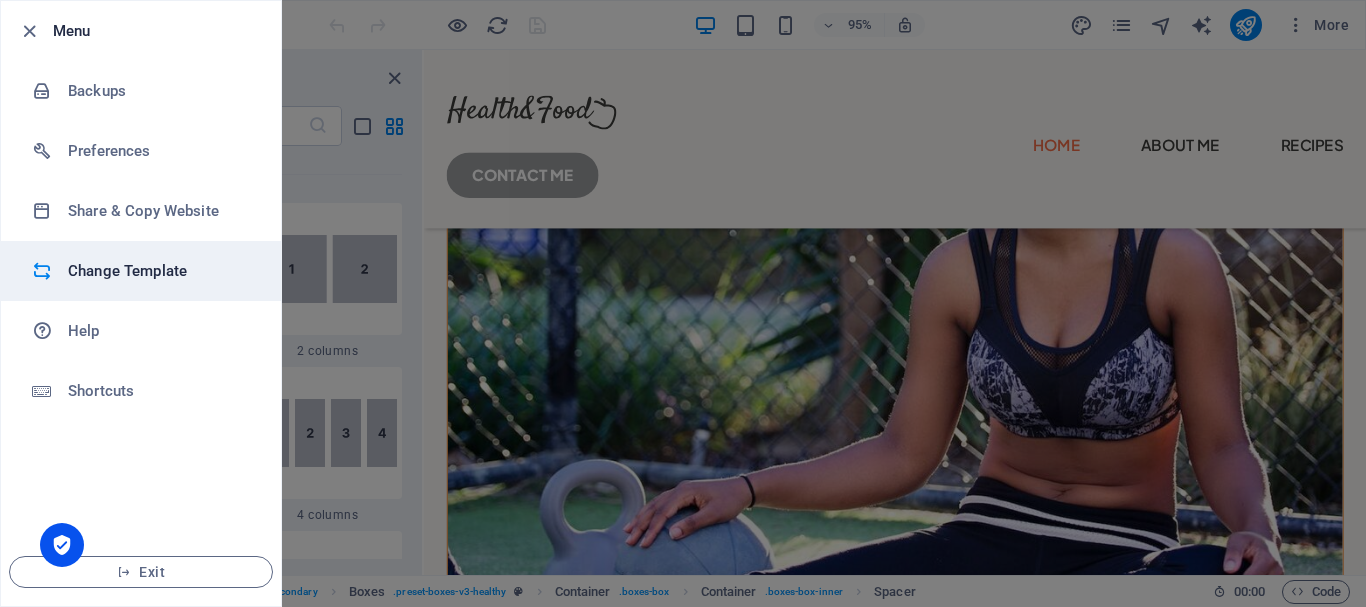 click on "Change Template" at bounding box center (160, 271) 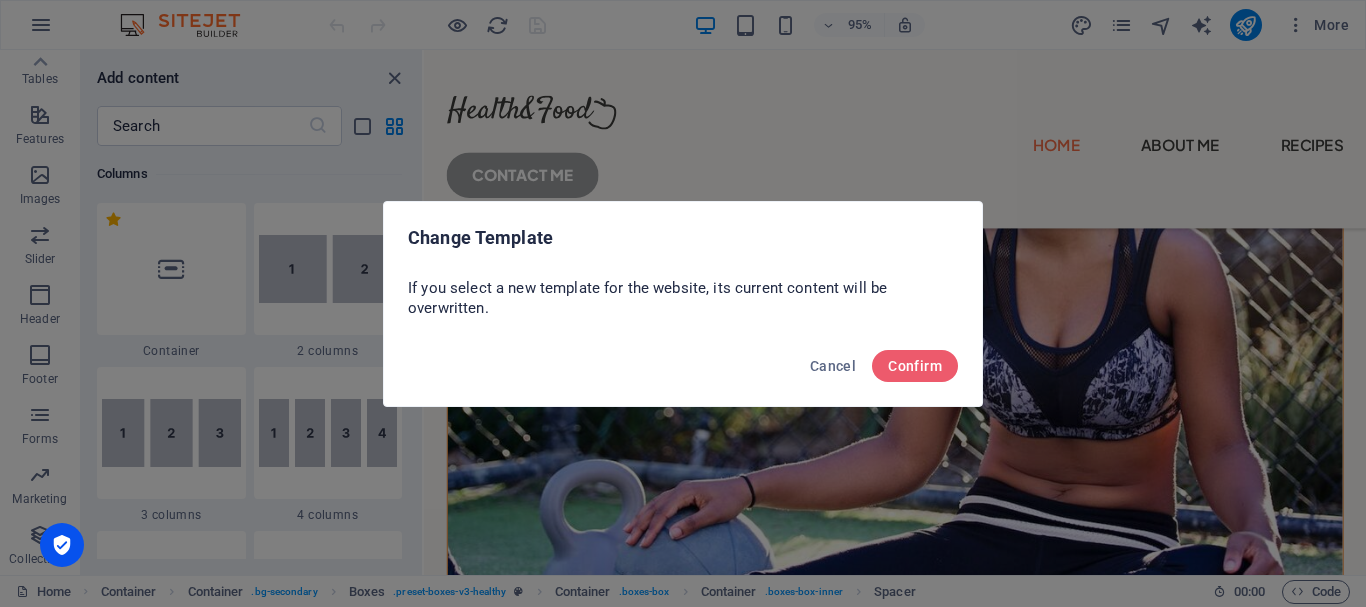 type 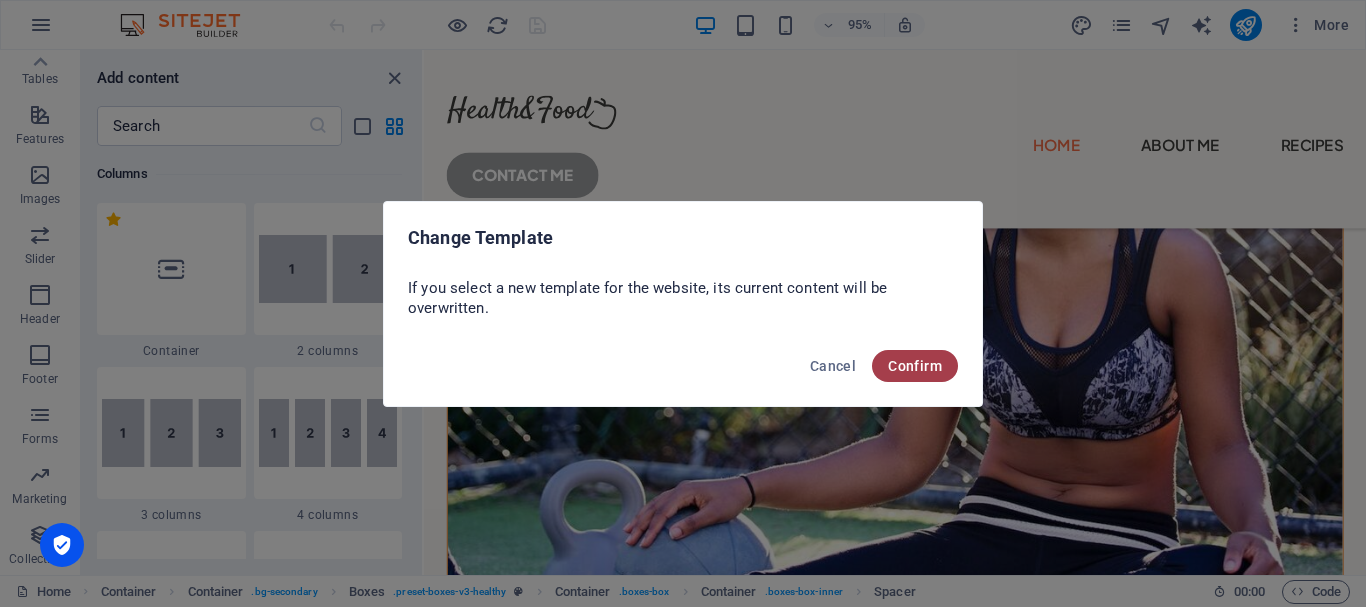 click on "Confirm" at bounding box center (915, 366) 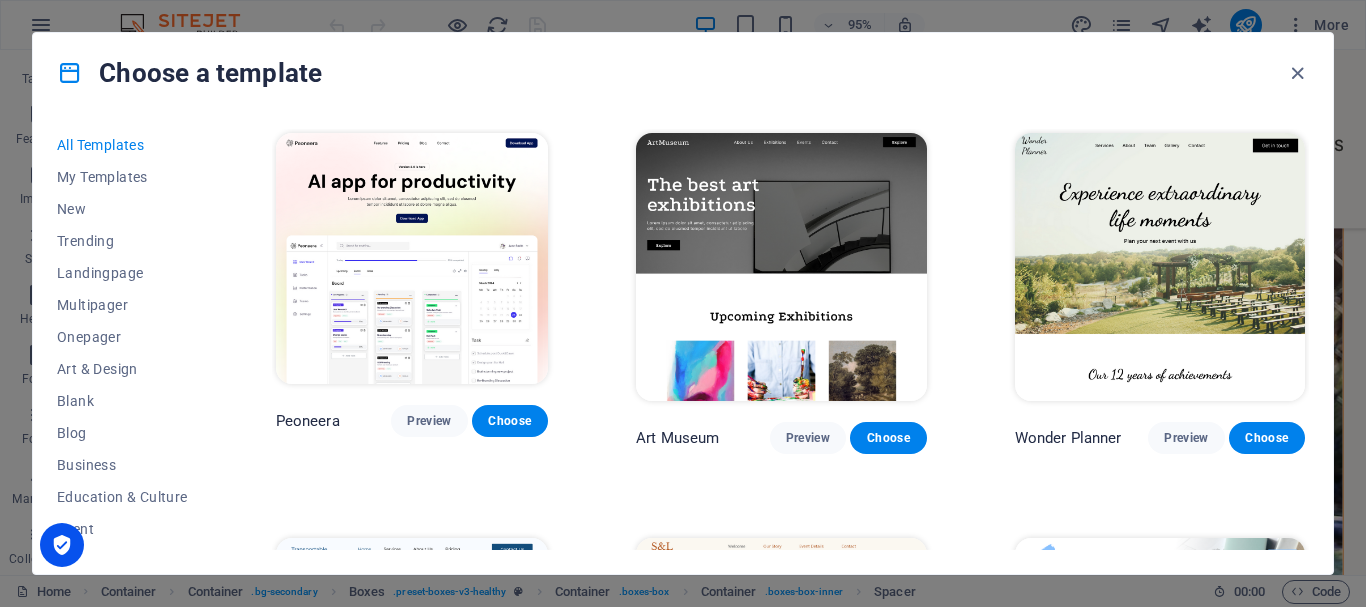 click on "Choose a template All Templates My Templates New Trending Landingpage Multipager Onepager Art & Design Blank Blog Business Education & Culture Event Gastronomy Health IT & Media Legal & Finance Non-Profit Performance Portfolio Services Sports & Beauty Trades Travel Wireframe Peoneera Preview Choose Art Museum Preview Choose Wonder Planner Preview Choose Transportable Preview Choose S&L Preview Choose WePaint Preview Choose Eco-Con Preview Choose MeetUp Preview Choose Help & Care Preview Choose Podcaster Preview Choose Academix Preview Choose BIG [PERSON_NAME] Shop Preview Choose Health & Food Preview Choose UrbanNest Interiors Preview Choose Green Change Preview Choose The Beauty Temple Preview Choose WeTrain Preview Choose Cleaner Preview Choose [PERSON_NAME] Preview Choose Delicioso Preview Choose Dream Garden Preview Choose LumeDeAqua Preview Choose Pets Care Preview Choose SafeSpace Preview Choose Midnight Rain Bar Preview Choose Drive Preview Choose Estator Preview Choose Health Group Preview Choose Preview One" at bounding box center (683, 303) 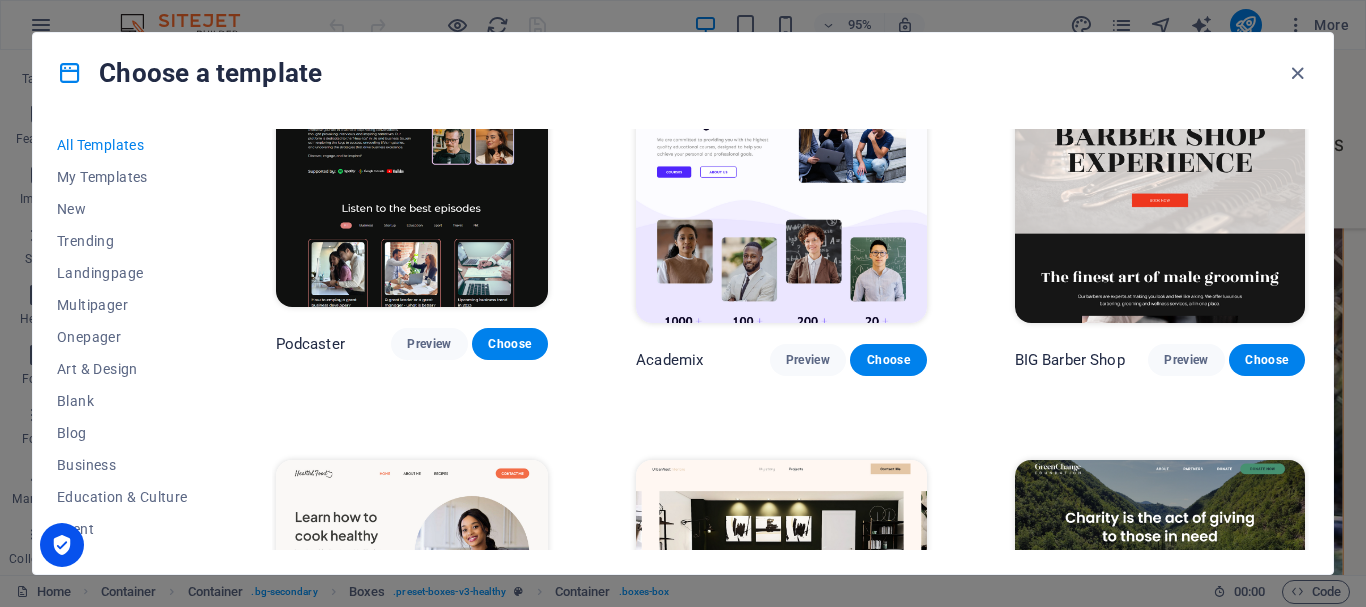 scroll, scrollTop: 1136, scrollLeft: 0, axis: vertical 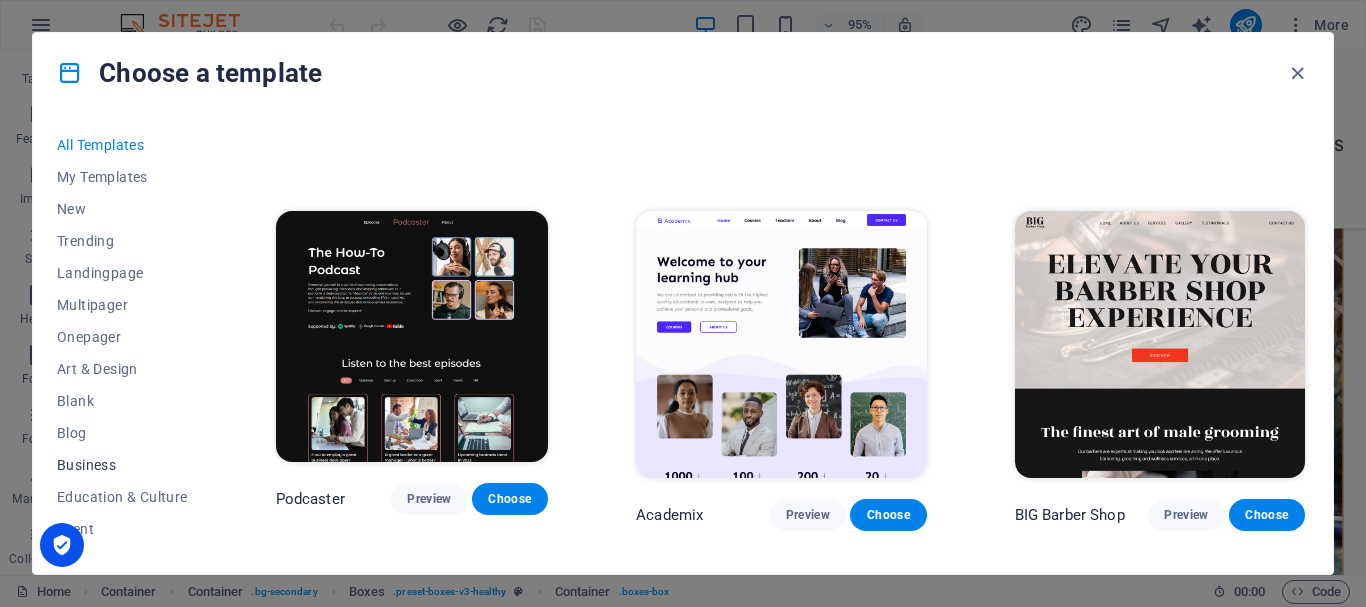 click on "Business" at bounding box center (122, 465) 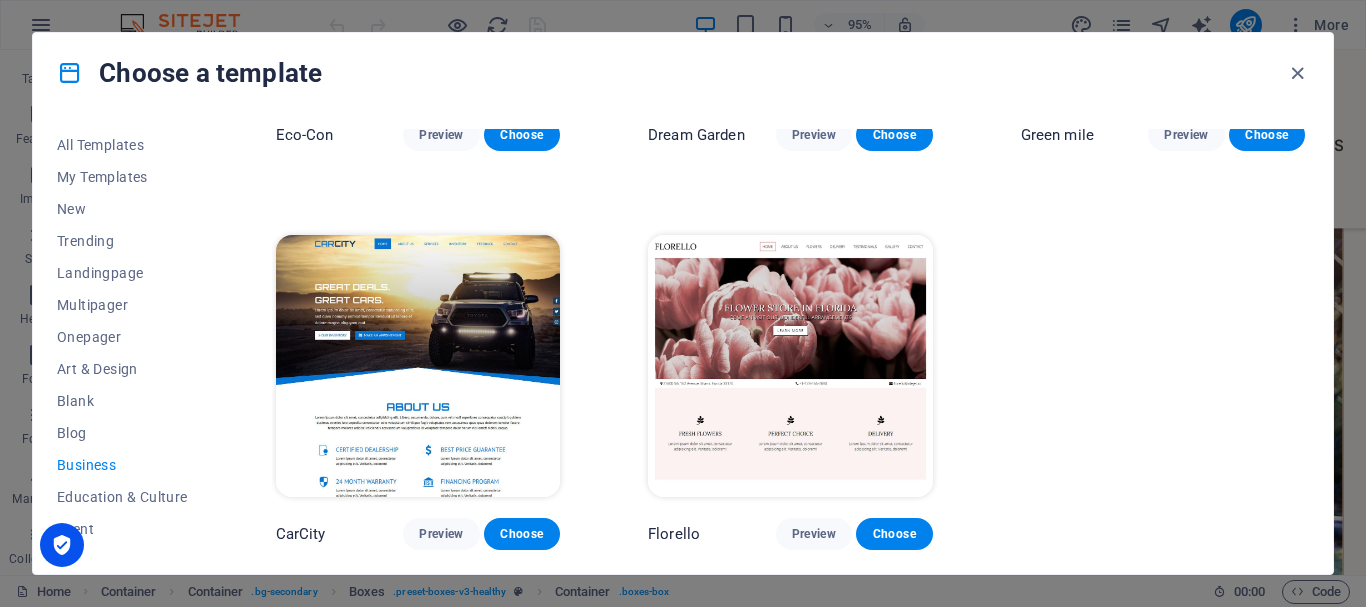 scroll, scrollTop: 293, scrollLeft: 0, axis: vertical 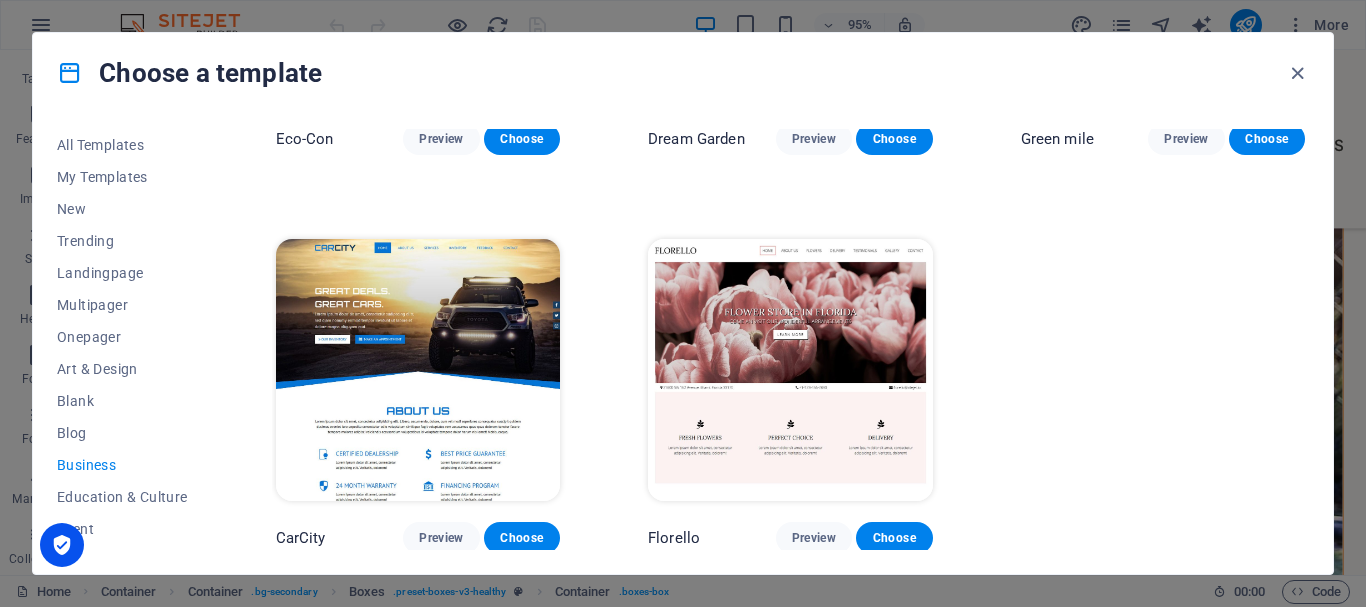 drag, startPoint x: 1316, startPoint y: 412, endPoint x: 1313, endPoint y: 393, distance: 19.235384 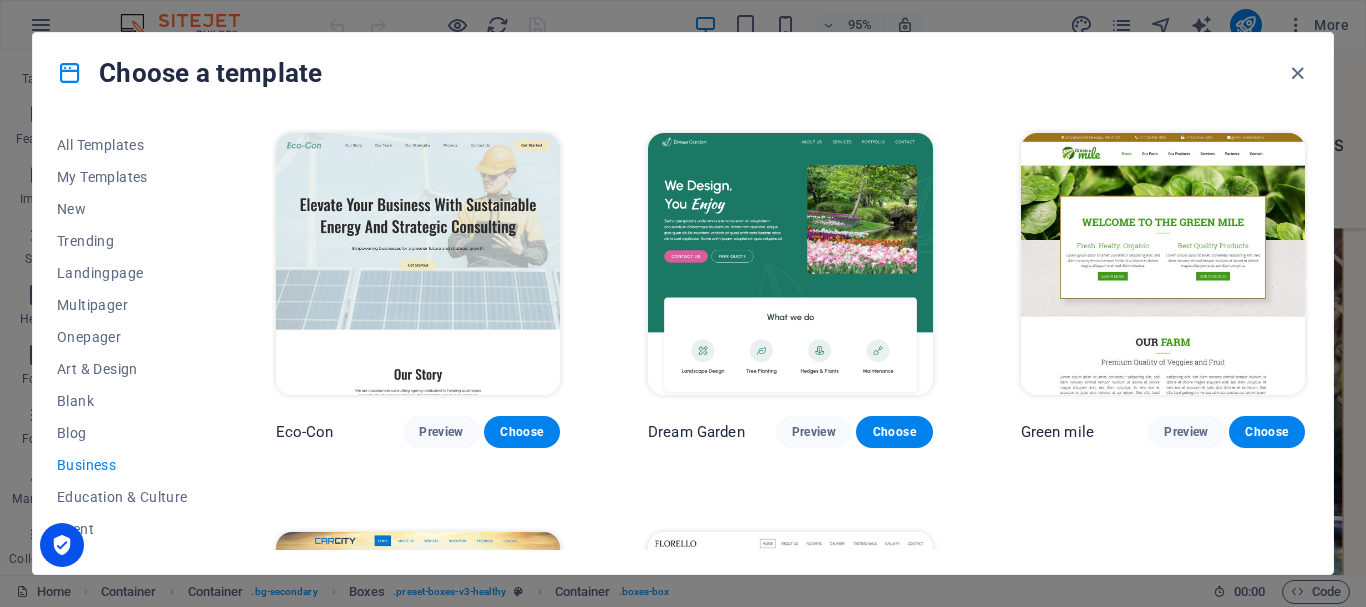 click on "All Templates My Templates New Trending Landingpage Multipager Onepager Art & Design Blank Blog Business Education & Culture Event Gastronomy Health IT & Media Legal & Finance Non-Profit Performance Portfolio Services Sports & Beauty Trades Travel Wireframe Eco-Con Preview Choose Dream Garden Preview Choose Green mile Preview Choose CarCity Preview Choose Florello Preview Choose" at bounding box center (683, 343) 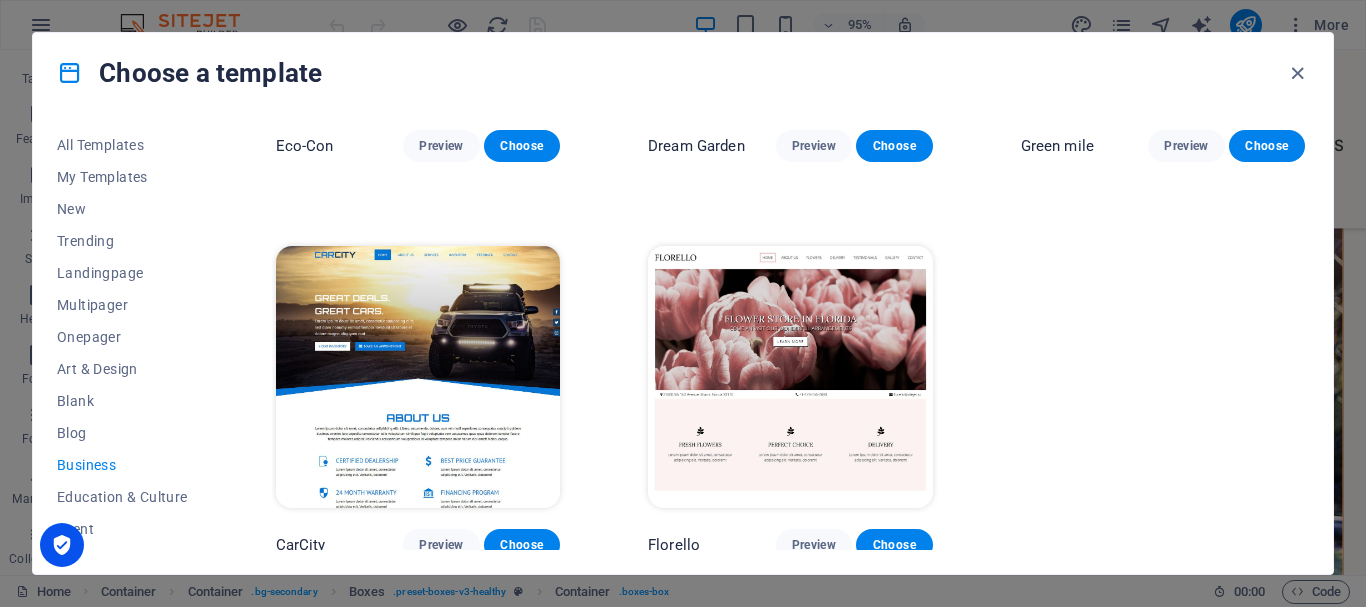 scroll, scrollTop: 293, scrollLeft: 0, axis: vertical 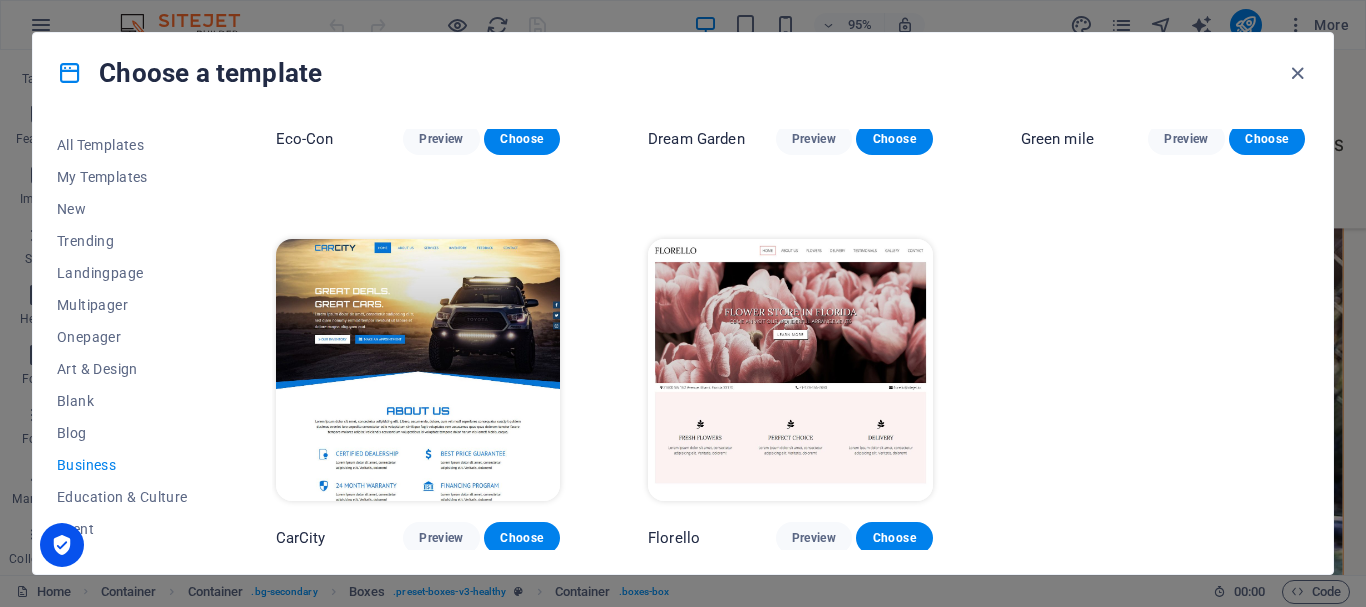 drag, startPoint x: 1308, startPoint y: 348, endPoint x: 1341, endPoint y: 553, distance: 207.63911 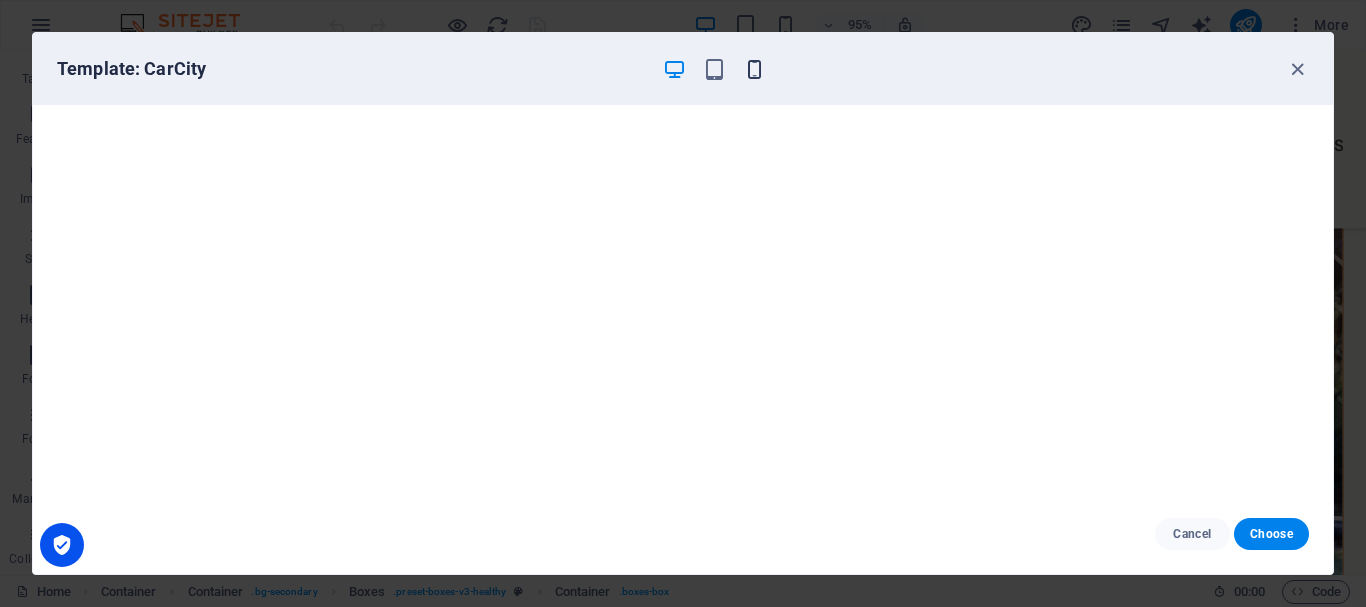 click at bounding box center [754, 69] 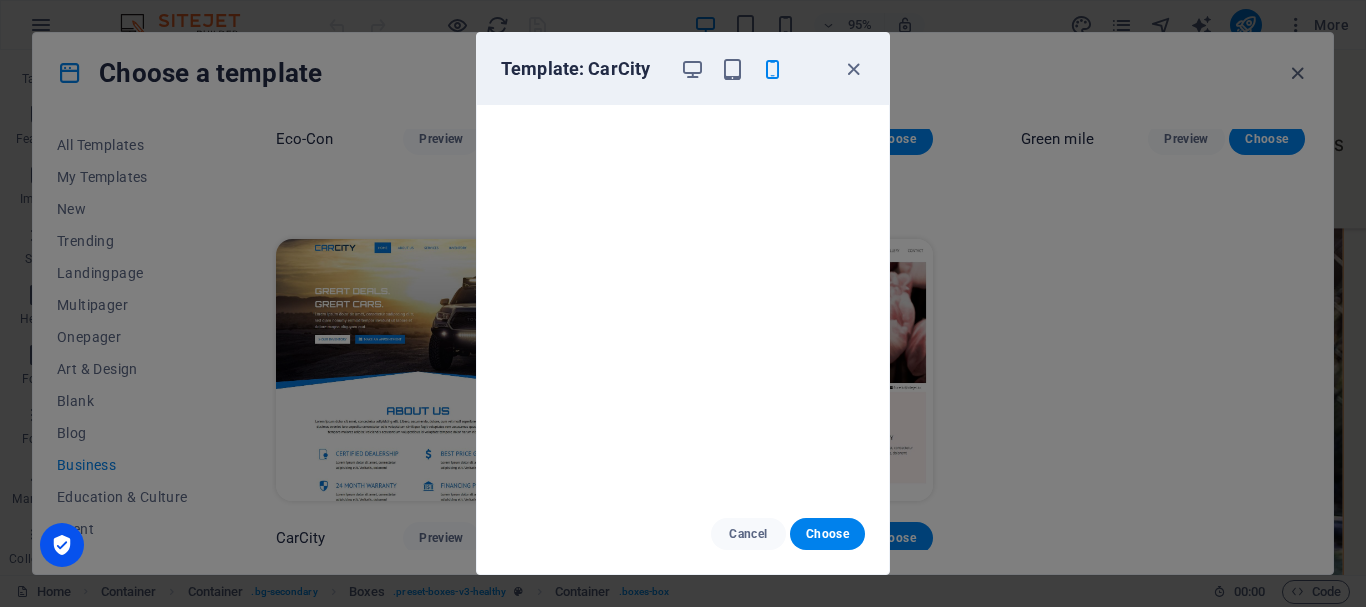 click at bounding box center (772, 69) 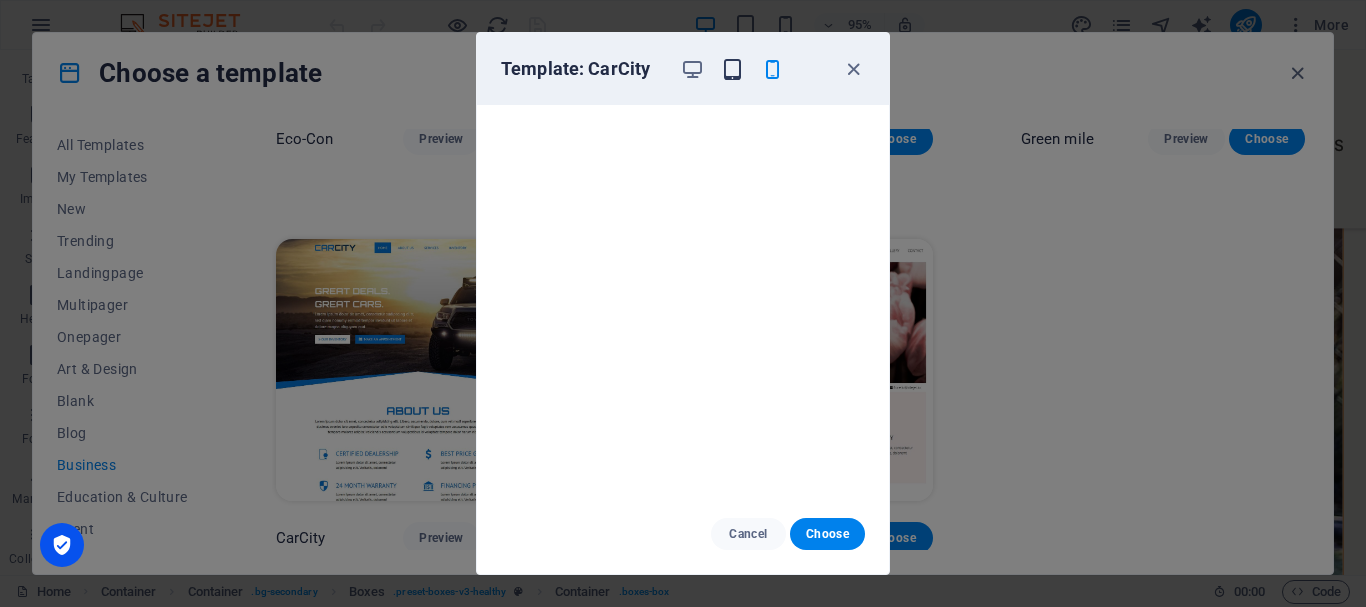 click at bounding box center (732, 69) 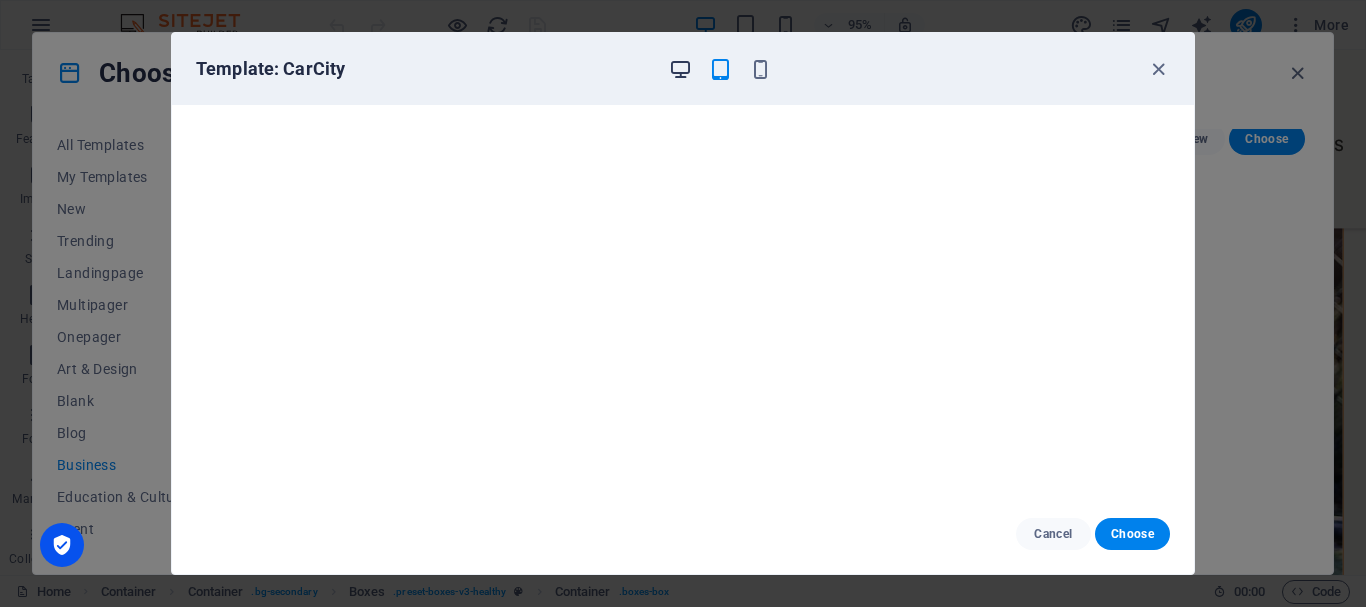 click at bounding box center [680, 69] 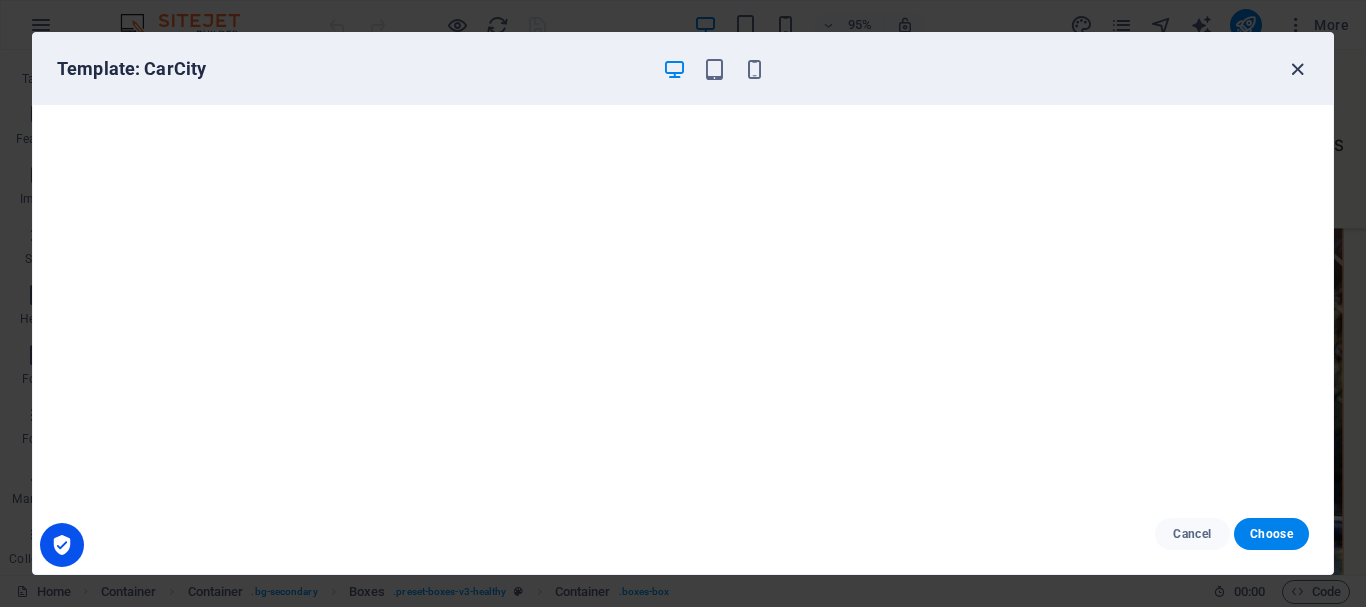 click at bounding box center (1297, 69) 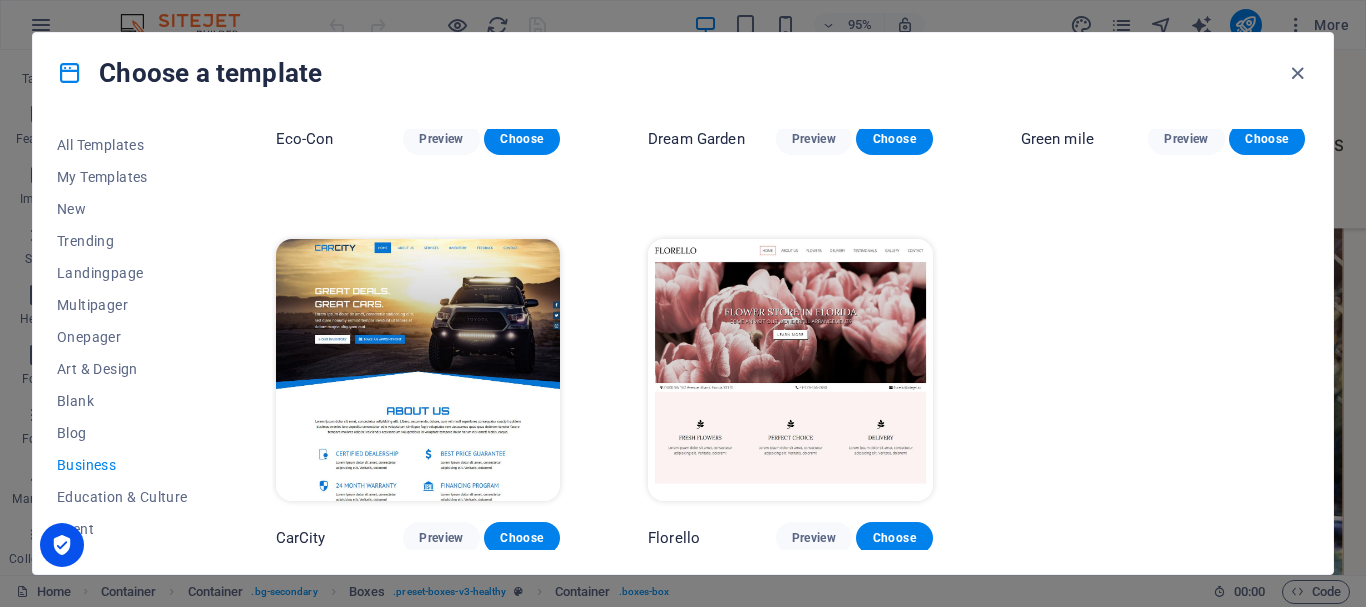 click on "All Templates My Templates New Trending Landingpage Multipager Onepager Art & Design Blank Blog Business Education & Culture Event Gastronomy Health IT & Media Legal & Finance Non-Profit Performance Portfolio Services Sports & Beauty Trades Travel Wireframe Eco-Con Preview Choose Dream Garden Preview Choose Green mile Preview Choose CarCity Preview Choose Florello Preview Choose" at bounding box center [683, 343] 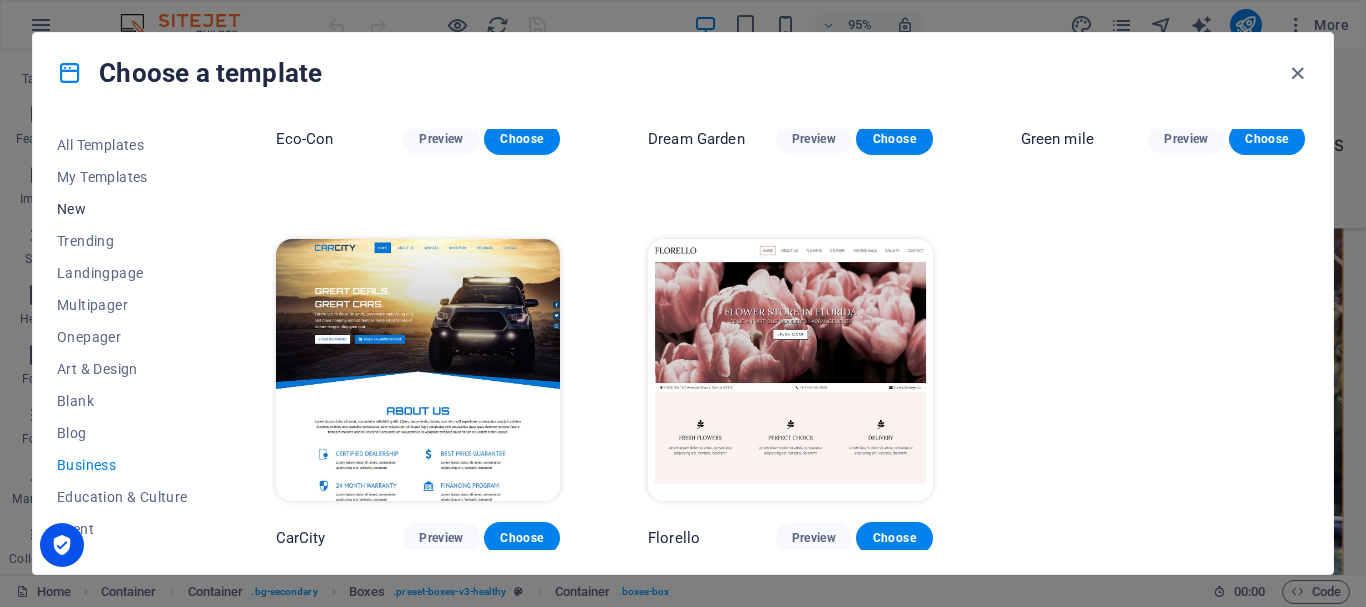 click on "New" at bounding box center (122, 209) 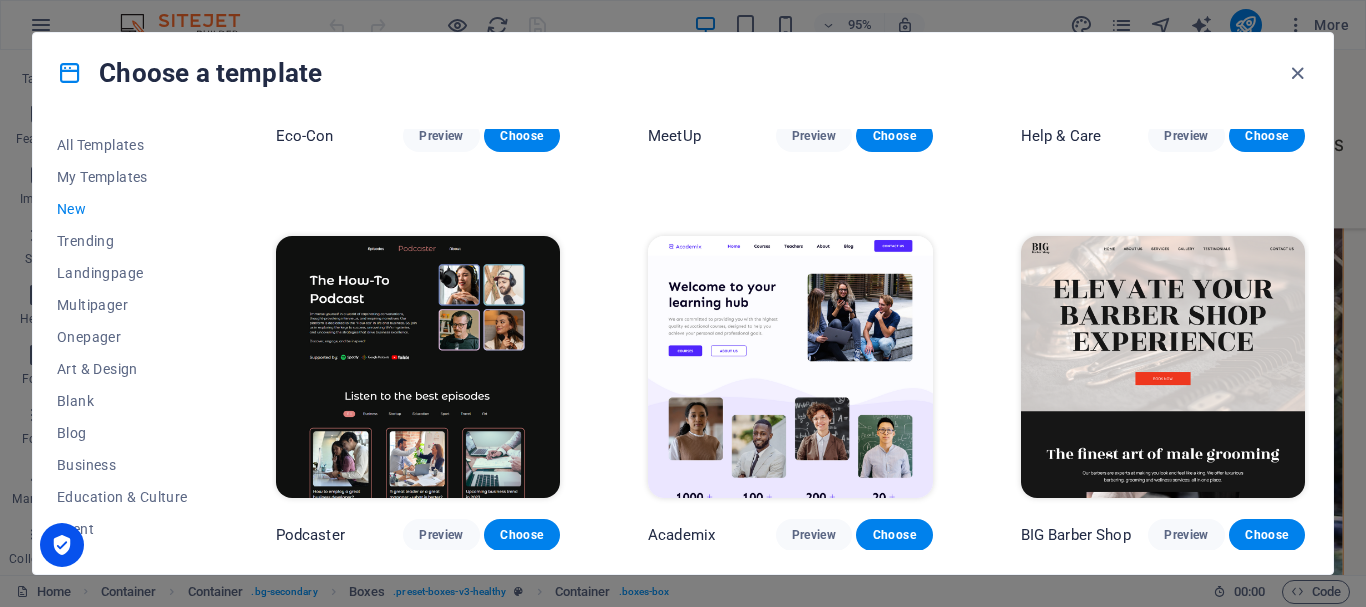 scroll, scrollTop: 1115, scrollLeft: 0, axis: vertical 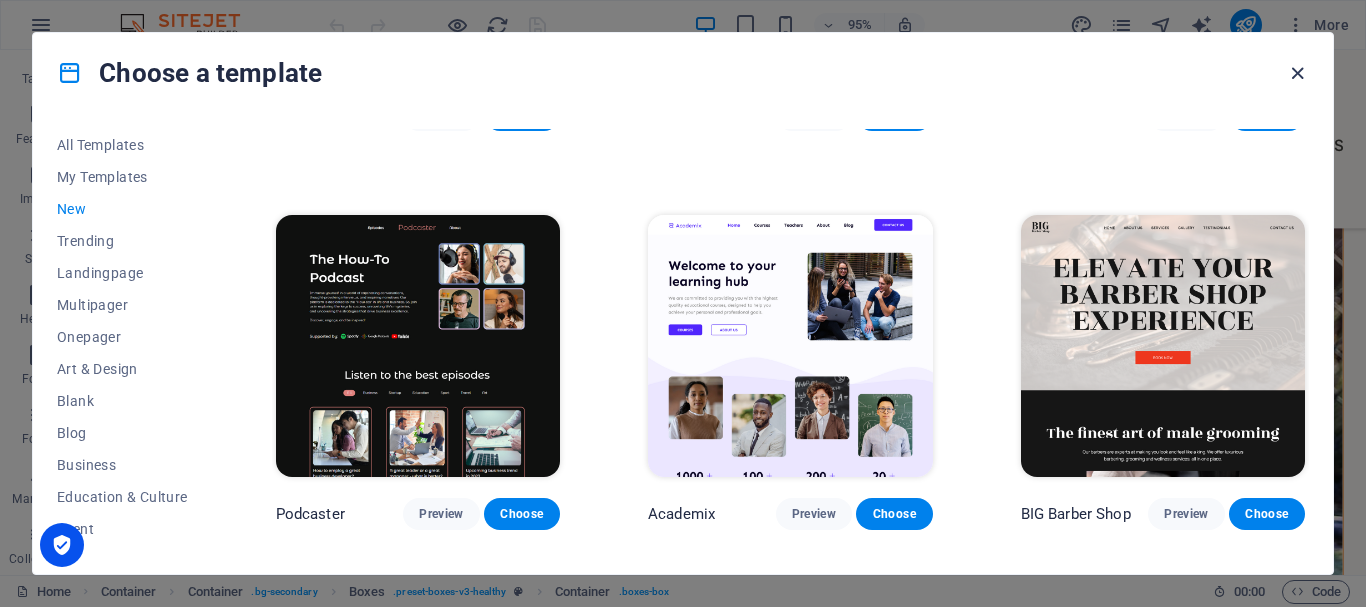 click at bounding box center (1297, 73) 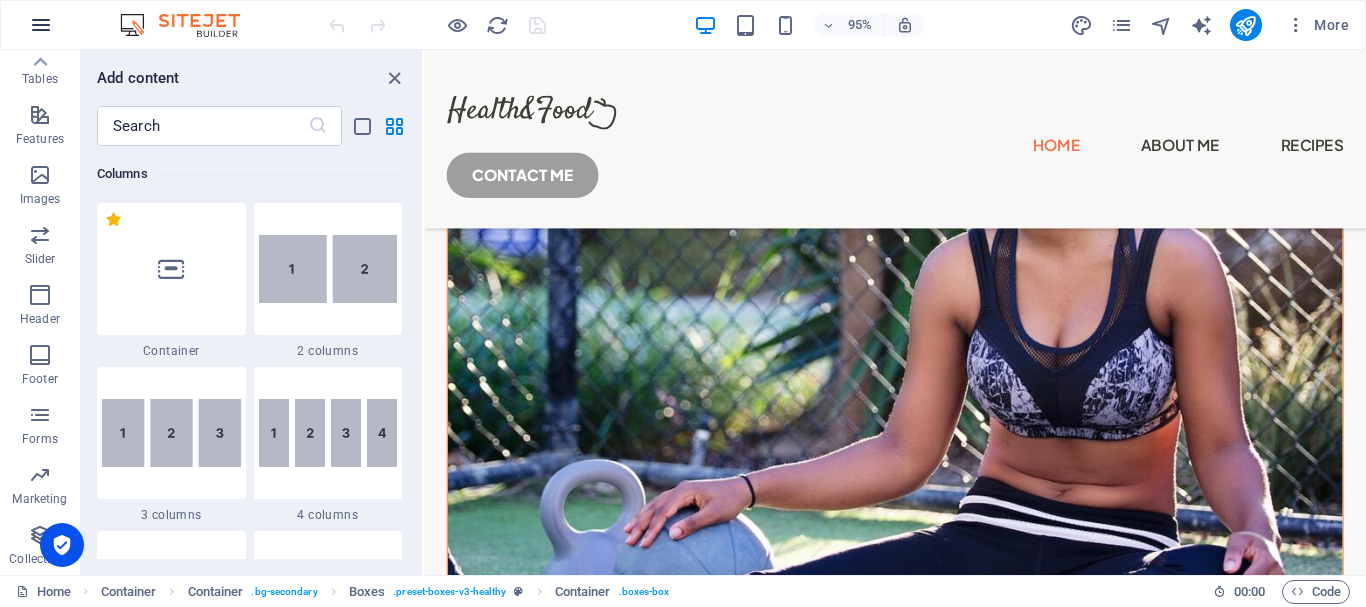 click at bounding box center (41, 25) 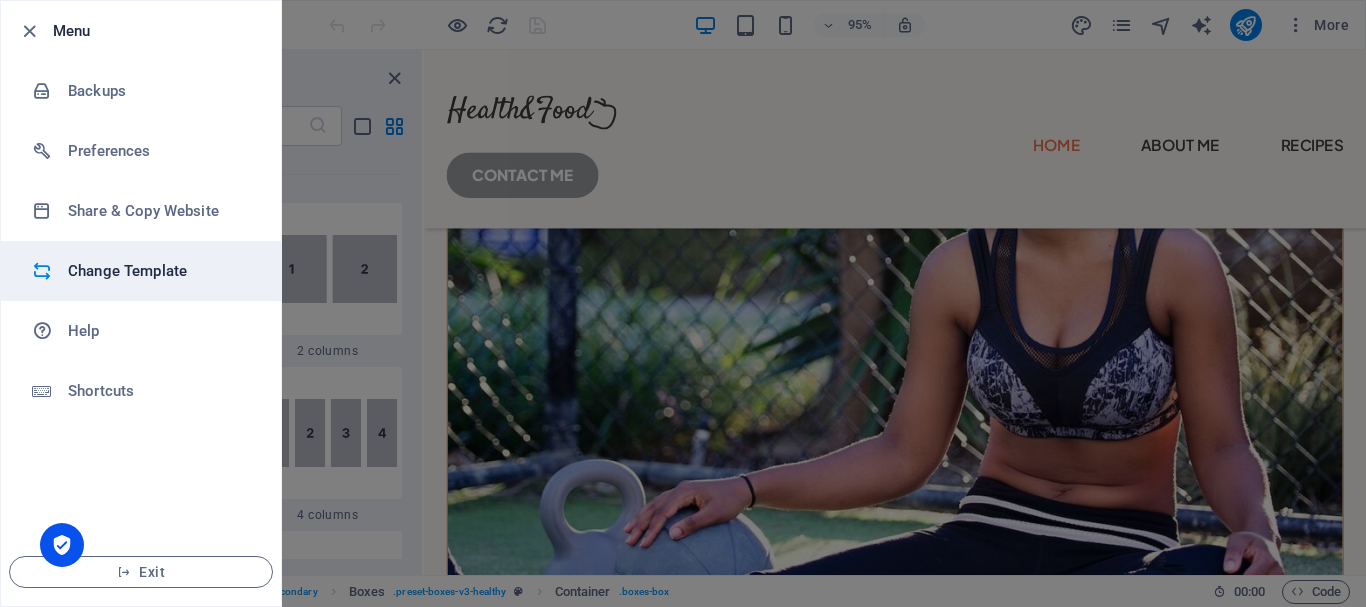click on "Change Template" at bounding box center [160, 271] 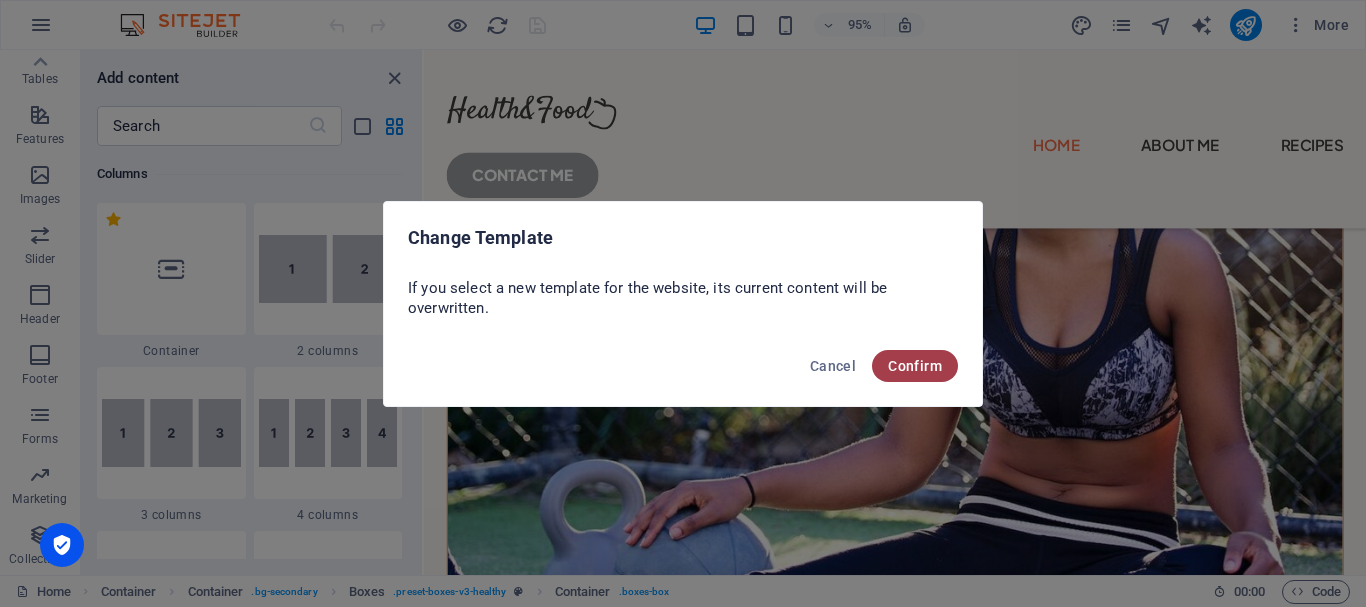 click on "Confirm" at bounding box center [915, 366] 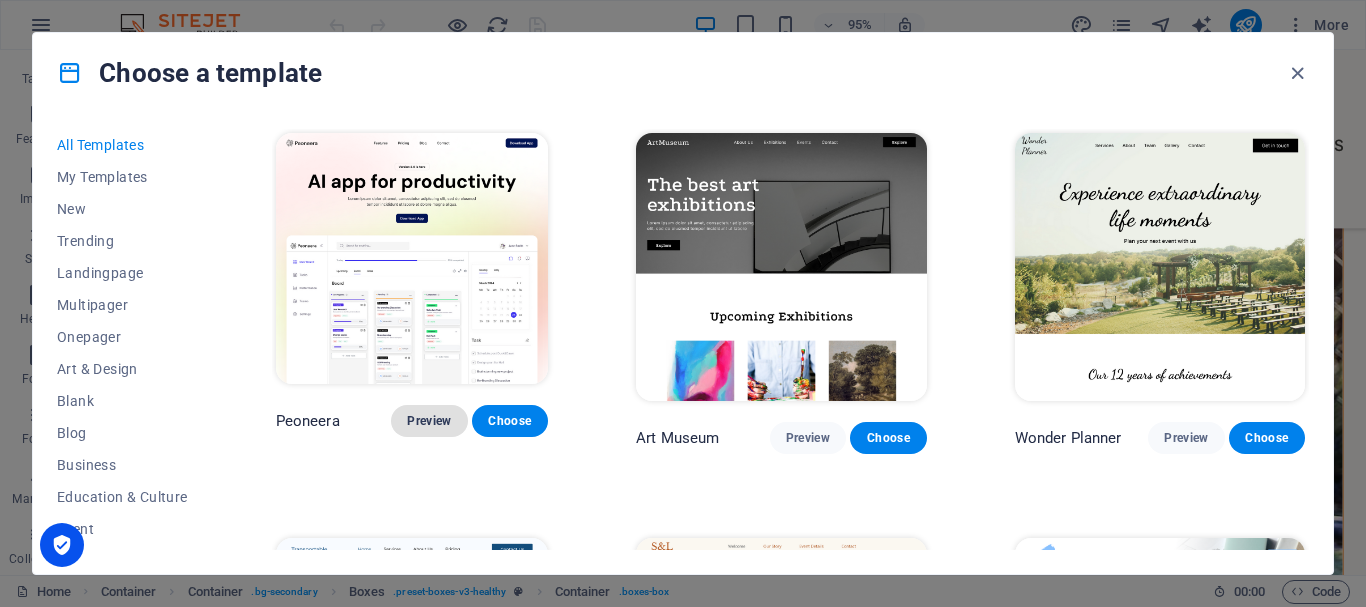 click on "Preview" at bounding box center [429, 421] 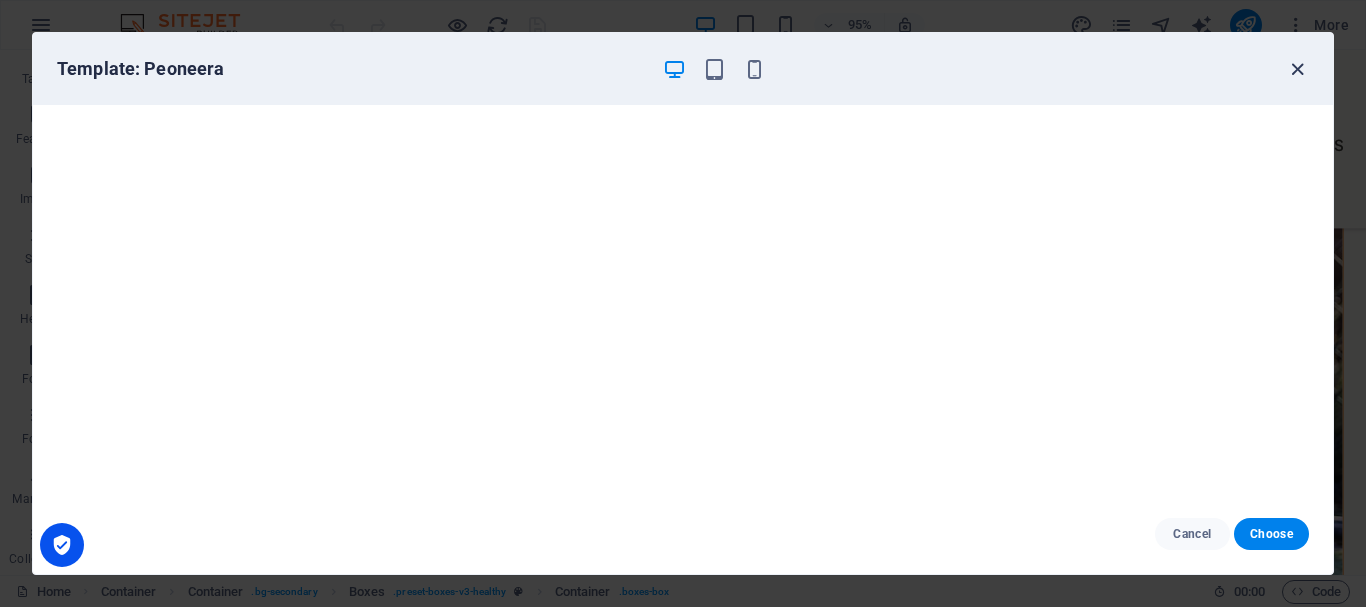 click at bounding box center (1297, 69) 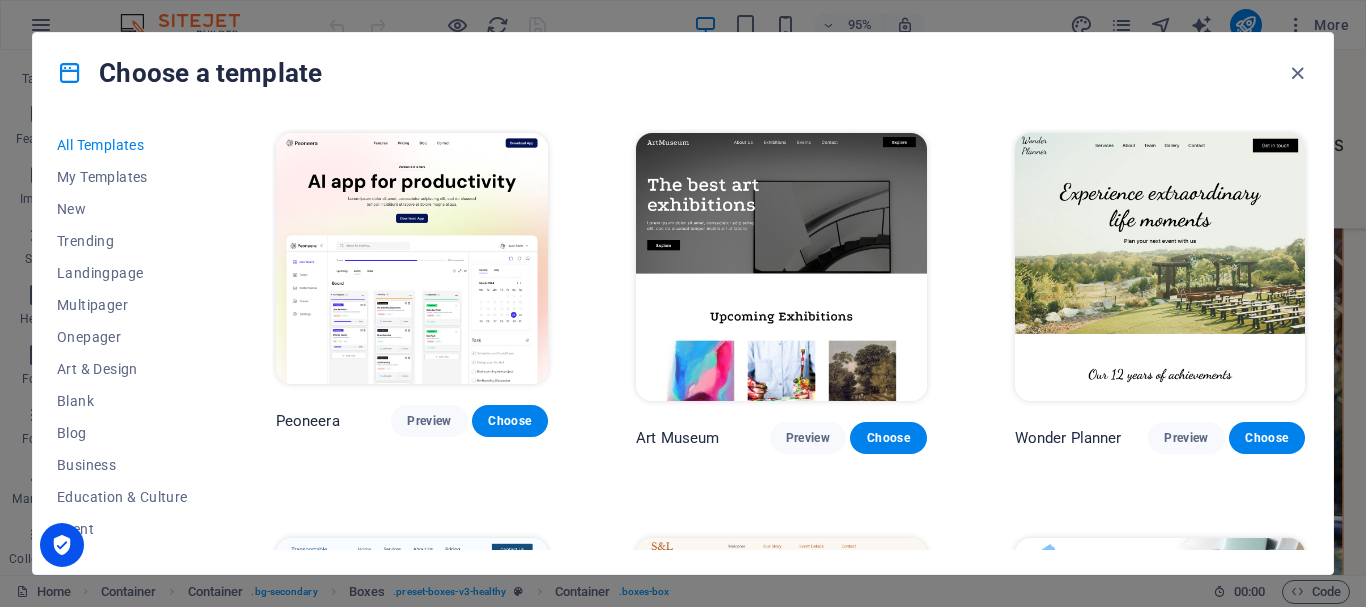 type 